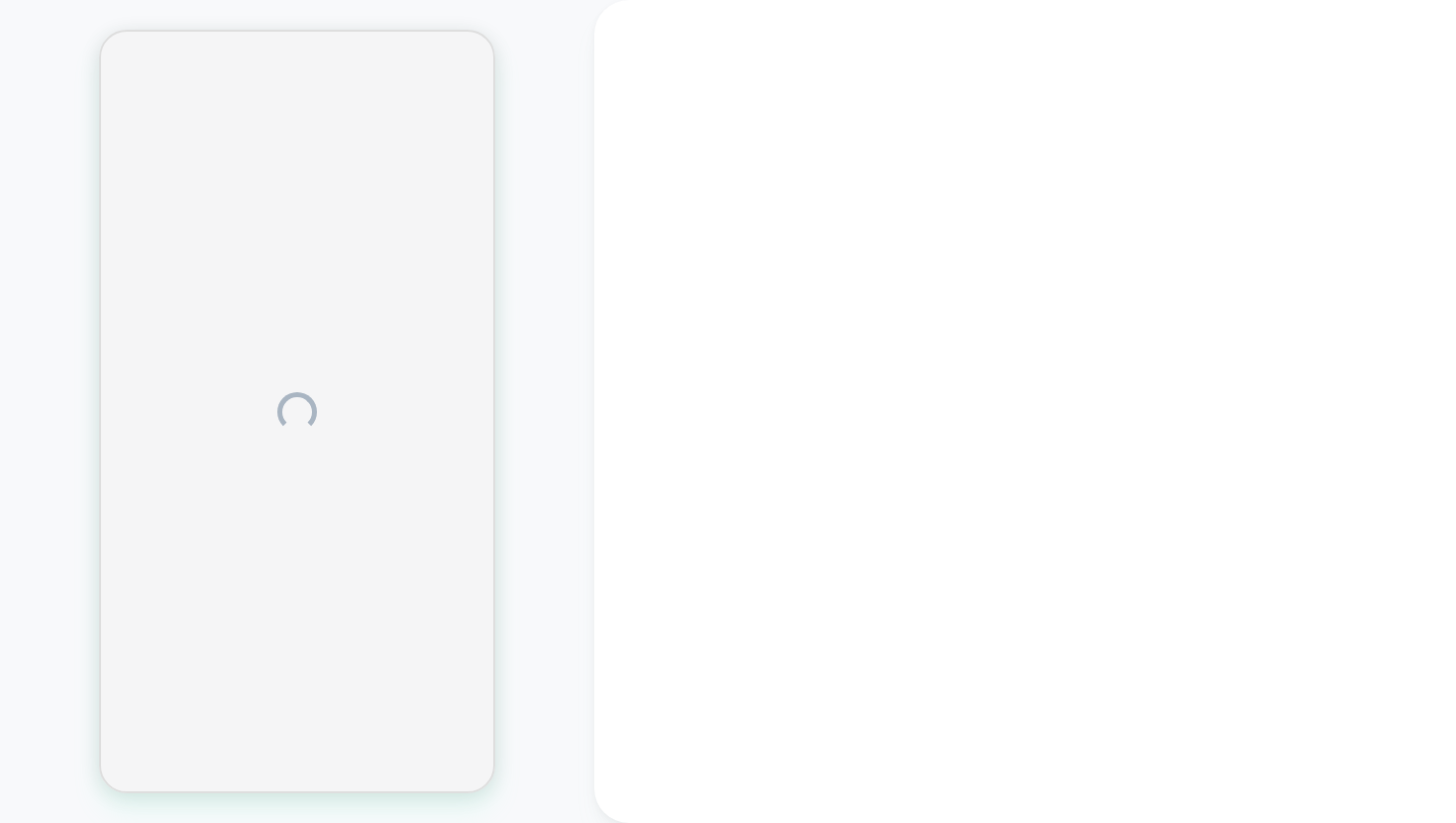 scroll, scrollTop: 0, scrollLeft: 0, axis: both 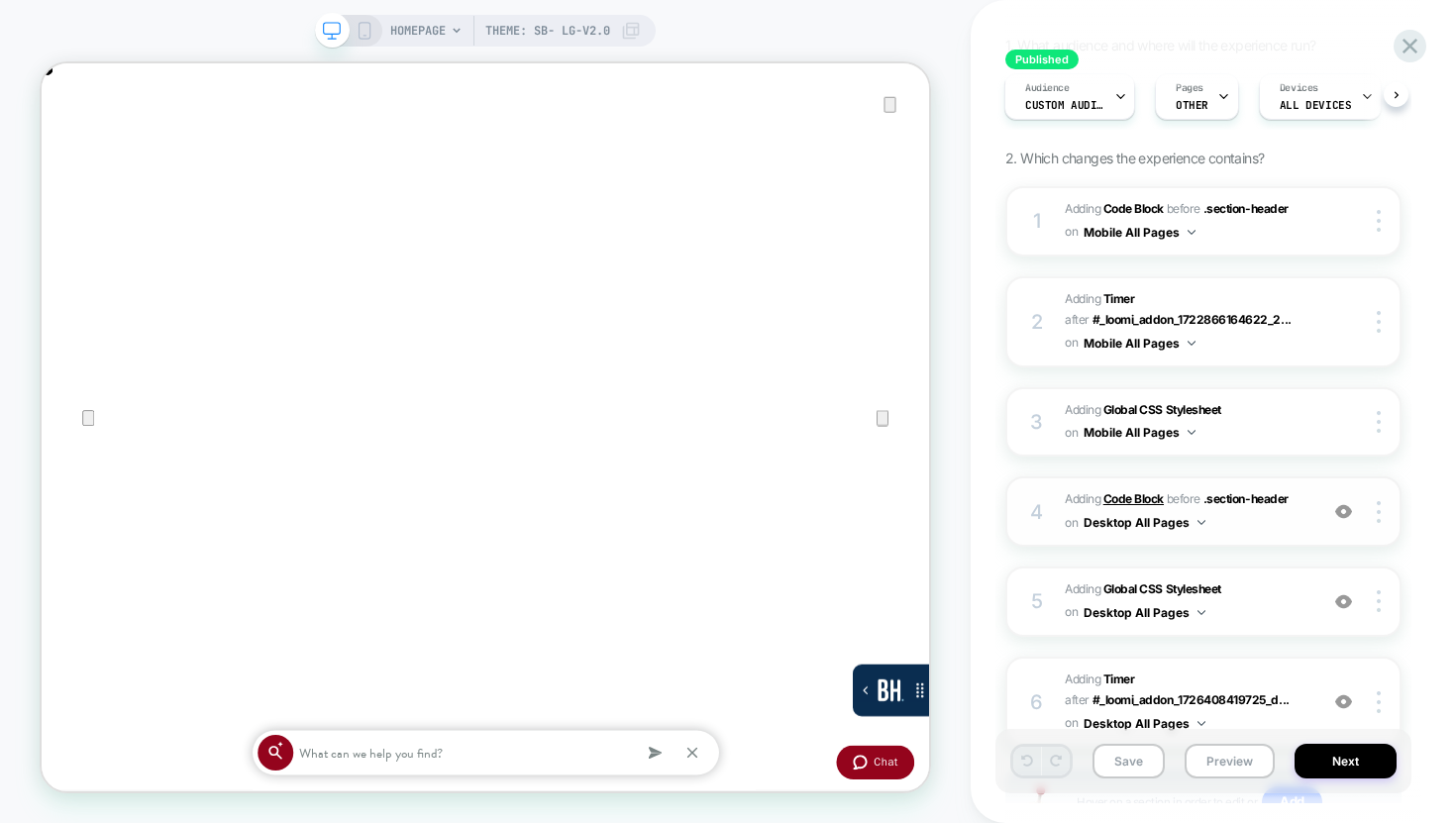 click on "Code Block" at bounding box center (1133, 498) 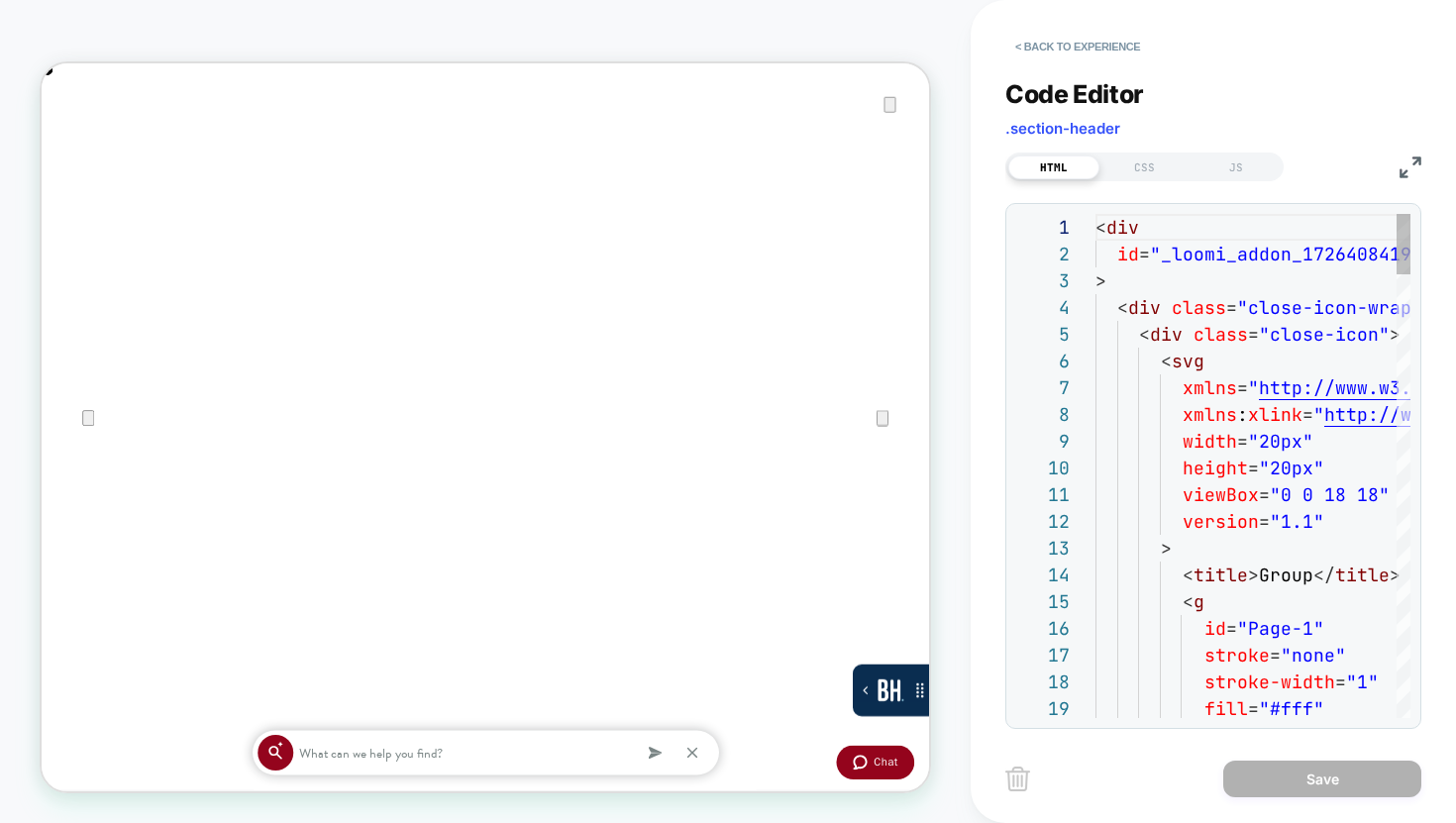 scroll, scrollTop: 267, scrollLeft: 0, axis: vertical 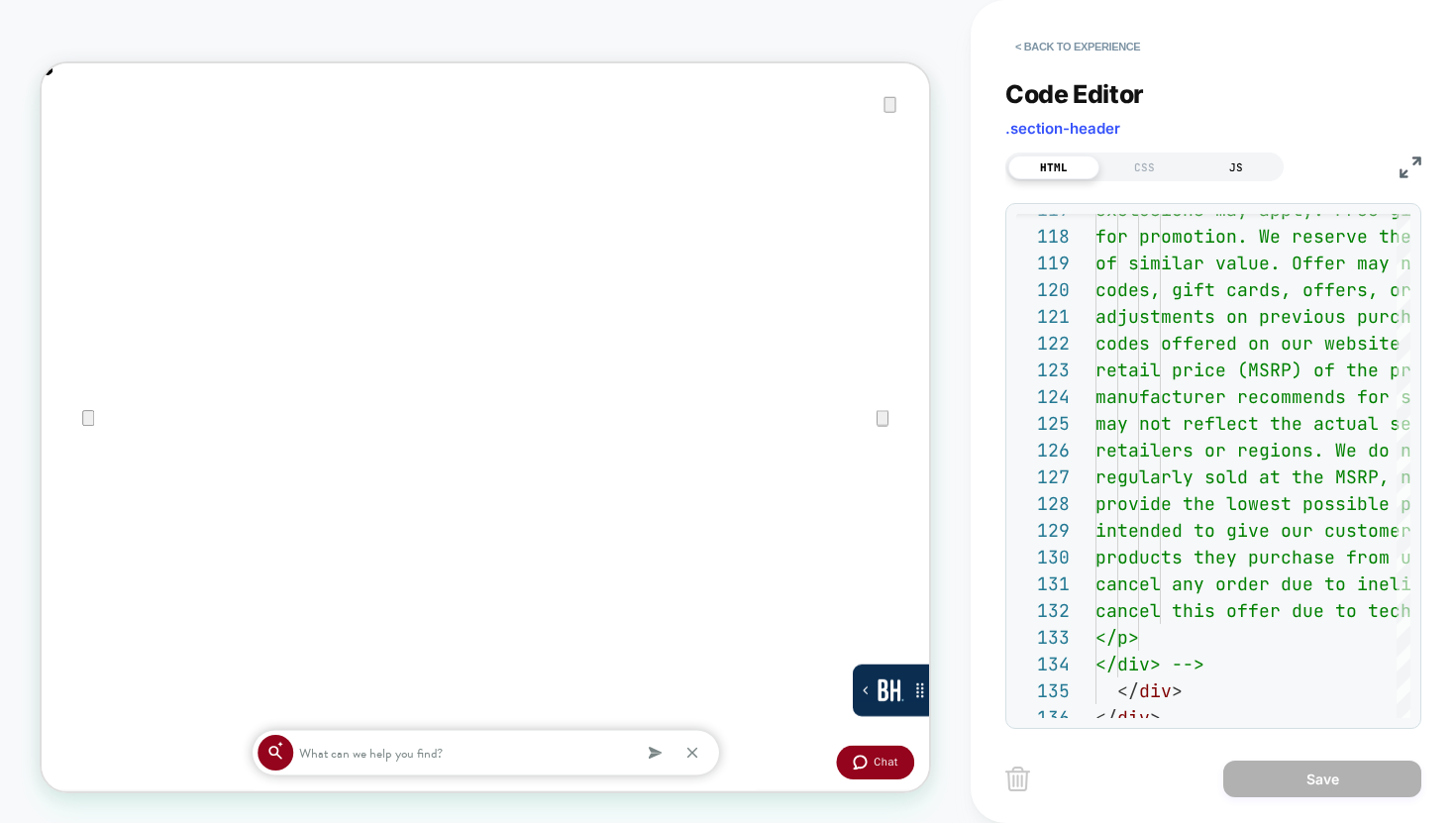 click on "JS" at bounding box center (1236, 167) 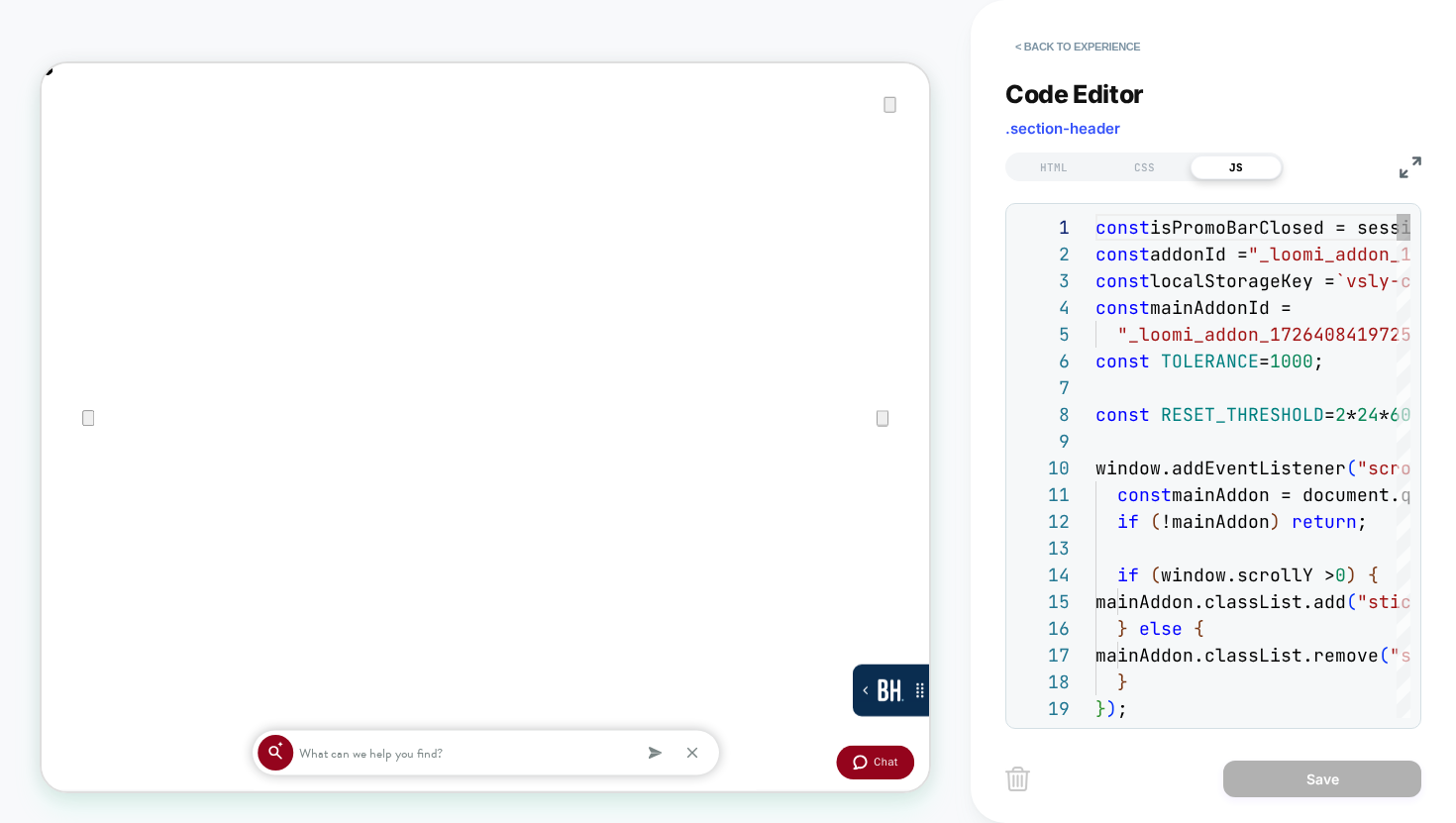 scroll, scrollTop: 267, scrollLeft: 0, axis: vertical 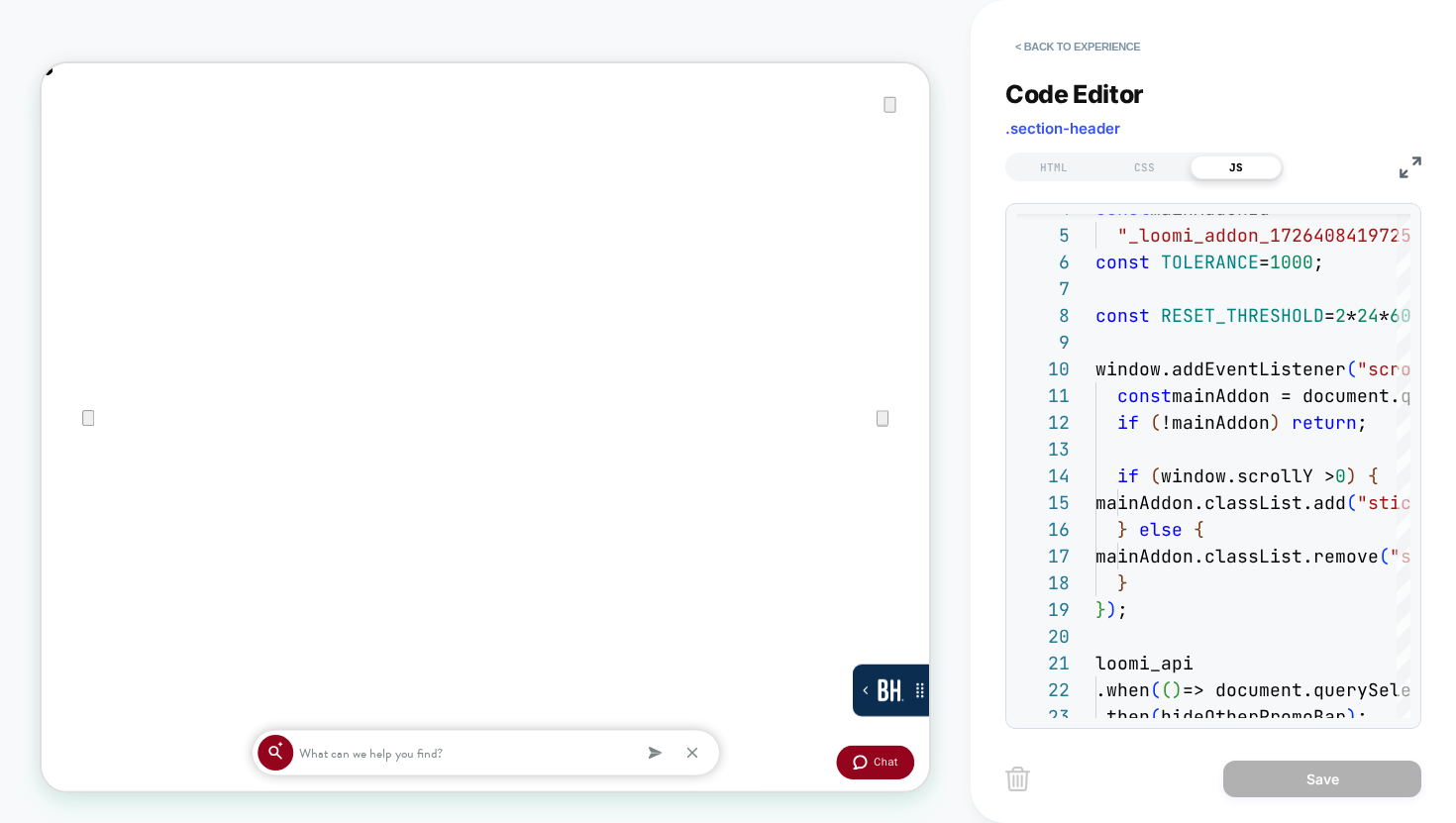 click at bounding box center [1410, 167] 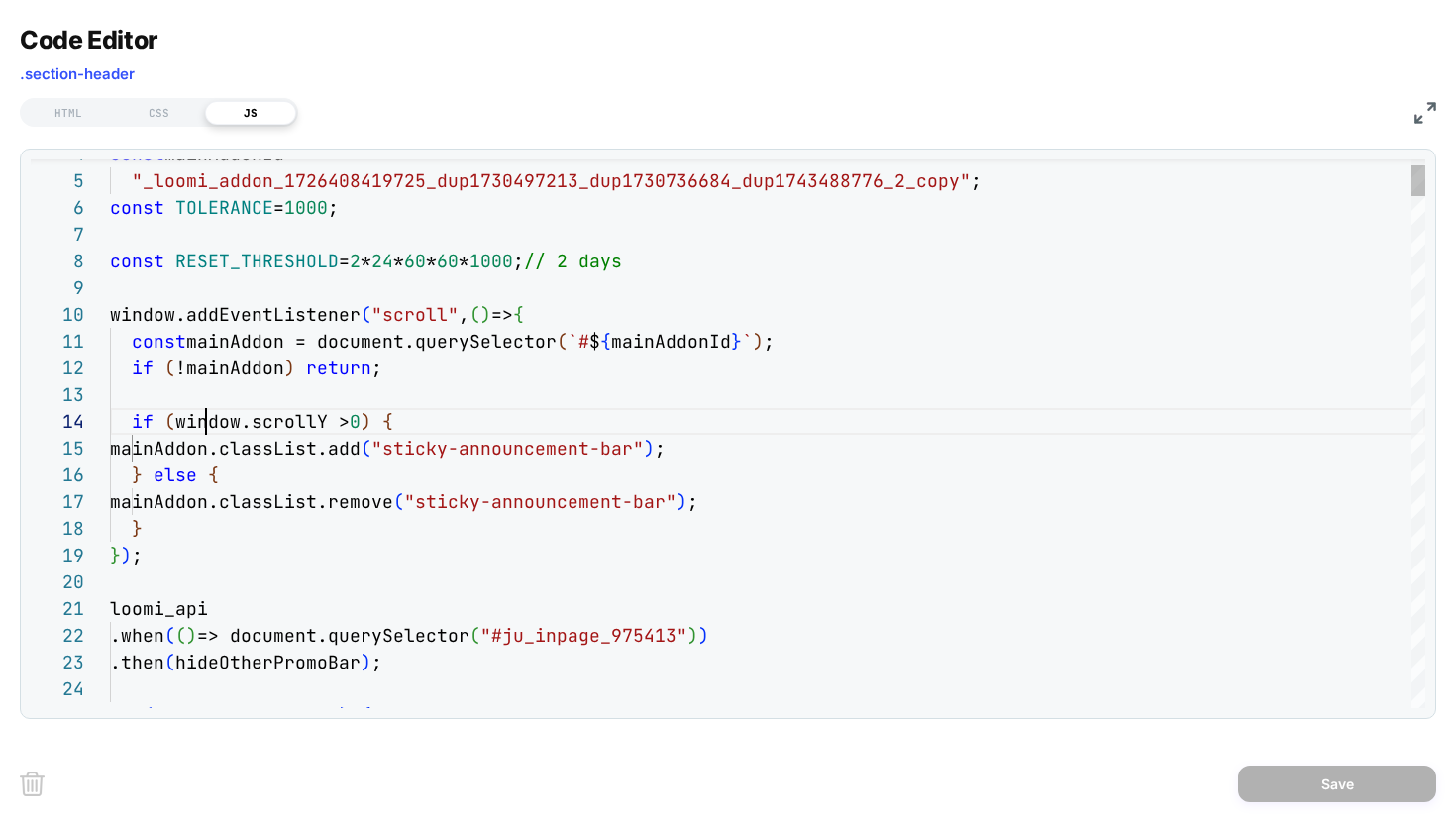 click on "mainAddon.classList.add ( "sticky-announcement-bar" ) ;    }   else   {     mainAddon.classList.remove ( "sticky-announcement-bar" ) ;    } } ) ;    if   ( window.scrollY >  0 )   {    if   ( !mainAddon )   return ; const  mainAddonId =    "_loomi_addon_1726408419725_dup1730497213_dup17307 36684_dup1743488776_2_copy" ; const   TOLERANCE  =  1000 ; const   RESET_THRESHOLD  =  2  *  24  *  60  *  60  *  1000 ;  // 2 days window.addEventListener ( "scroll" ,  ( )  =>  {    const  mainAddon = document.querySelector ( `# $ { mainAddonId } ` ) ; loomi_api   .when ( ( )  => document.querySelector ( "#ju_inpage_975413" ) )   .then ( hideOtherPromoBar ) ; if   ( !isPromoBarClosed )   {" at bounding box center (768, 4813) 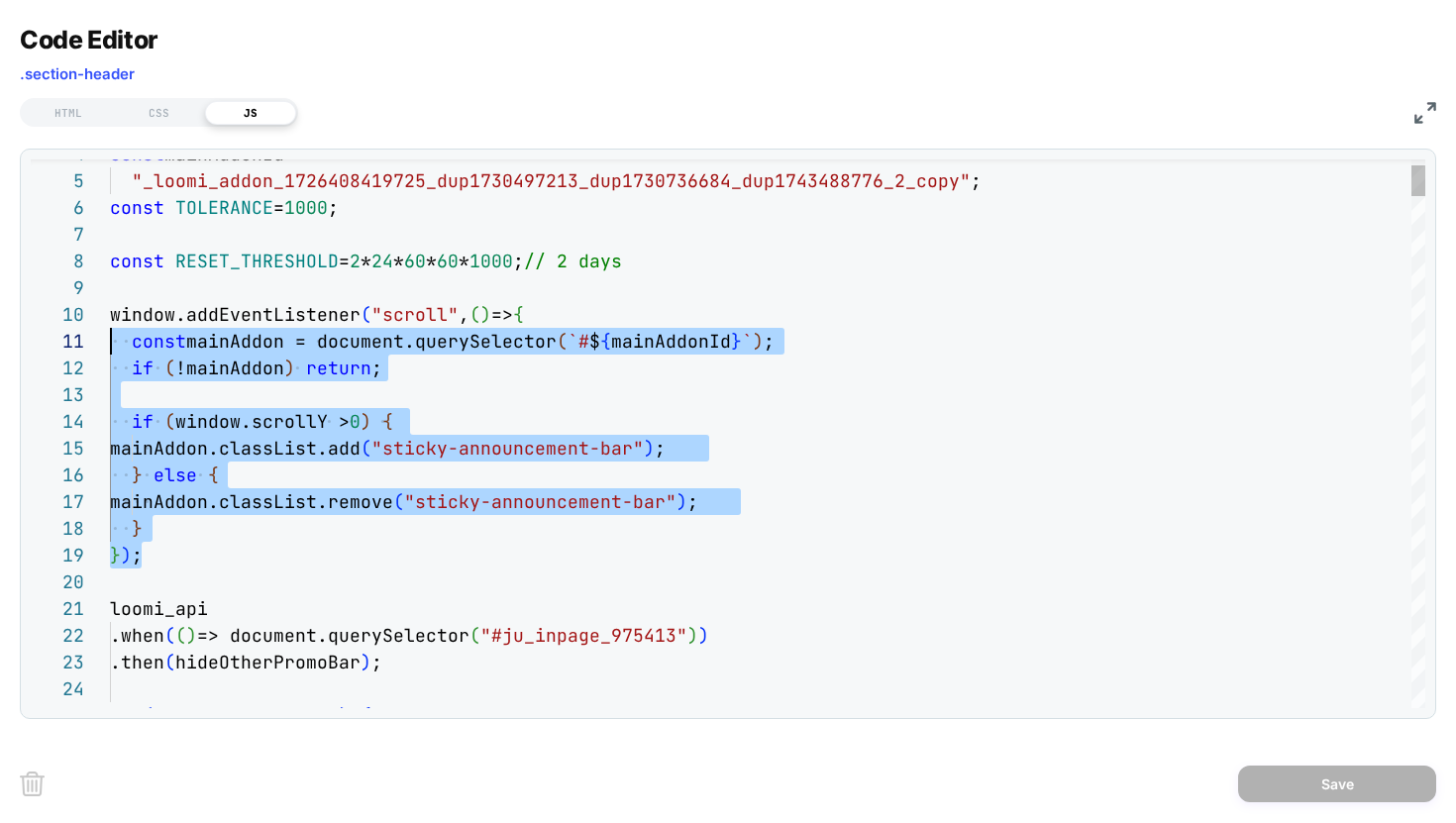 scroll, scrollTop: 0, scrollLeft: 0, axis: both 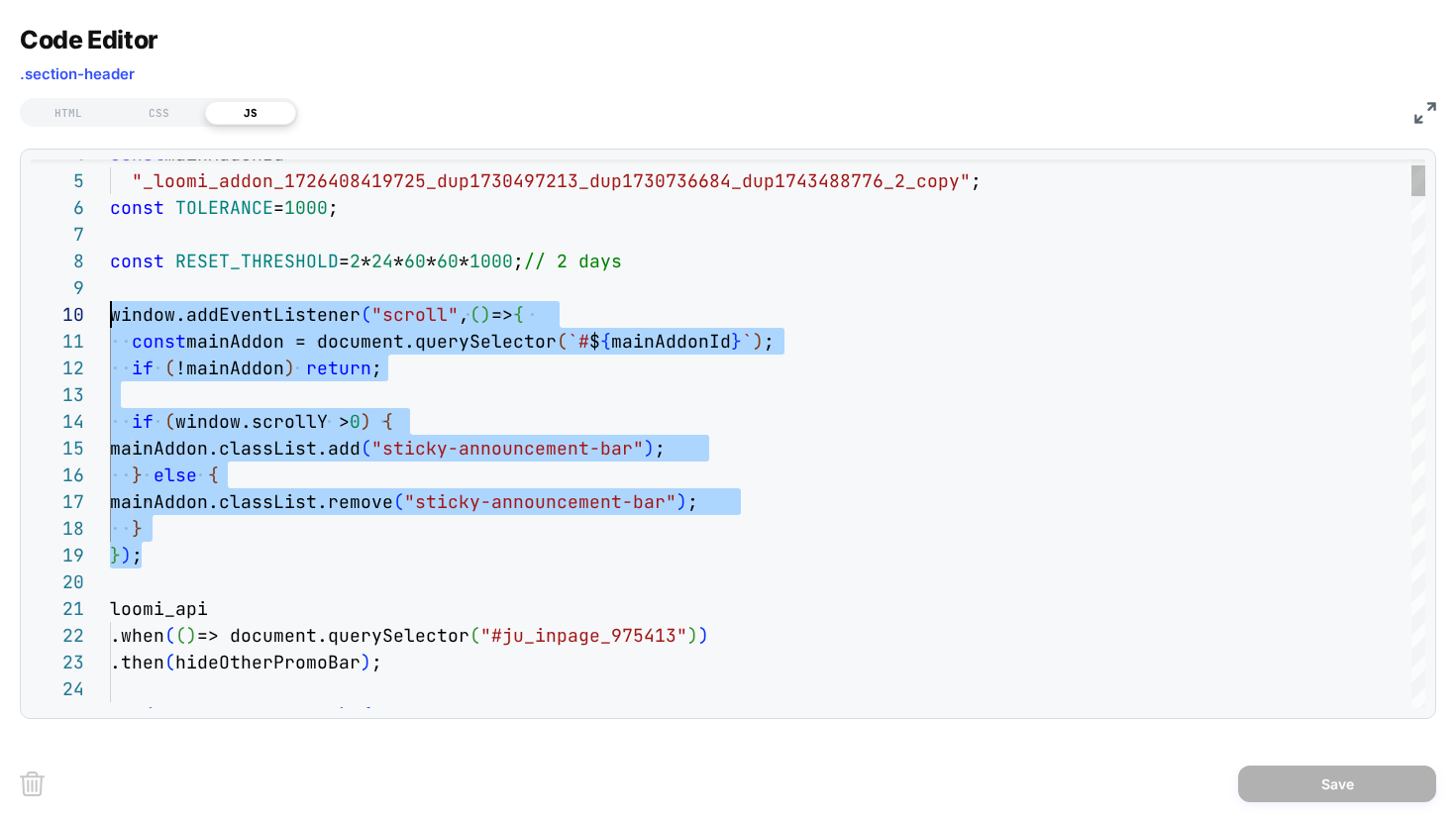 drag, startPoint x: 161, startPoint y: 550, endPoint x: 49, endPoint y: 316, distance: 259.42244 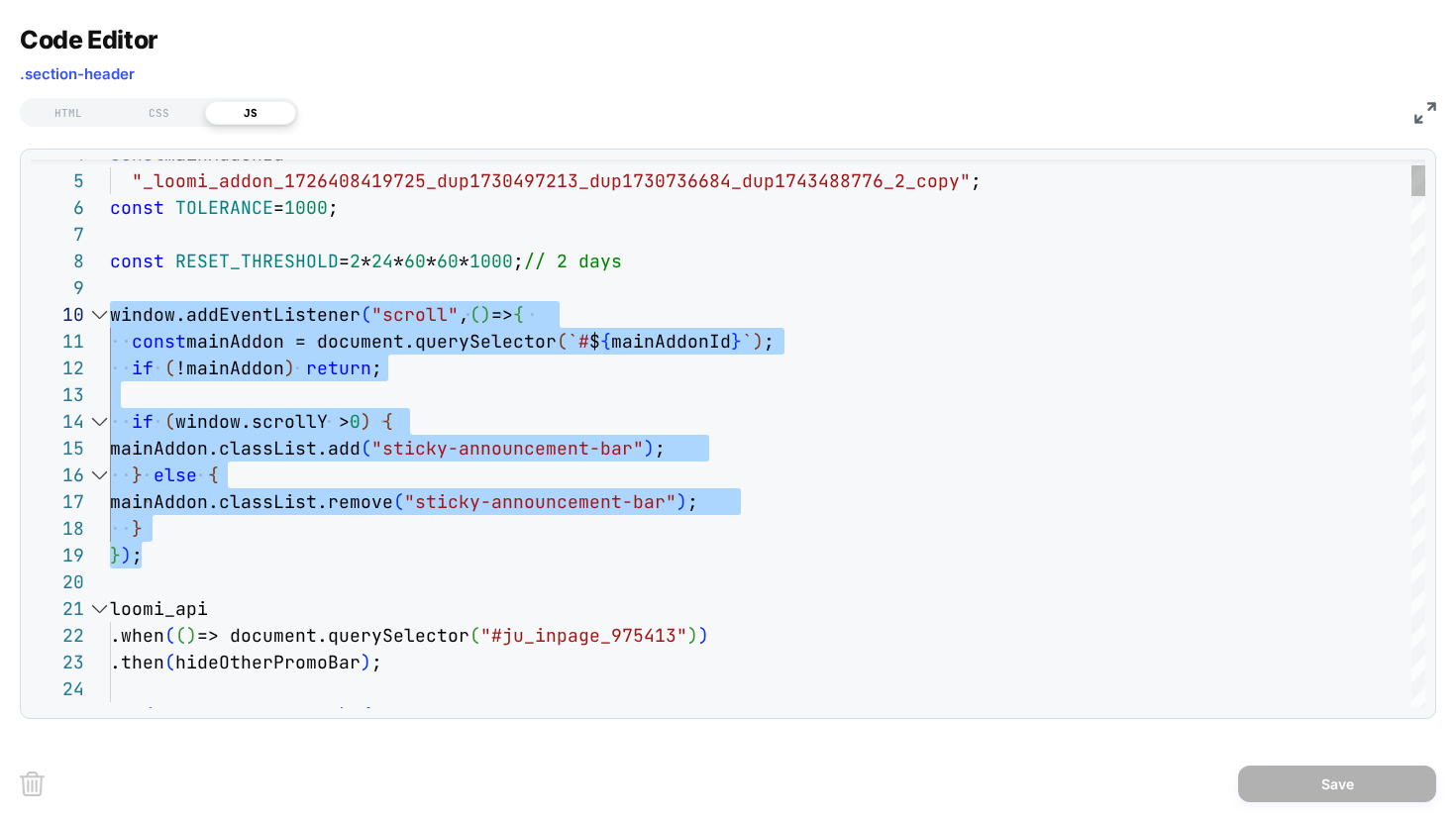 scroll, scrollTop: 214, scrollLeft: 0, axis: vertical 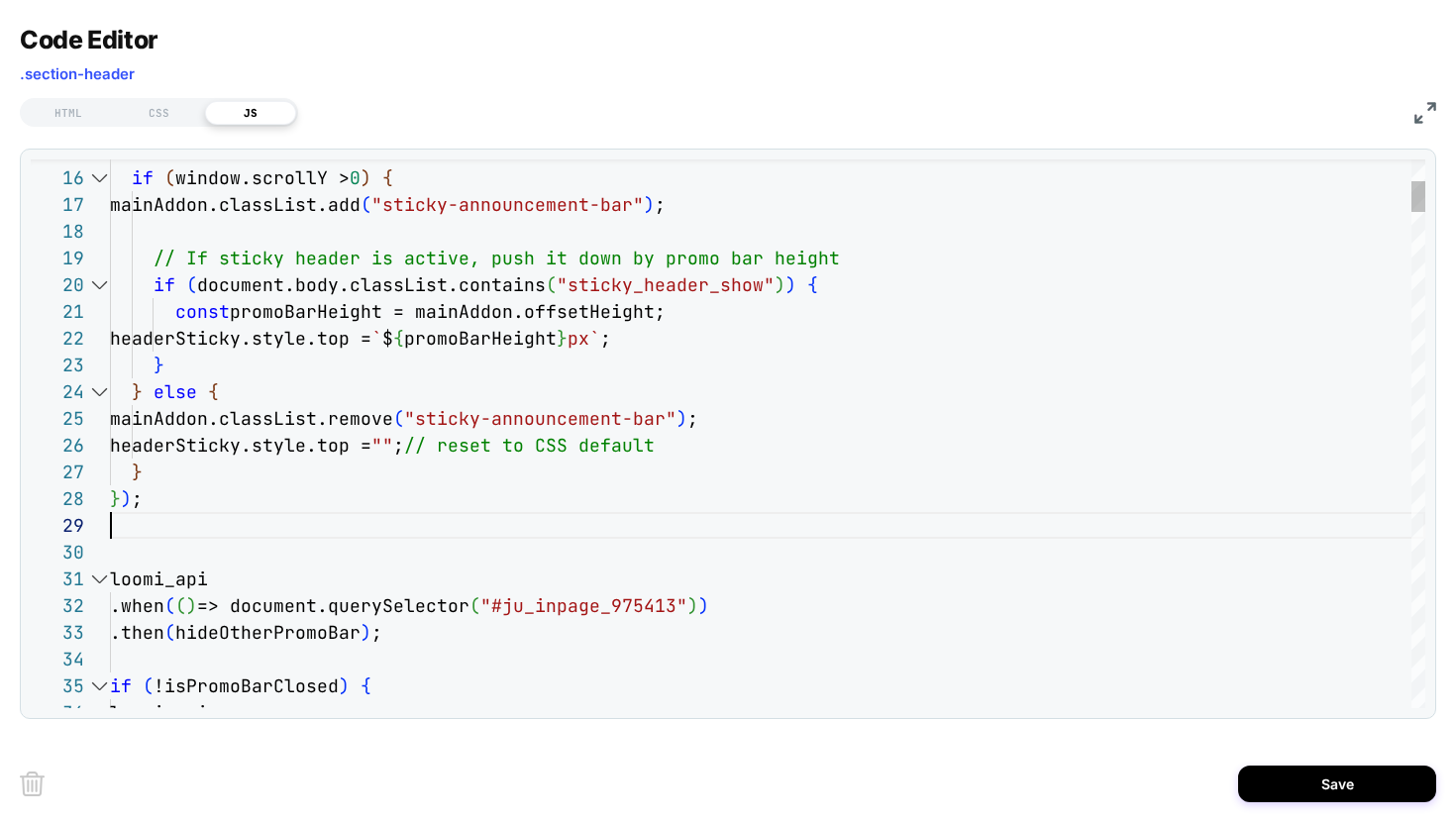 type on "**********" 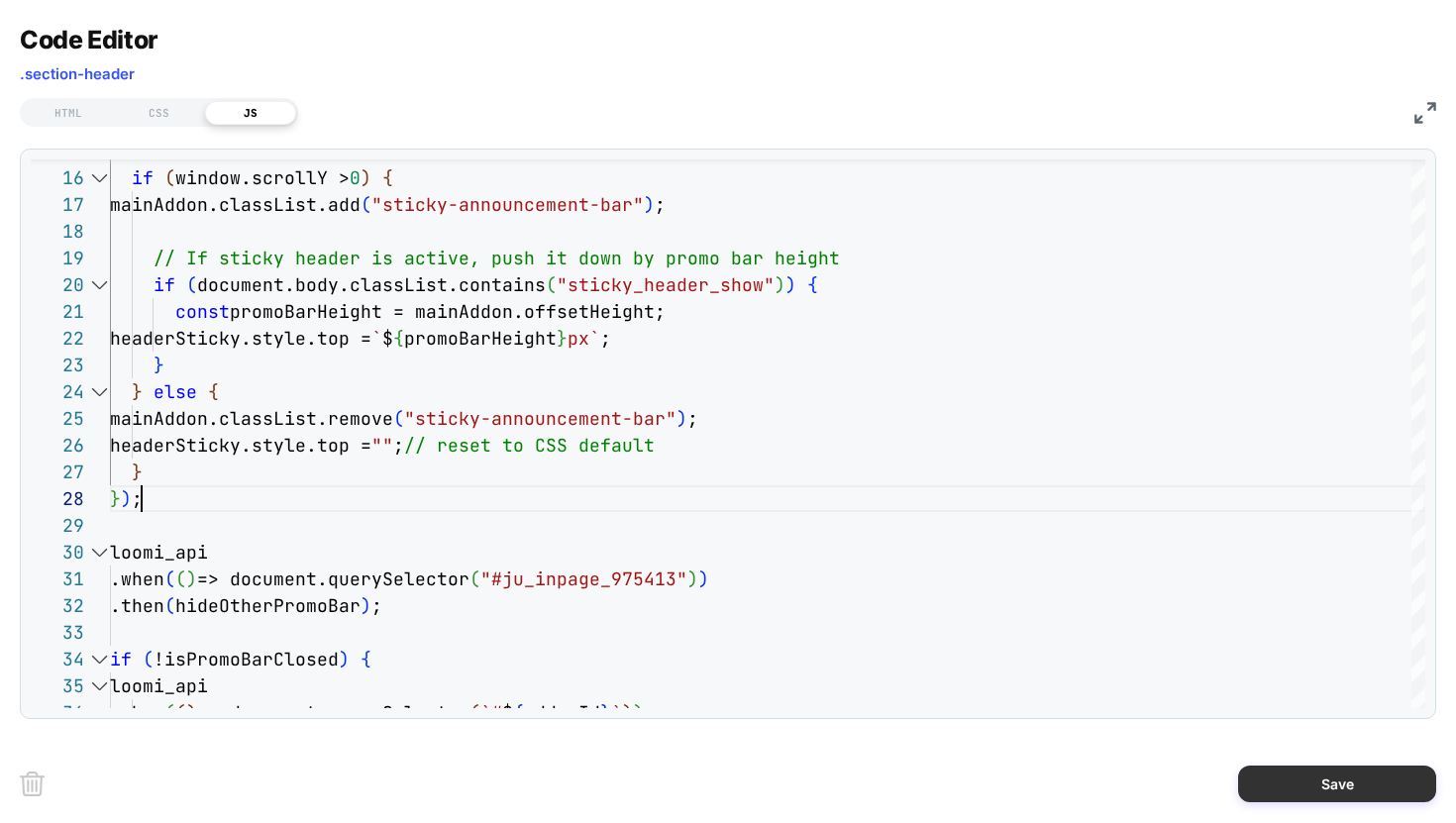 click on "Save" at bounding box center [1337, 783] 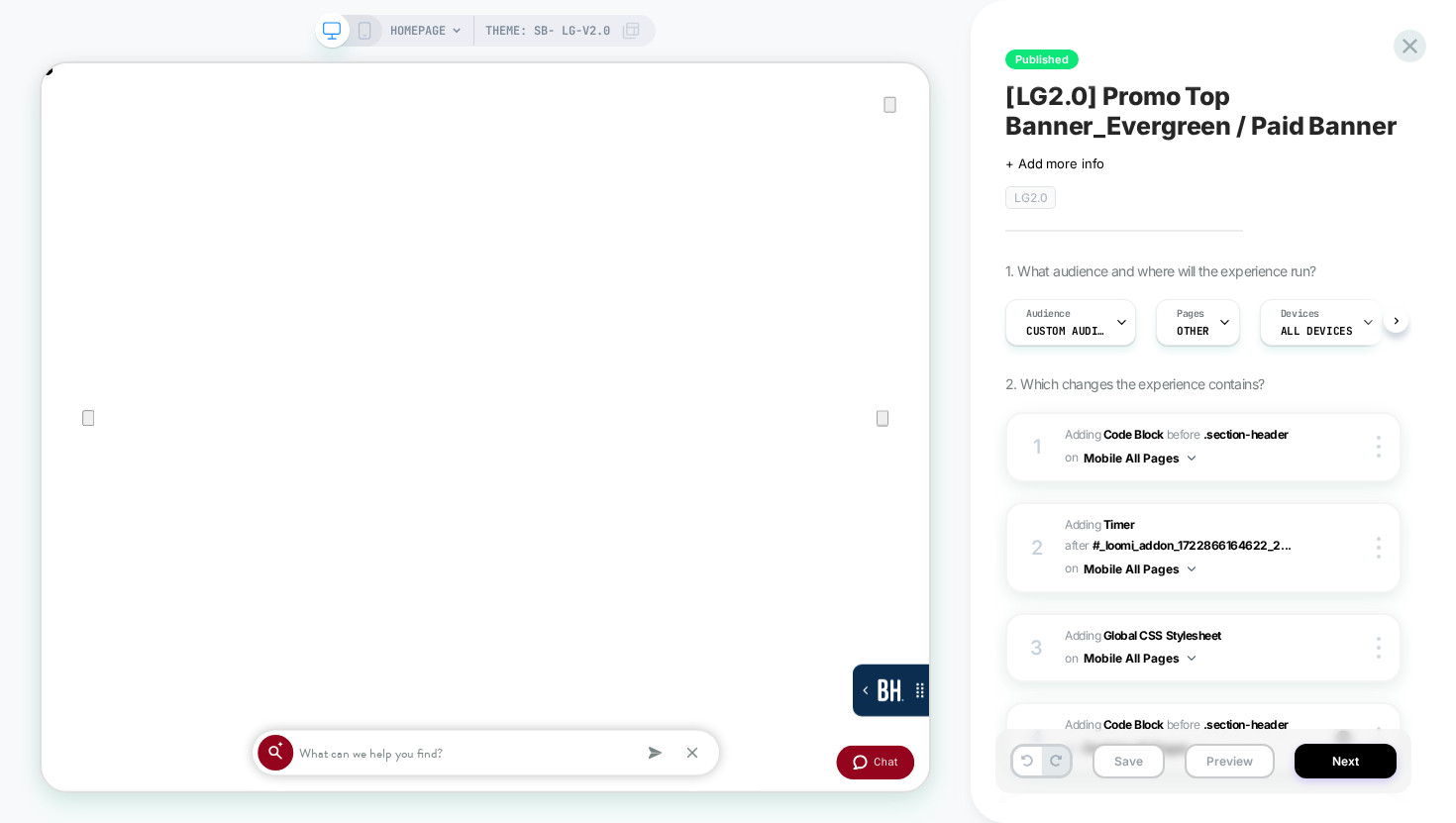 scroll, scrollTop: 0, scrollLeft: 1, axis: horizontal 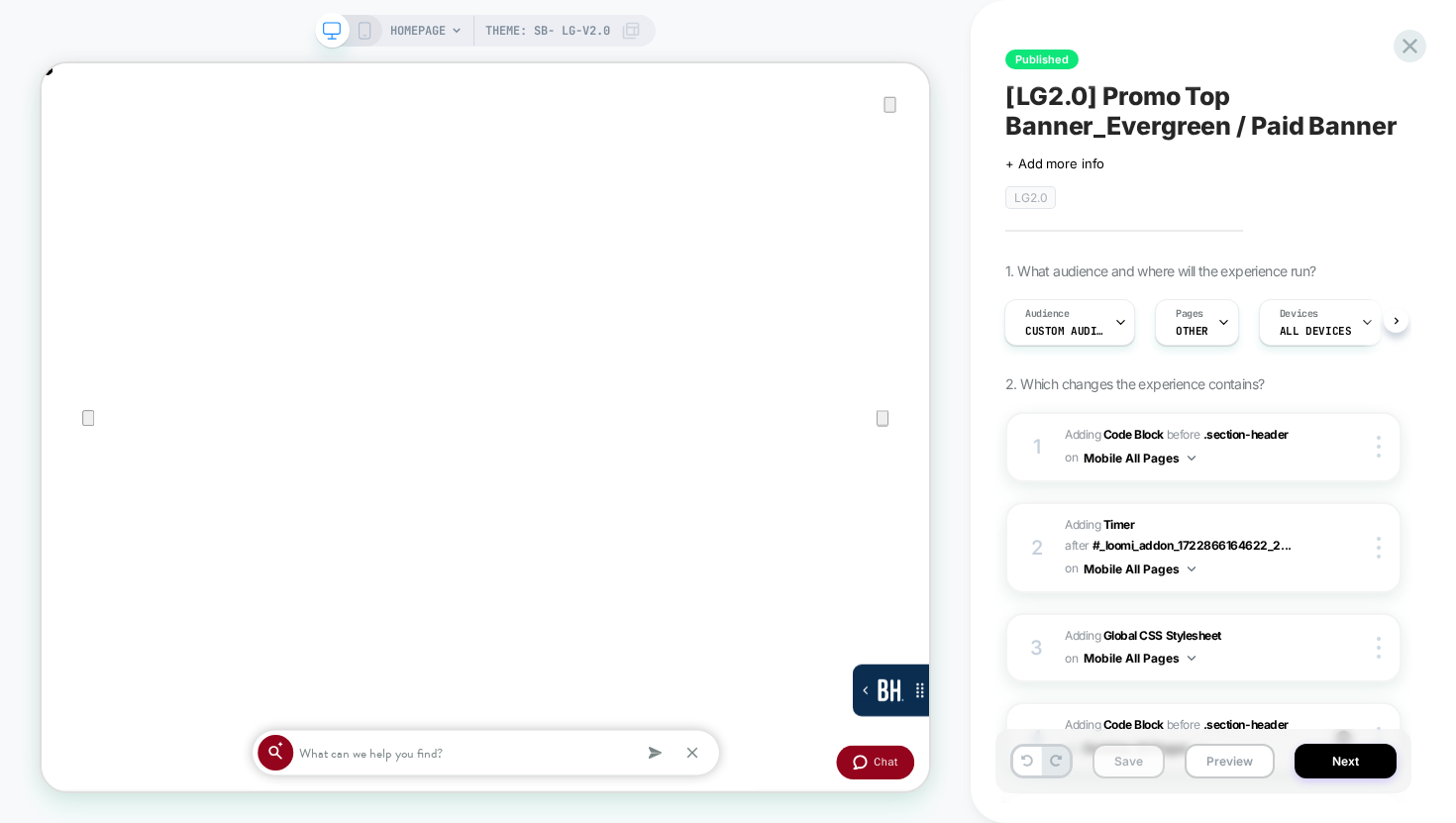 click on "Save" at bounding box center [1128, 761] 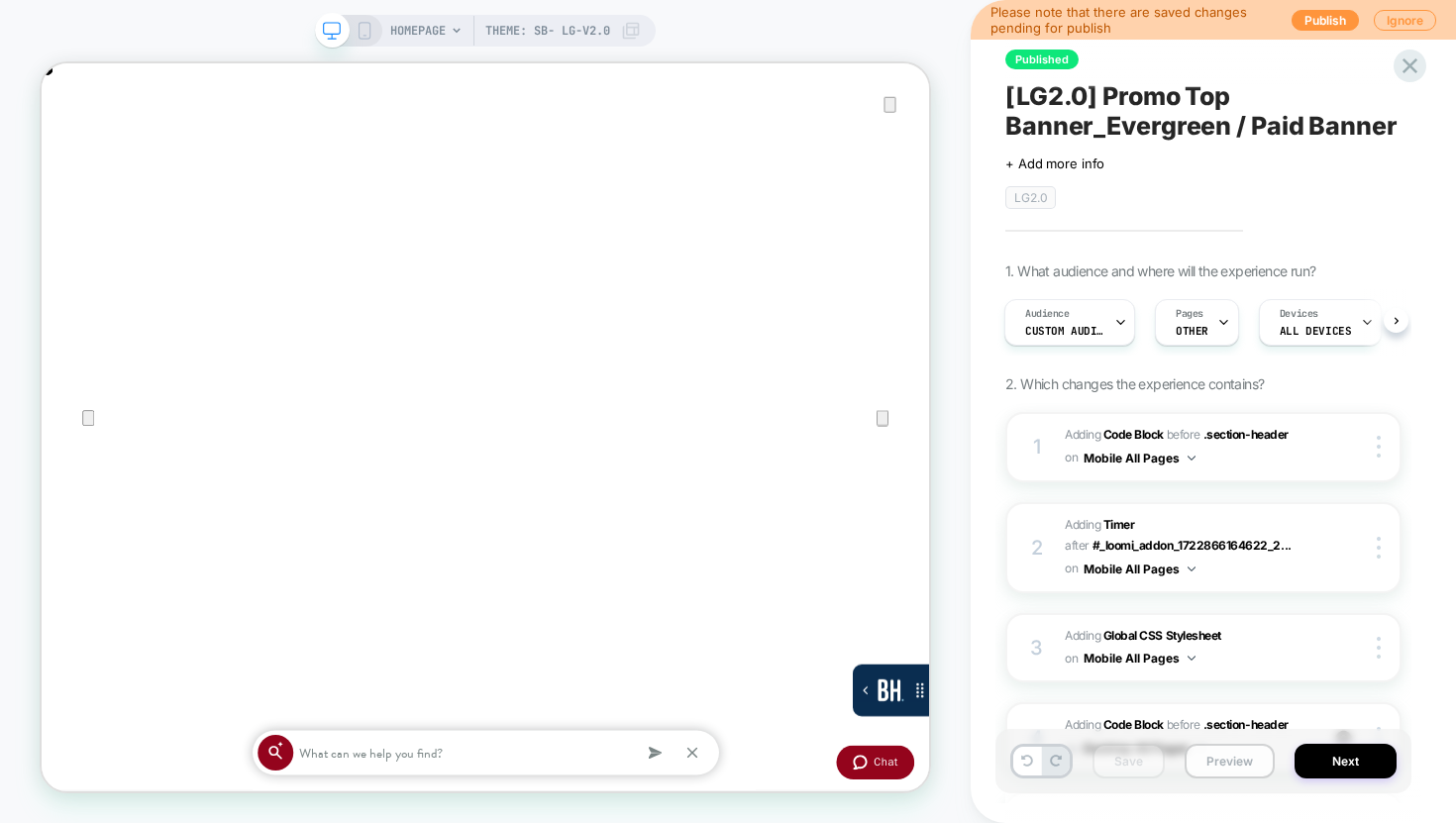 click on "Preview" at bounding box center (1229, 761) 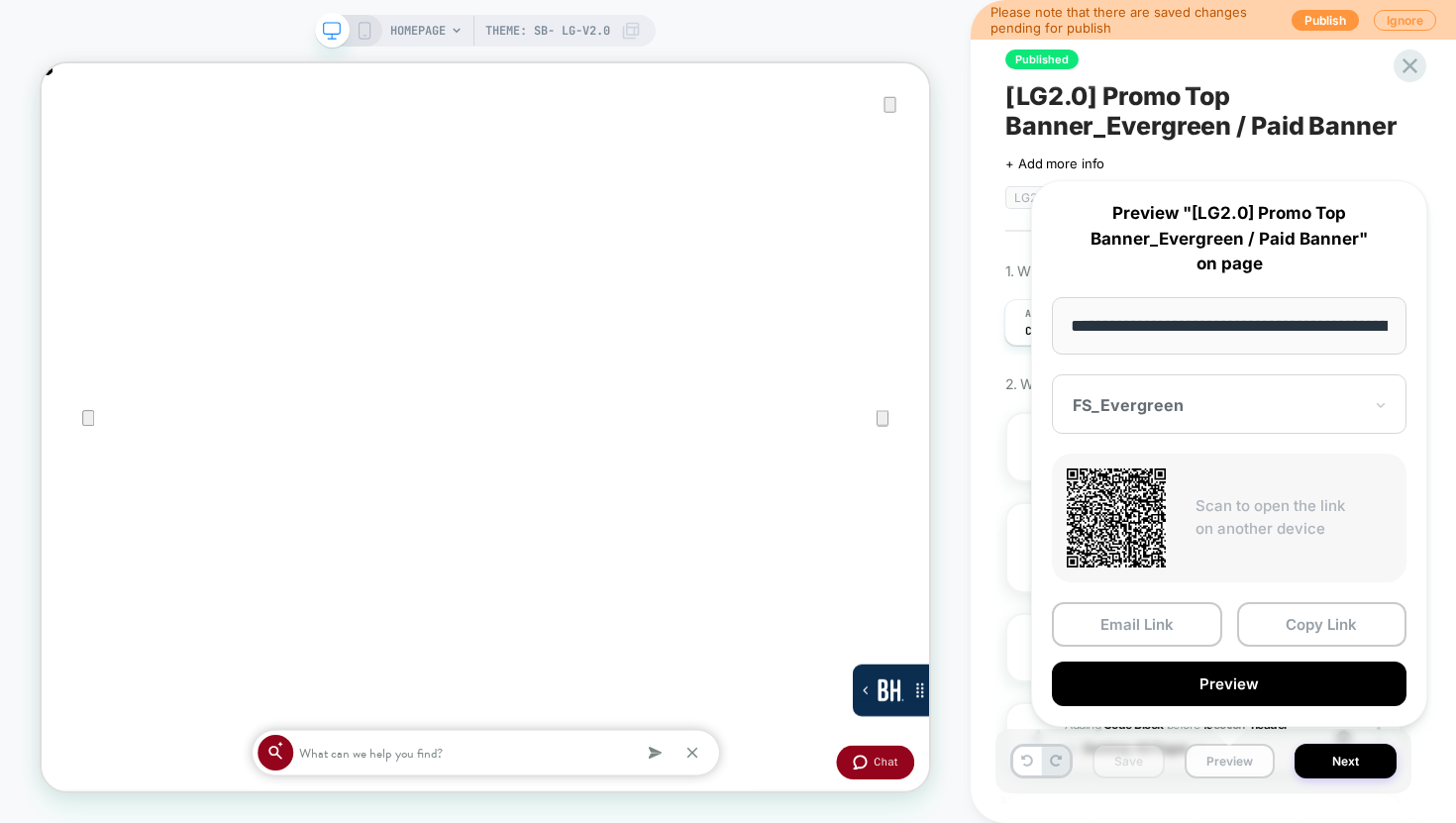 scroll, scrollTop: 0, scrollLeft: 188, axis: horizontal 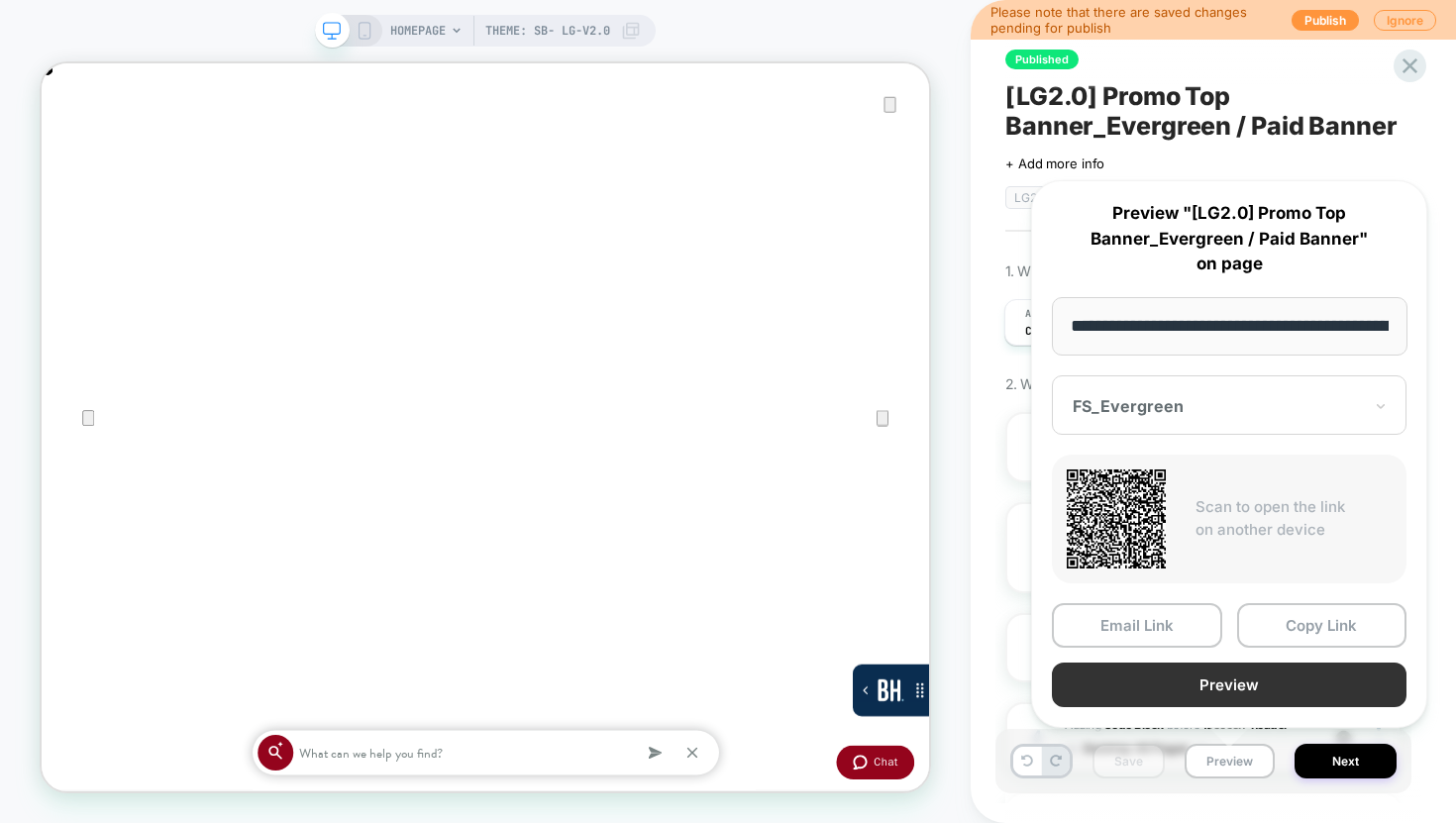 click on "Preview" at bounding box center [1229, 684] 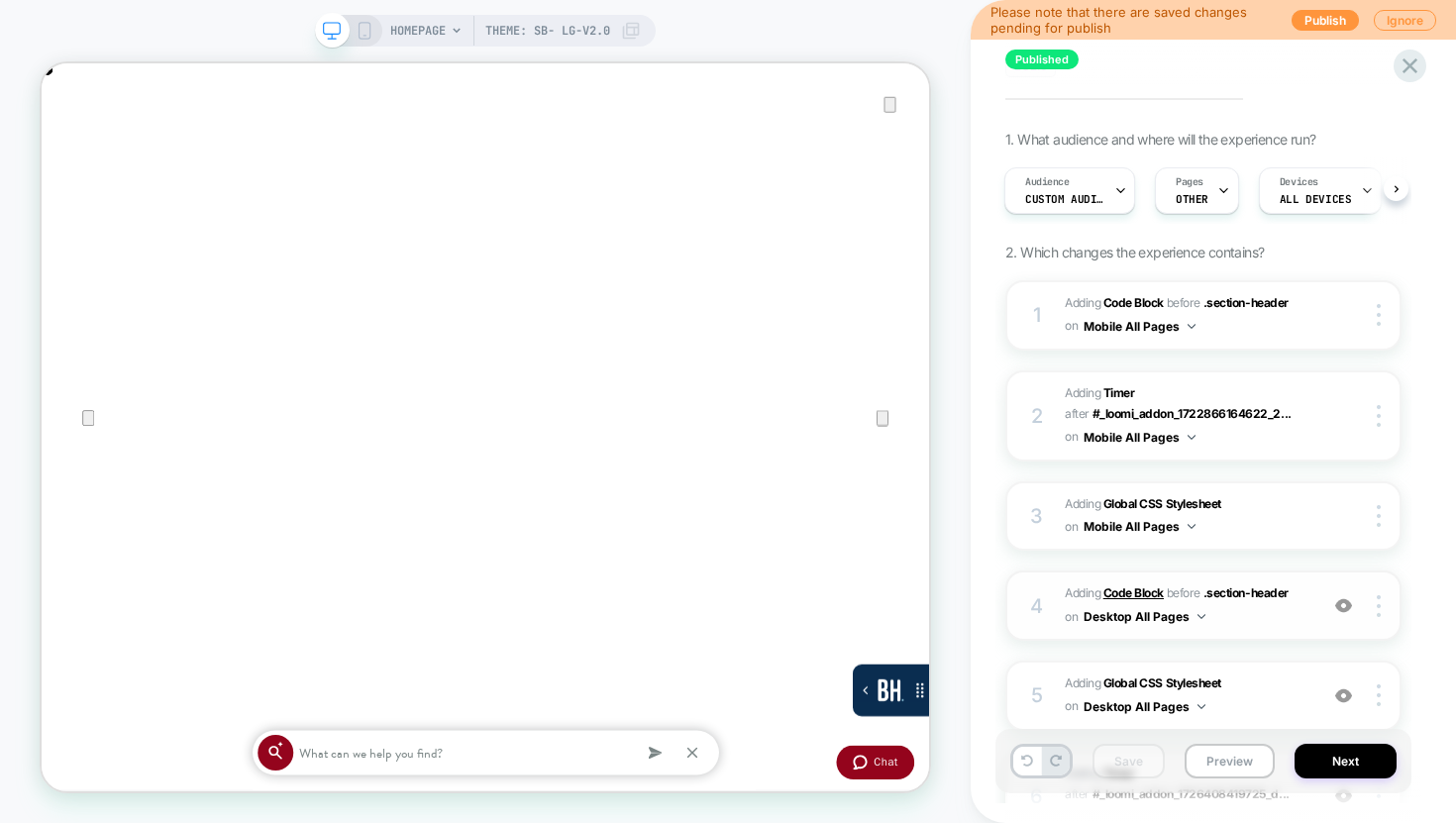 scroll, scrollTop: 139, scrollLeft: 0, axis: vertical 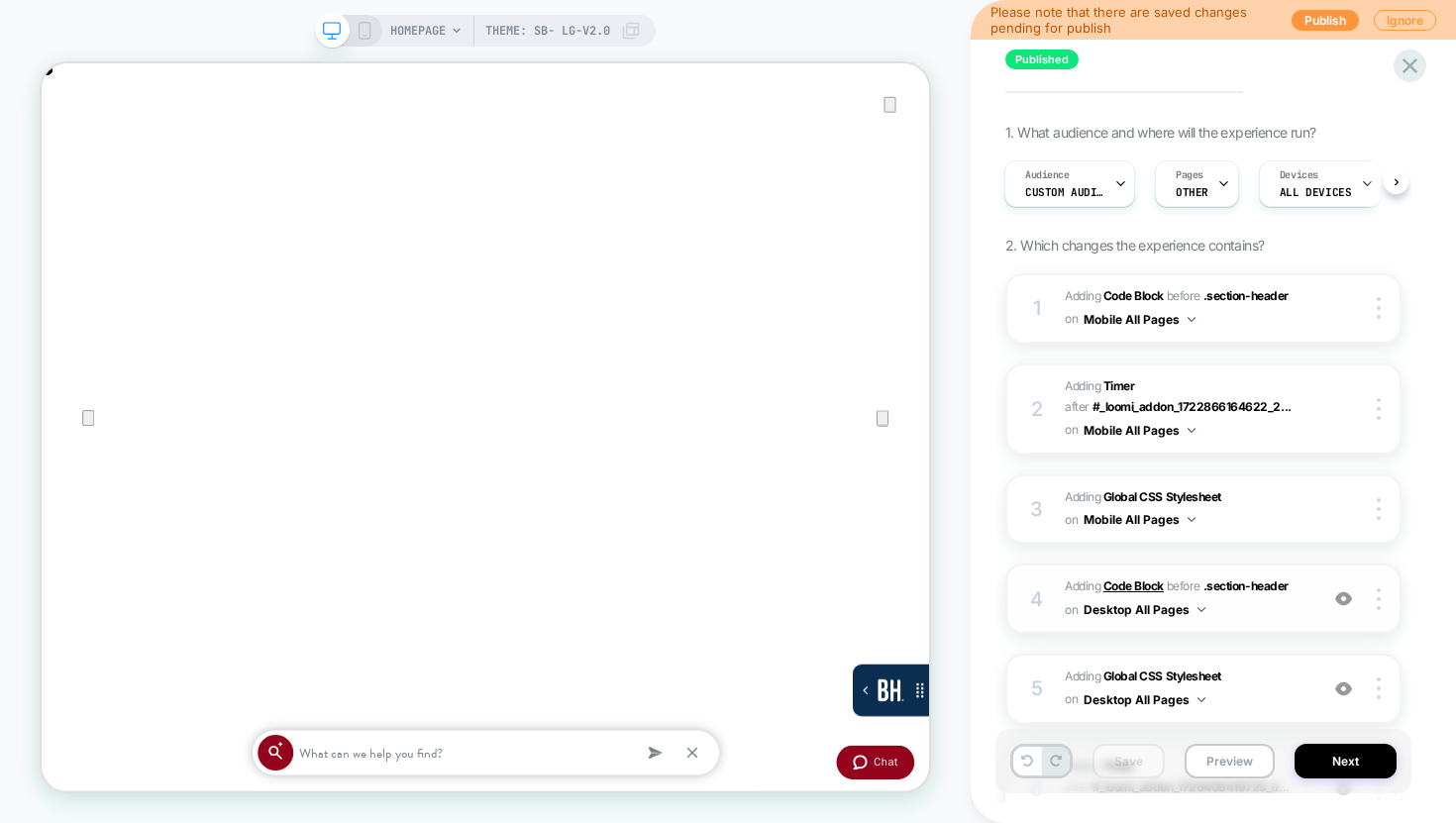 click on "Code Block" at bounding box center [1133, 585] 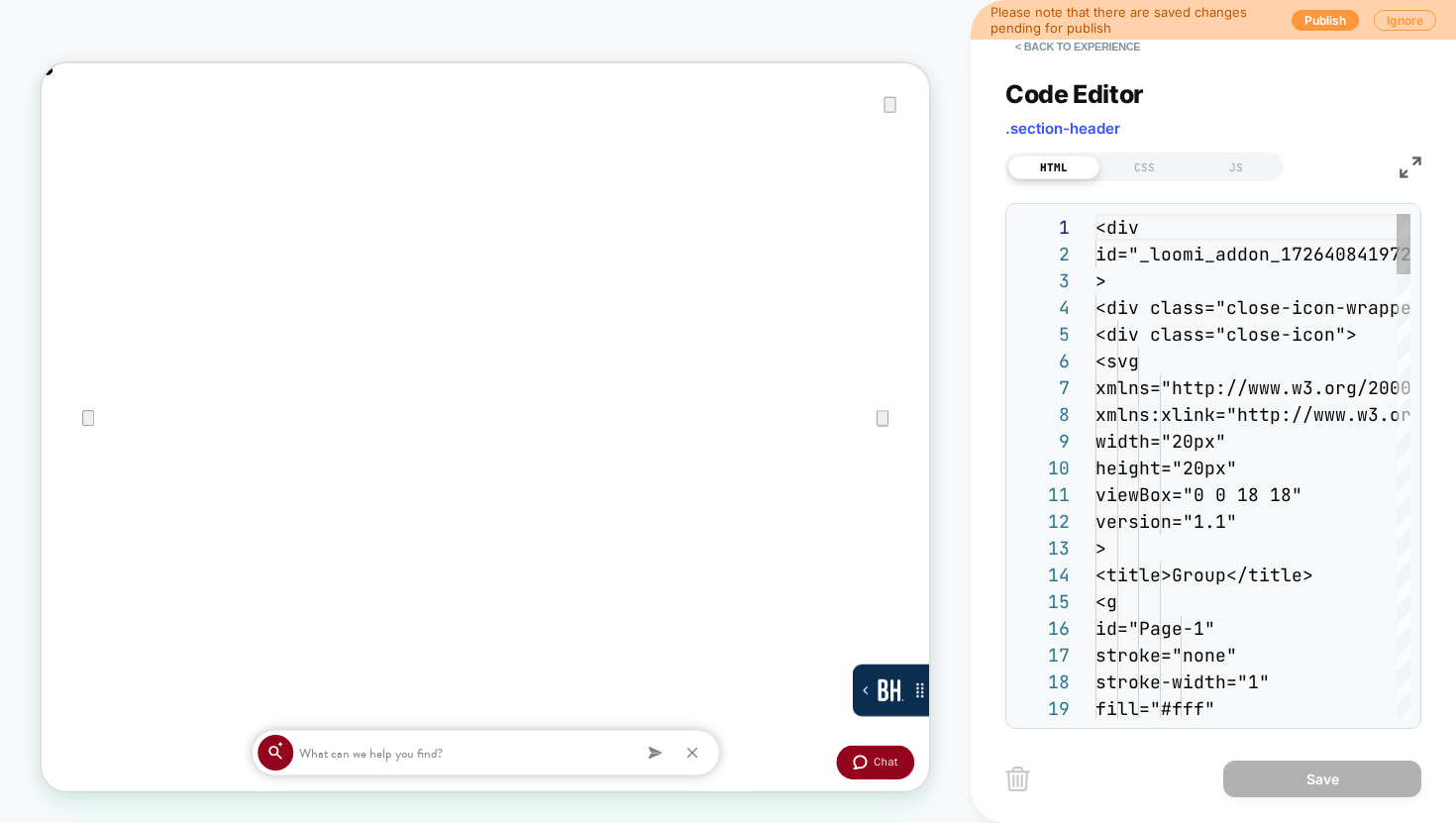 scroll, scrollTop: 267, scrollLeft: 0, axis: vertical 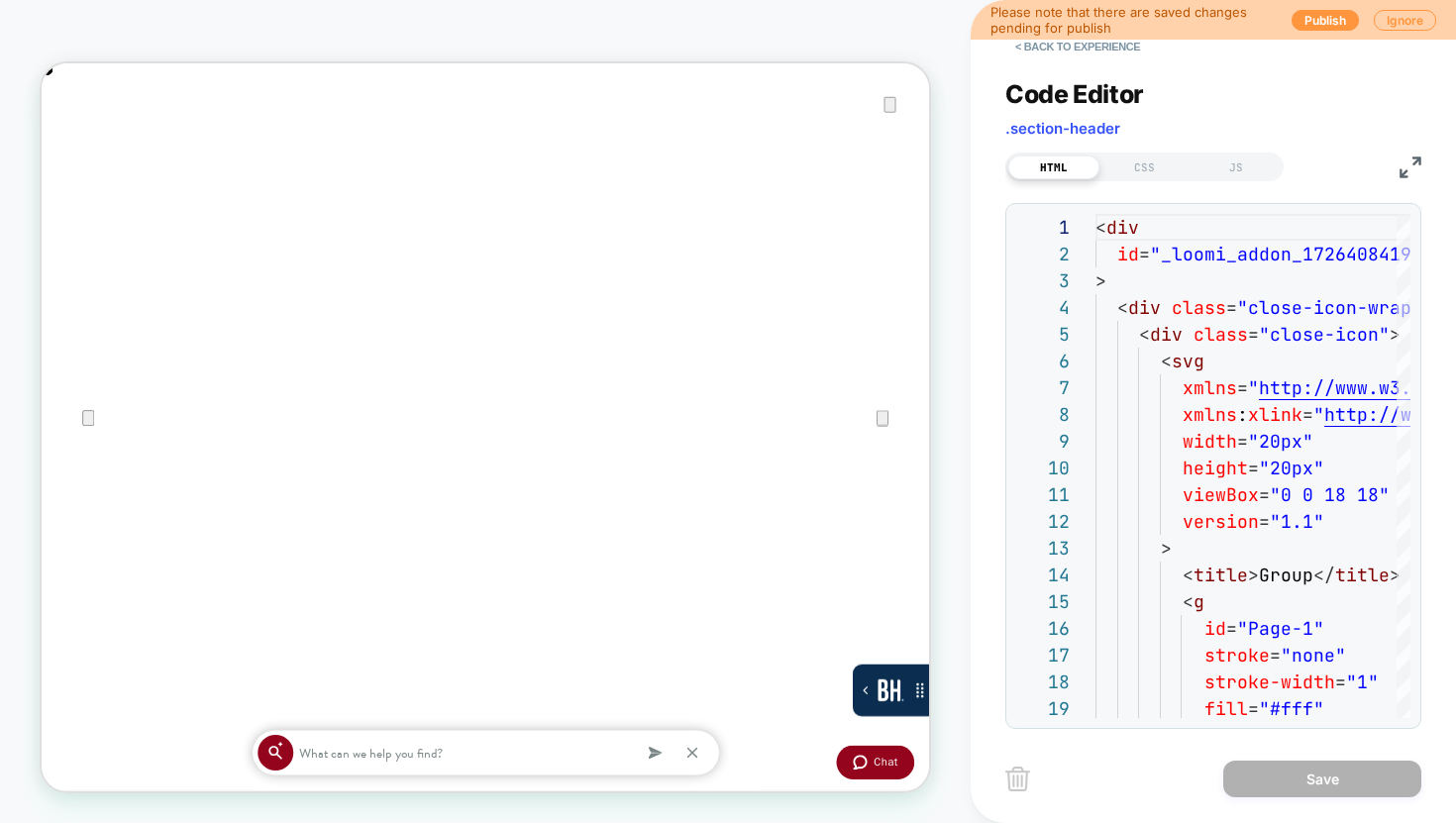 click on "HTML CSS JS" at bounding box center [1144, 166] 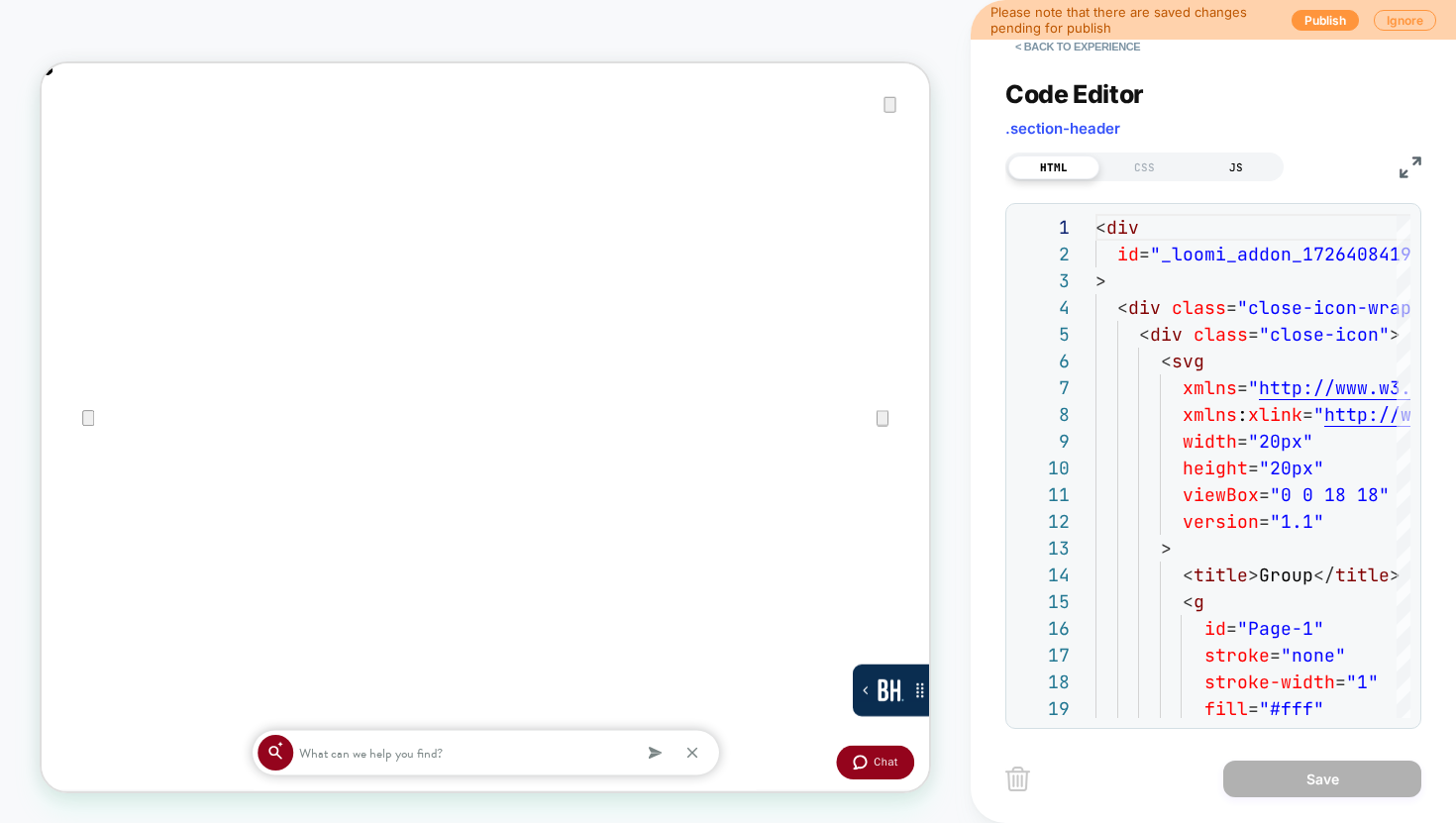 click on "JS" at bounding box center (1236, 167) 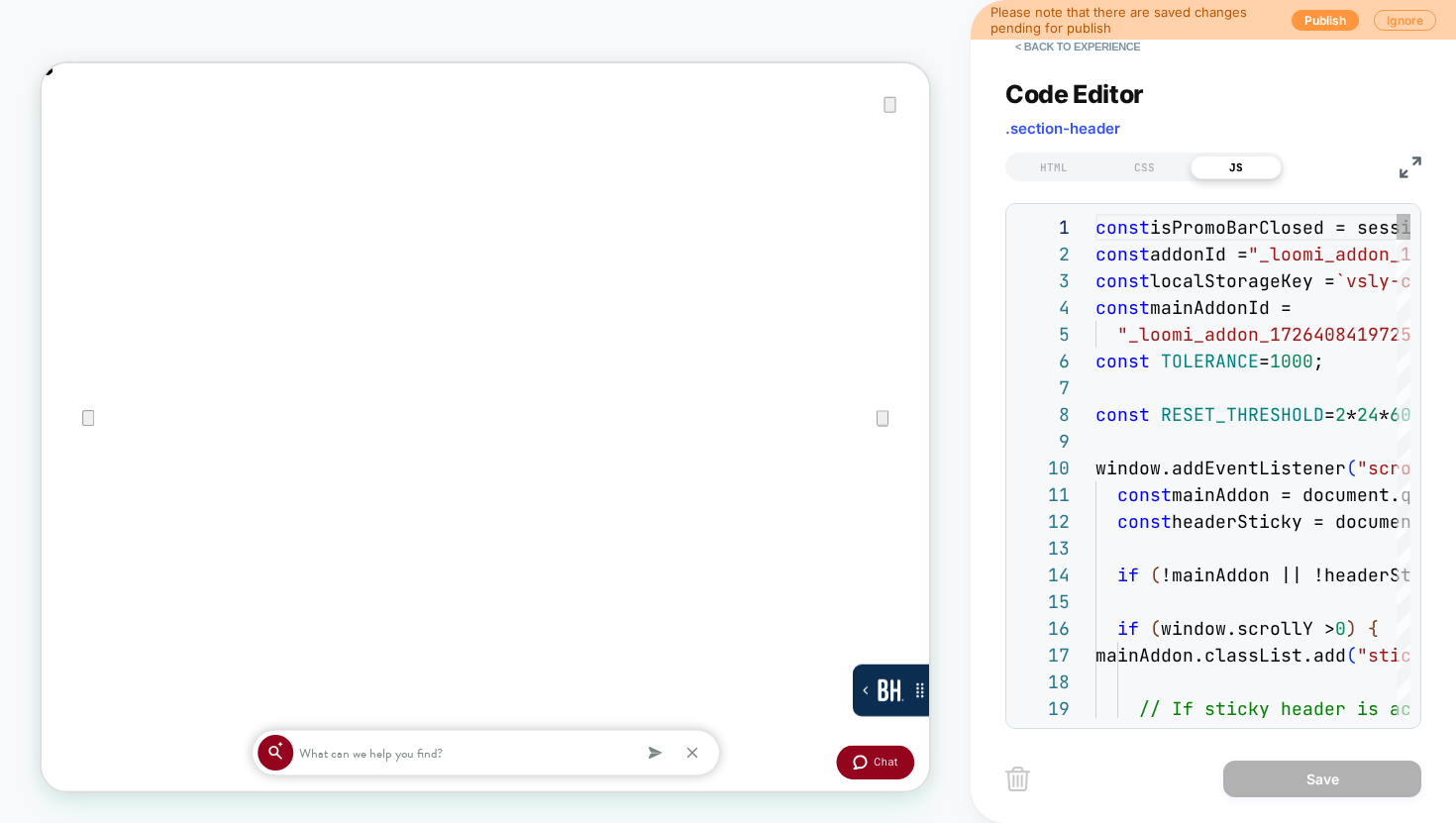 scroll, scrollTop: 267, scrollLeft: 0, axis: vertical 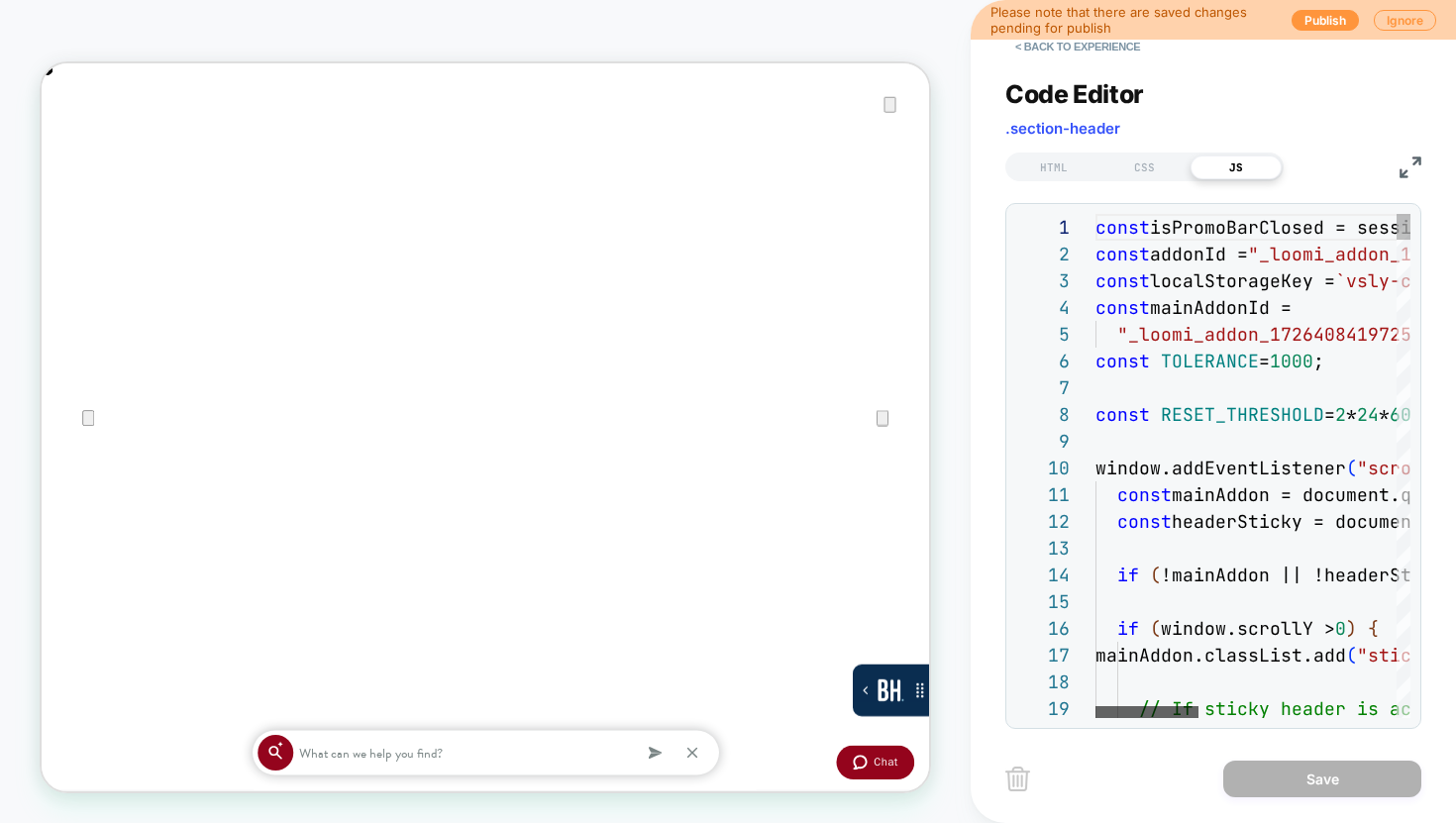 click at bounding box center (1147, 712) 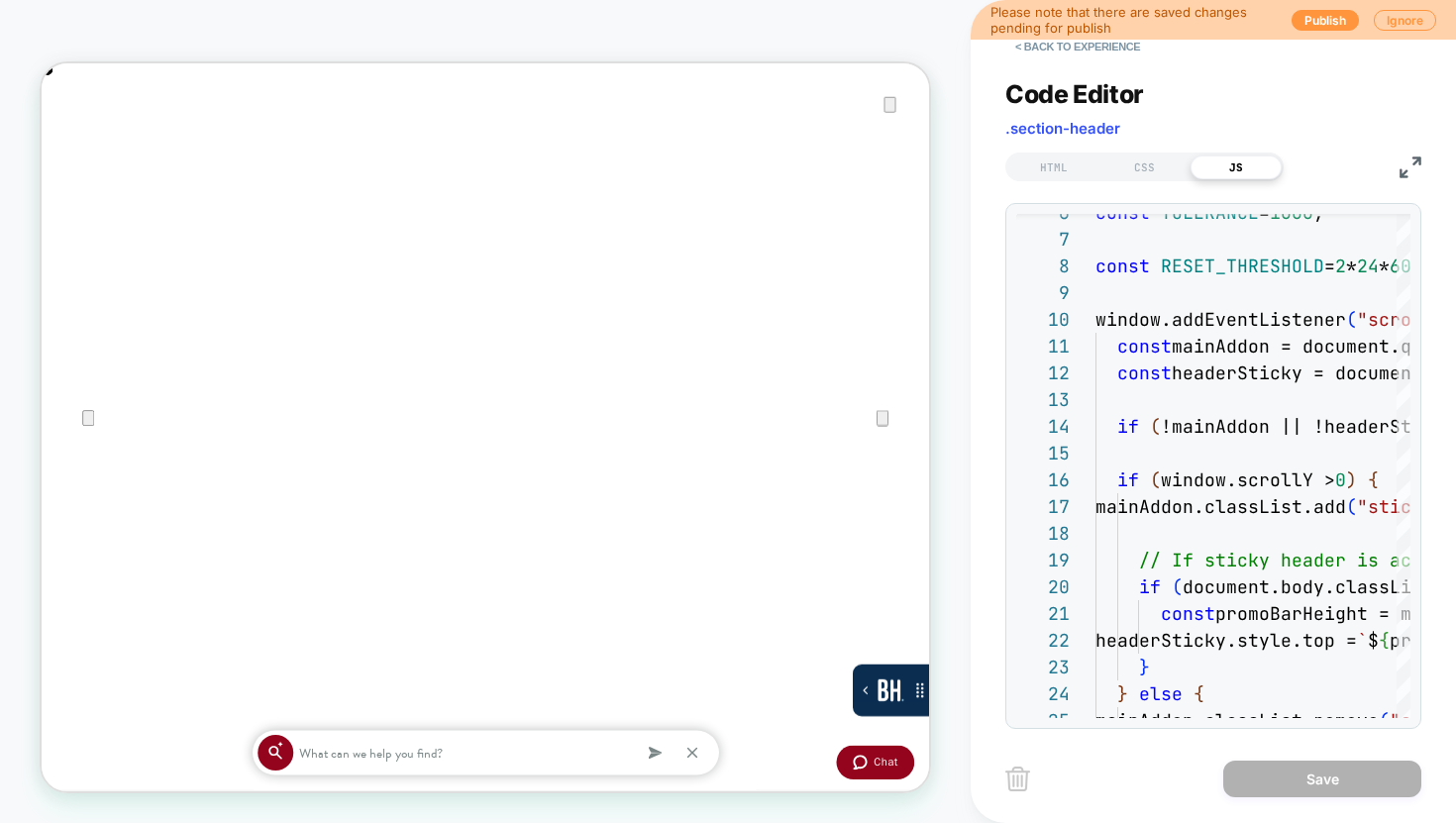 click at bounding box center (1410, 167) 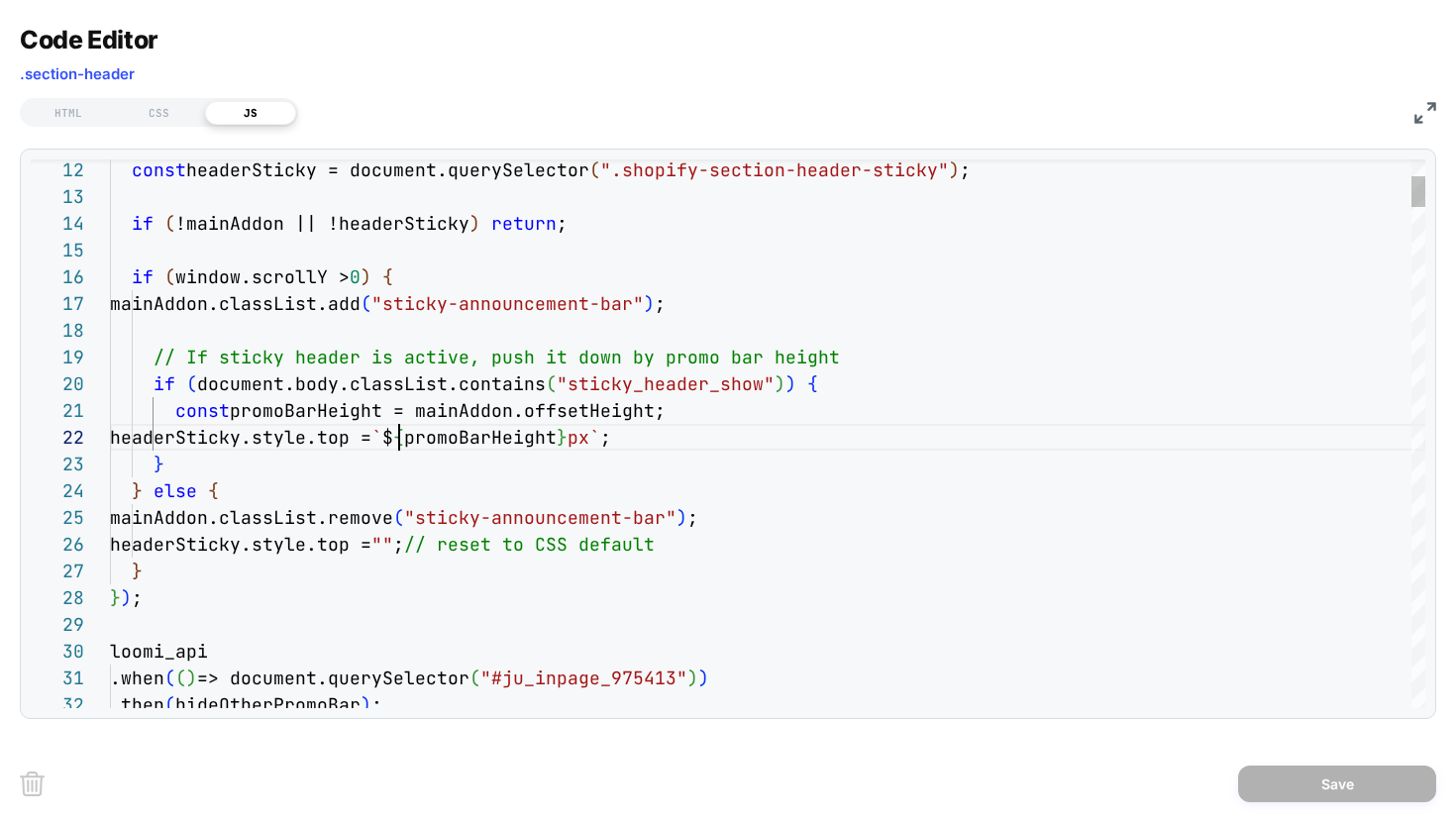 click on "const  headerSticky = document.querySelector ( ".shopify-section-header-sticky" ) ;    if   ( !mainAddon || !headerSticky )   return ;    if   ( window.scrollY >  0 )   {     mainAddon.classList.add ( "sticky-announcement-bar" ) ;      // If sticky header is active, push it down by pro mo bar height      if   ( document.body.classList.contains ( "sticky_header_show" ) )   {        const  promoBarHeight = mainAddon.offsetHeight;       headerSticky.style.top =  ` $ { promoBarHeight } px` ;      }    }   else   {     mainAddon.classList.remove ( "sticky-announcement-bar" ) ;     headerSticky.style.top =  "" ;  // reset to CSS default    } } ) ; loomi_api   .when ( ( )  => document.querySelector ( "#ju_inpage_975413" ) )   .then ( hideOtherPromoBar ) ;" at bounding box center [768, 4736] 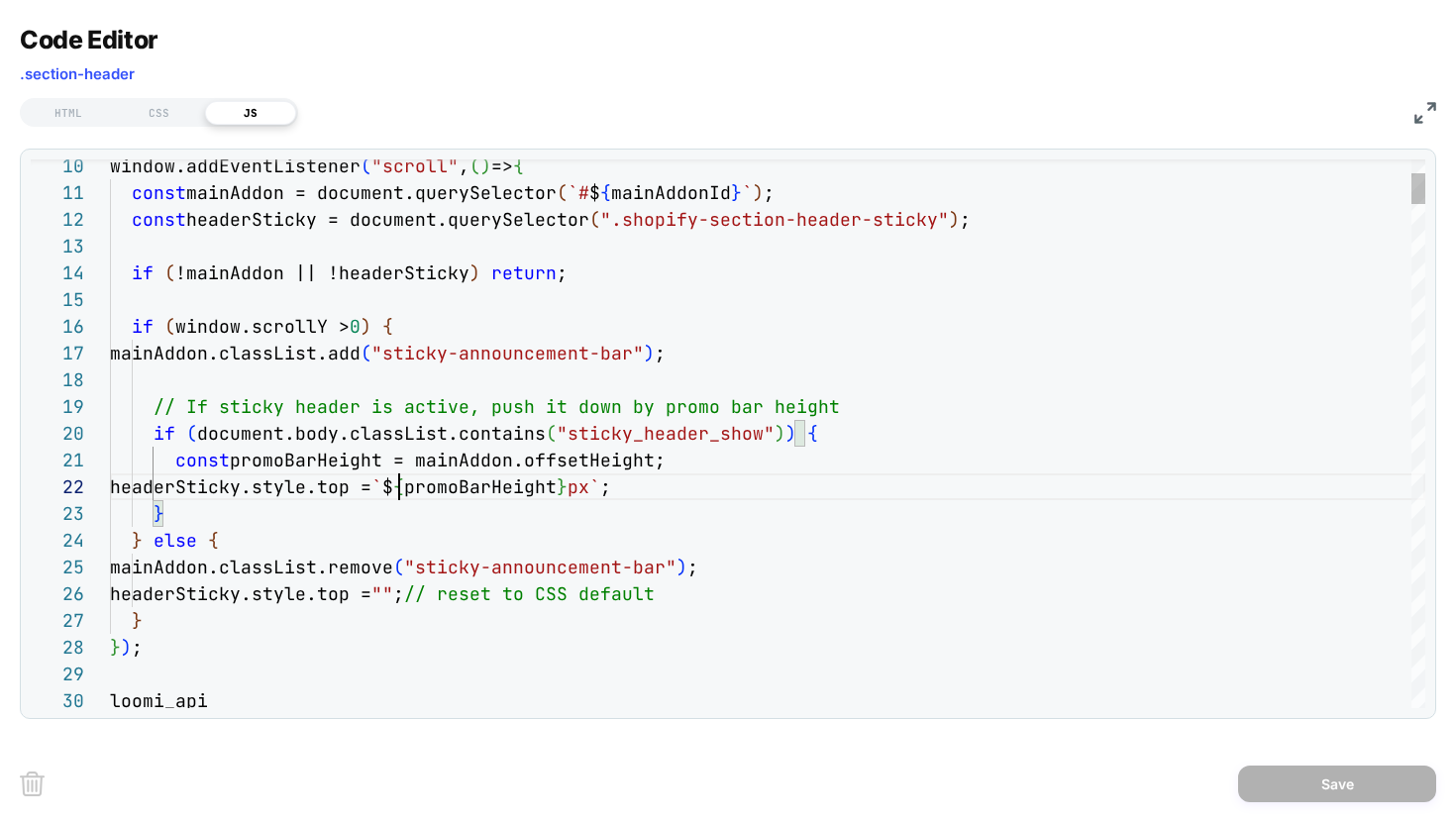 click on "const  headerSticky = document.querySelector ( ".shopify-section-header-sticky" ) ;    if   ( !mainAddon || !headerSticky )   return ;    if   ( window.scrollY >  0 )   {     mainAddon.classList.add ( "sticky-announcement-bar" ) ;      // If sticky header is active, push it down by pro mo bar height      if   ( document.body.classList.contains ( "sticky_header_show" ) )   {        const  promoBarHeight = mainAddon.offsetHeight;       headerSticky.style.top =  ` $ { promoBarHeight } px` ;      }    }   else   {     mainAddon.classList.remove ( "sticky-announcement-bar" ) ;     headerSticky.style.top =  "" ;  // reset to CSS default    } } ) ; loomi_api window.addEventListener ( "scroll" ,  ( )  =>  {    const  mainAddon = document.querySelector ( `# $ { mainAddonId } ` ) ;" at bounding box center (768, 4785) 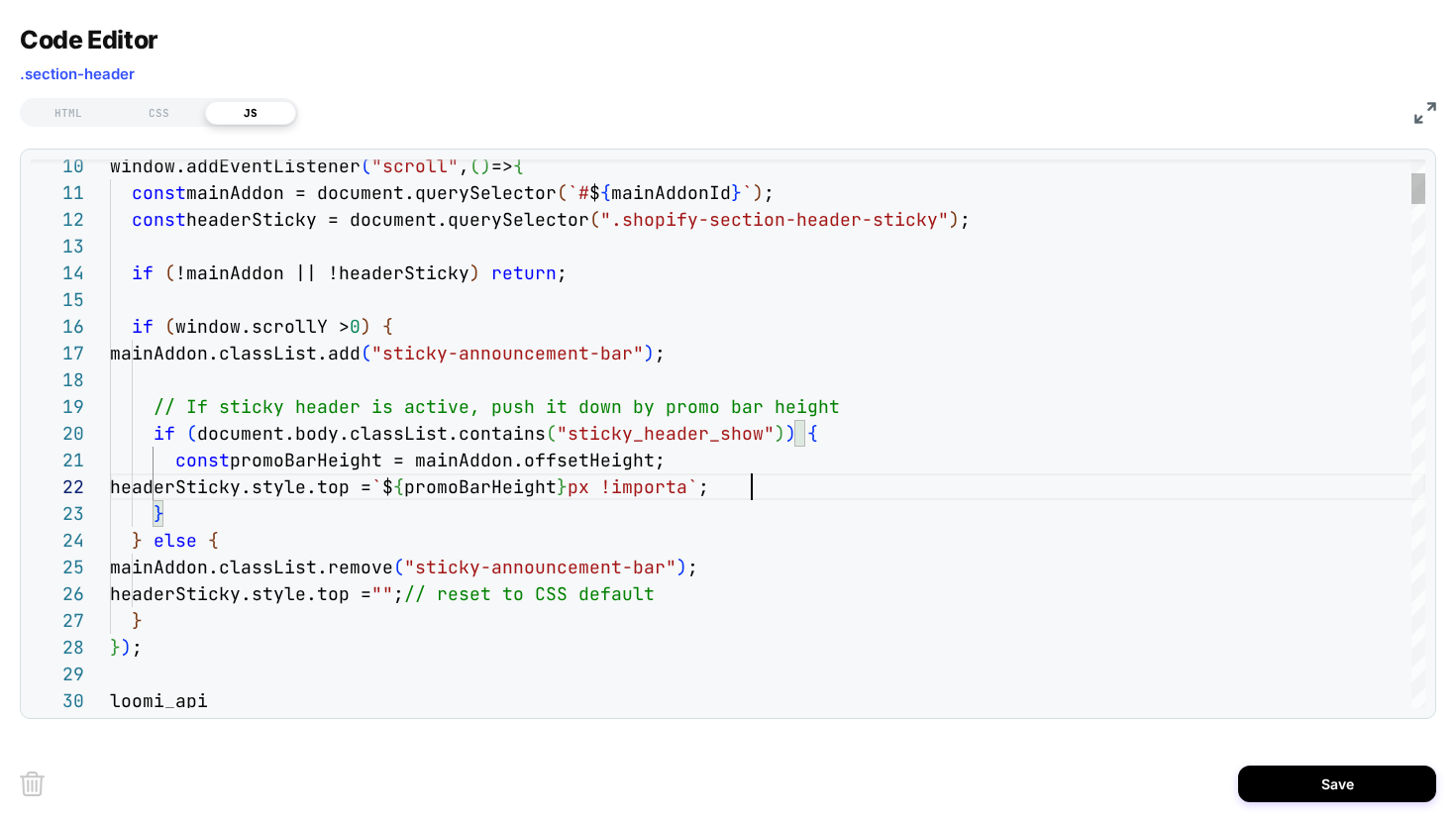scroll, scrollTop: 27, scrollLeft: 664, axis: both 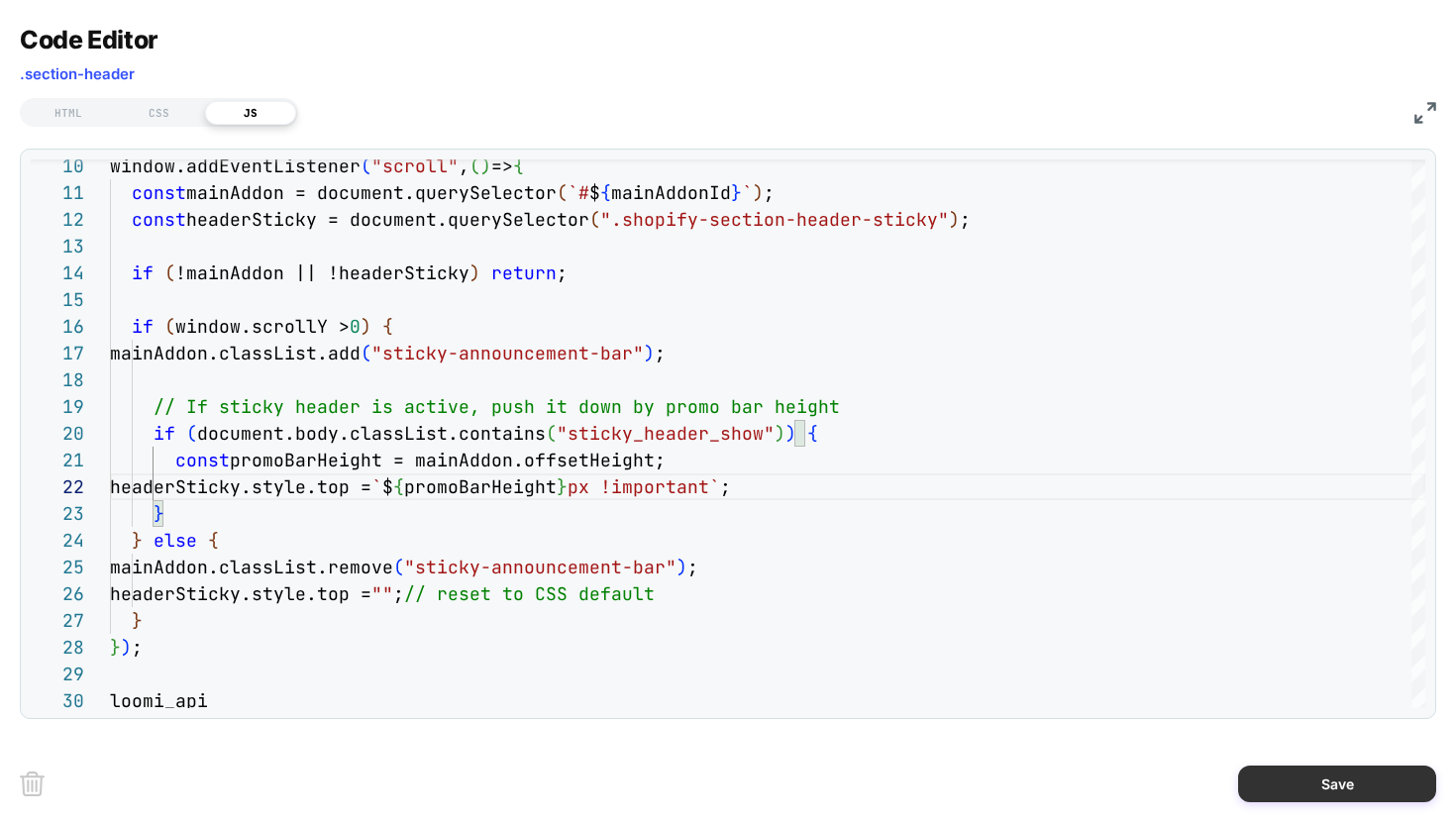 type on "**********" 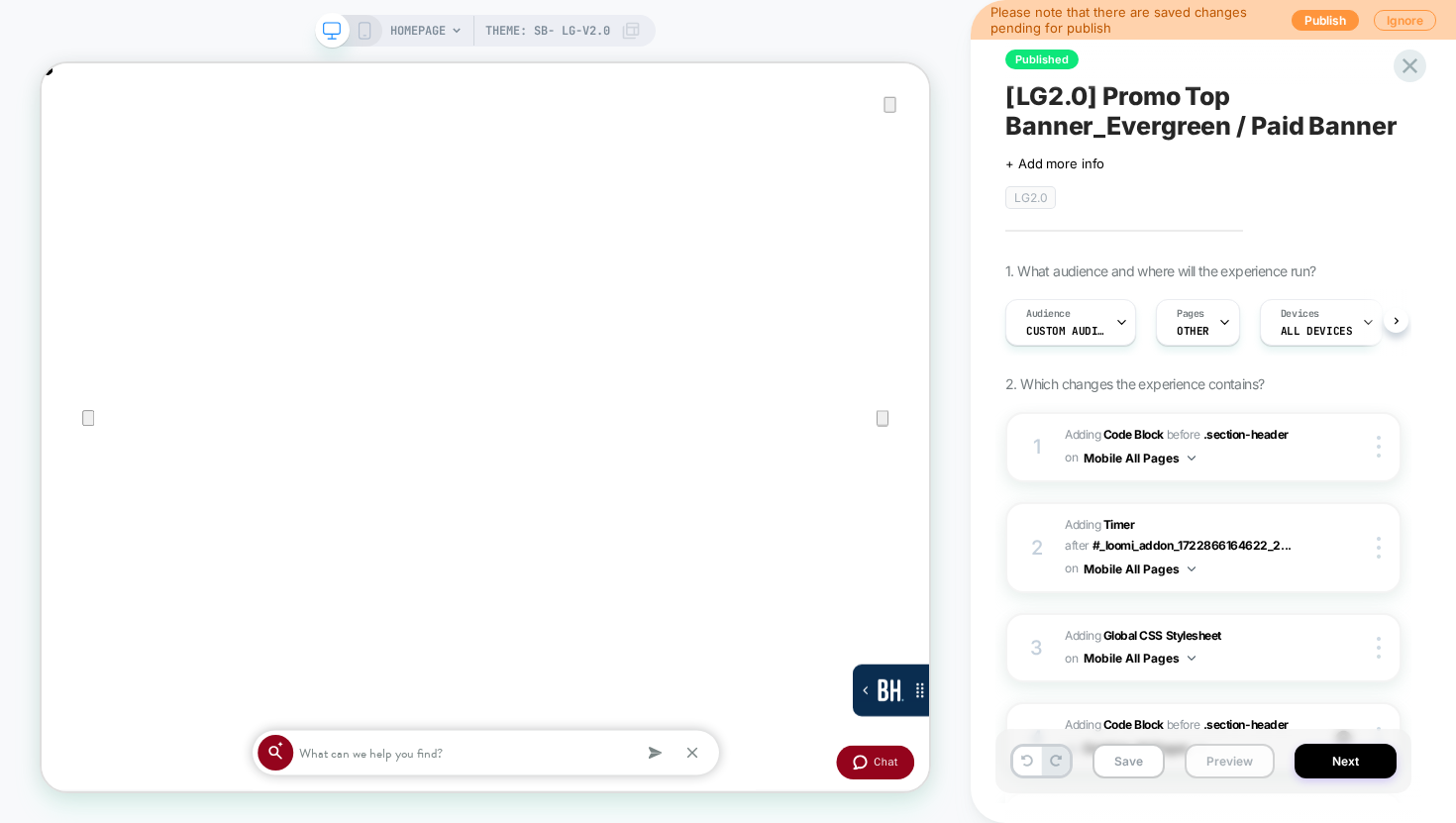 scroll, scrollTop: 0, scrollLeft: 1, axis: horizontal 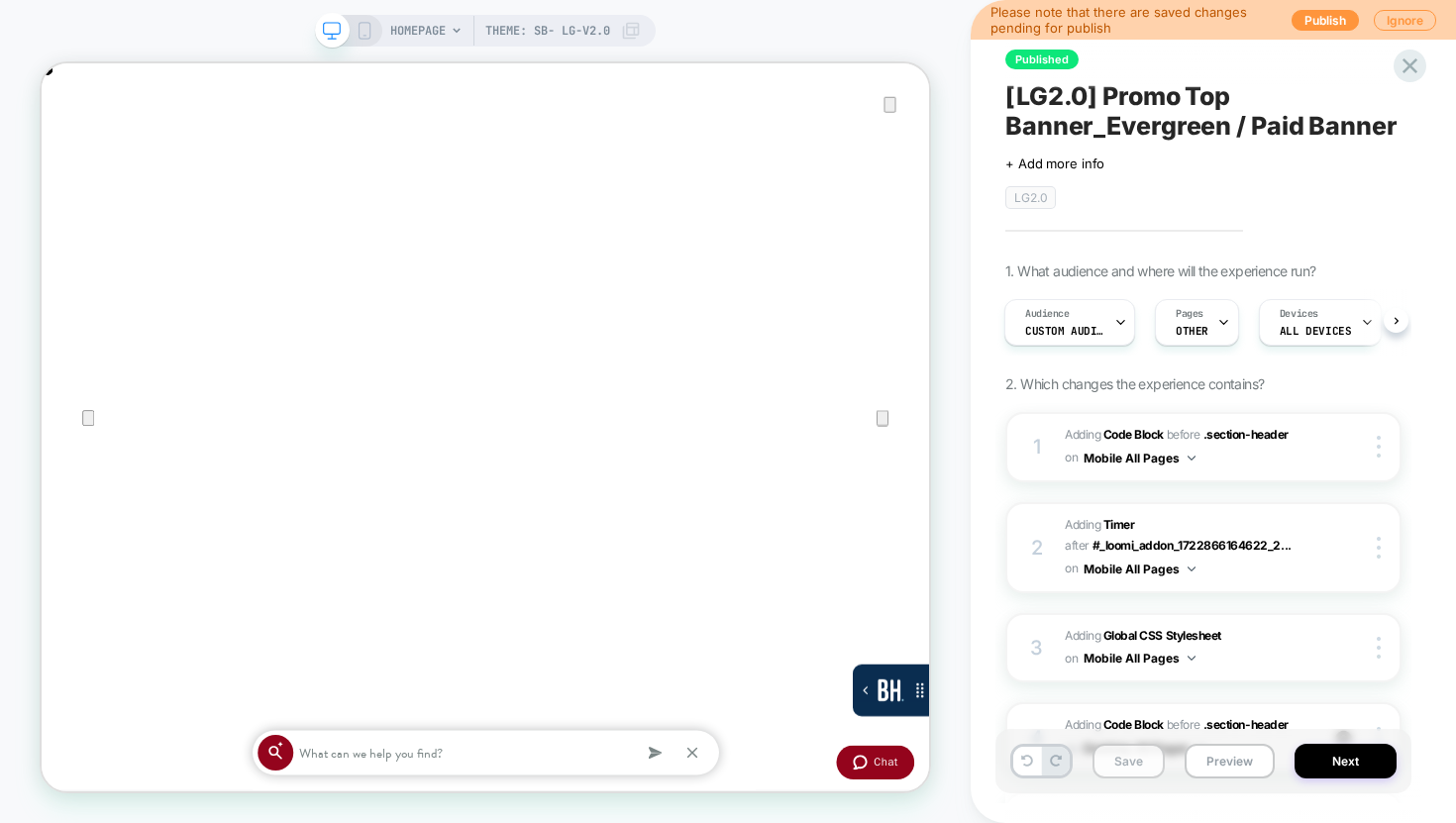 click on "Save" at bounding box center [1128, 761] 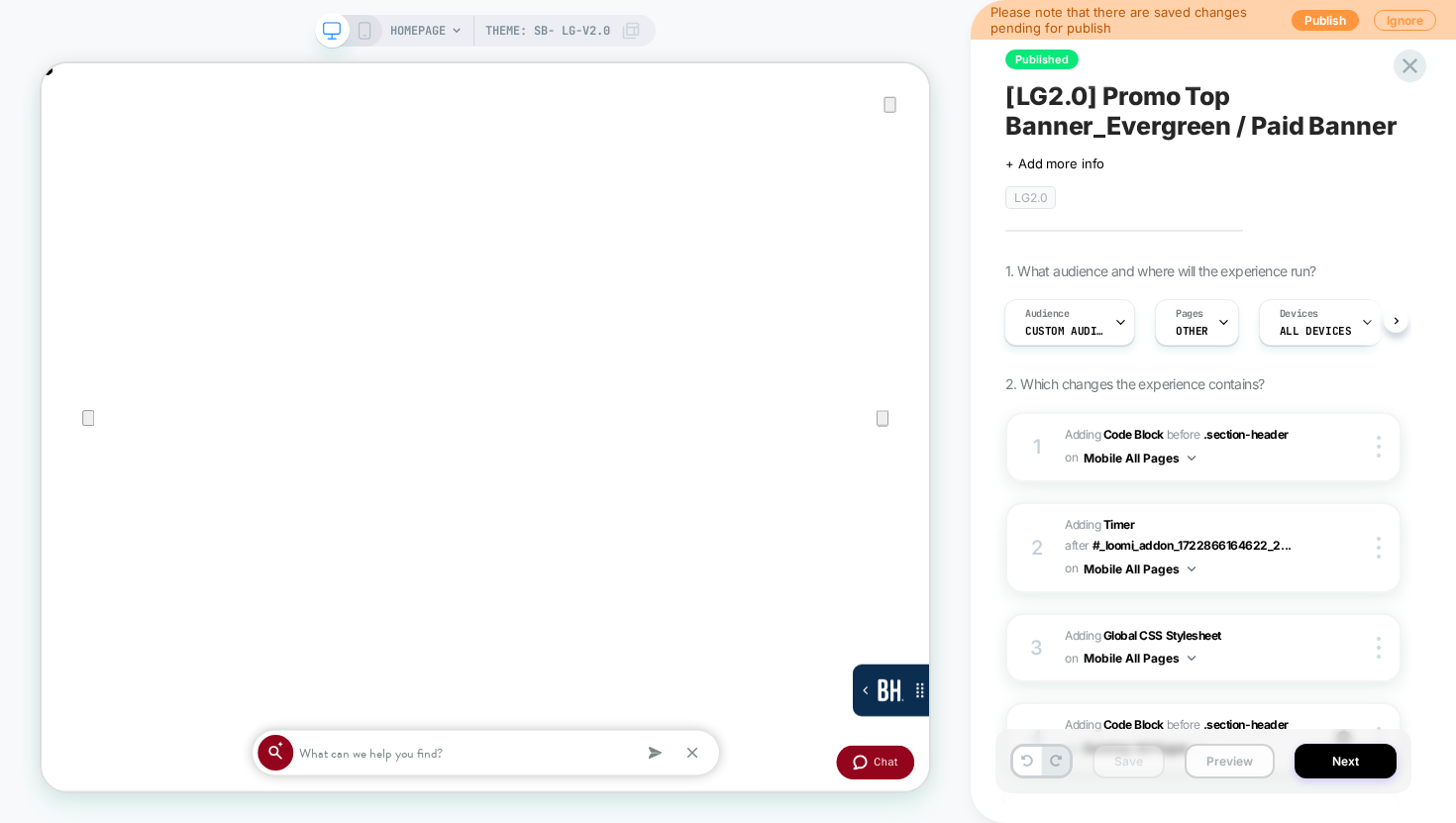 click on "Preview" at bounding box center (1229, 761) 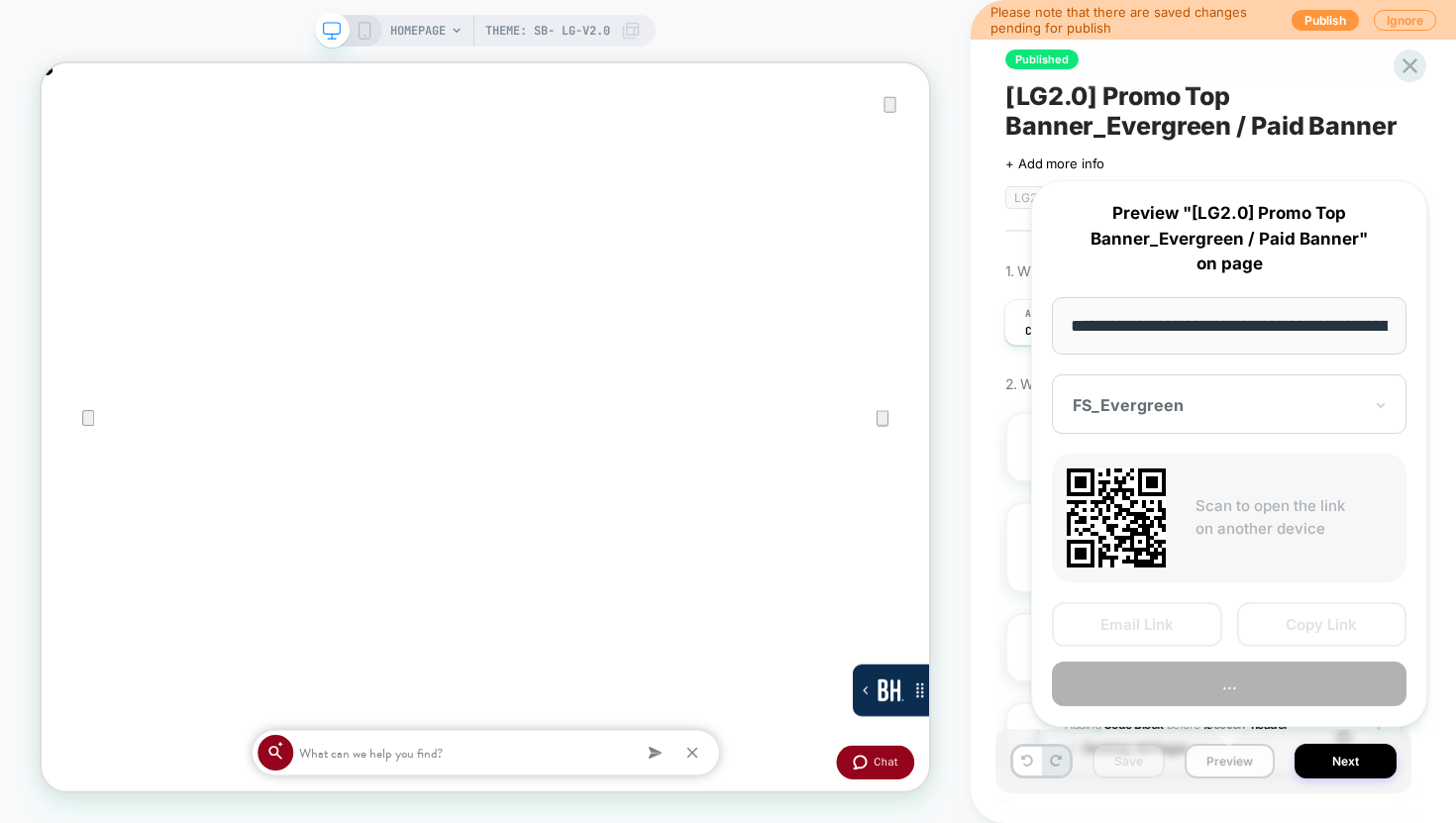 scroll, scrollTop: 0, scrollLeft: 188, axis: horizontal 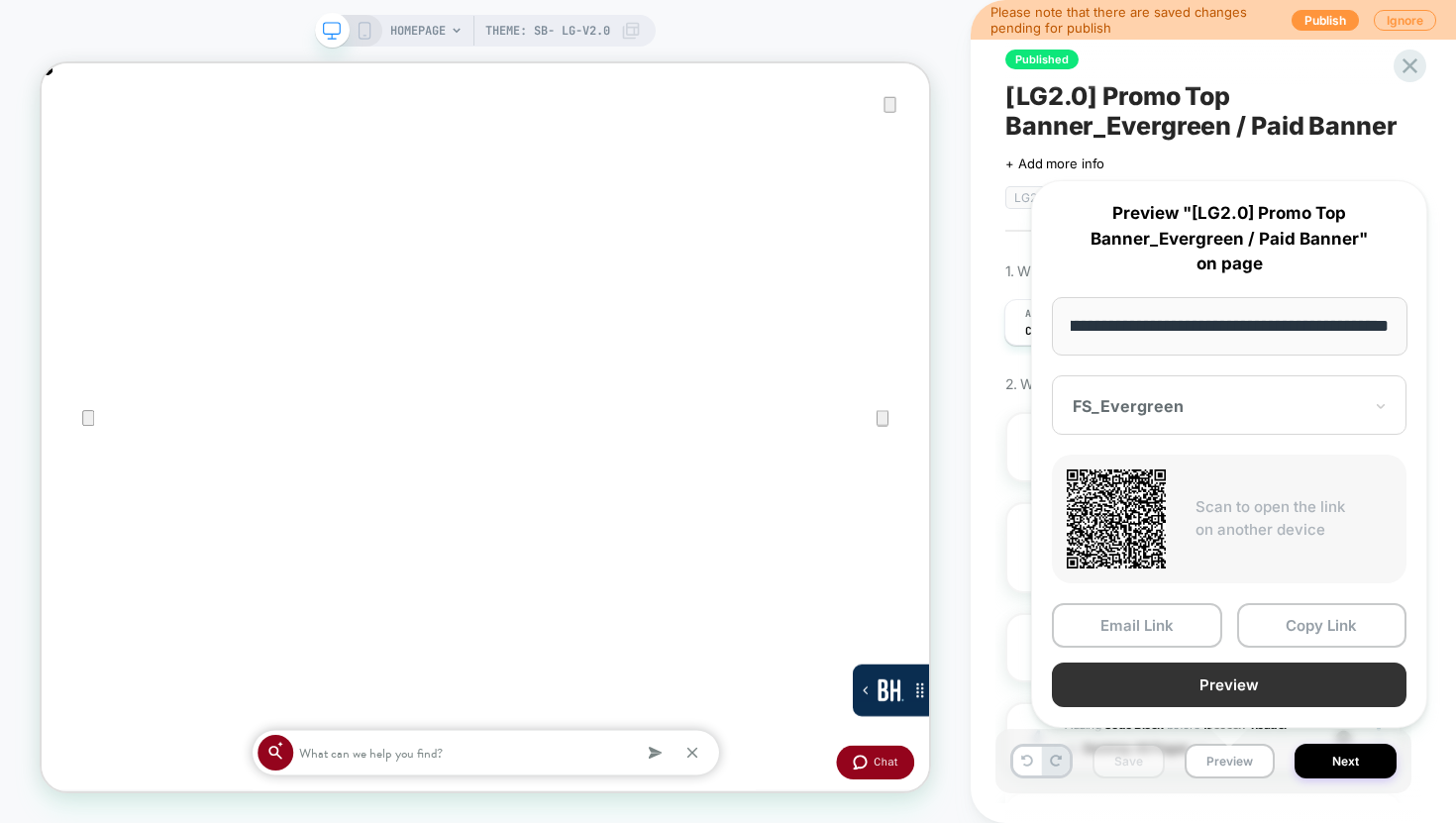 click on "Preview" at bounding box center (1229, 684) 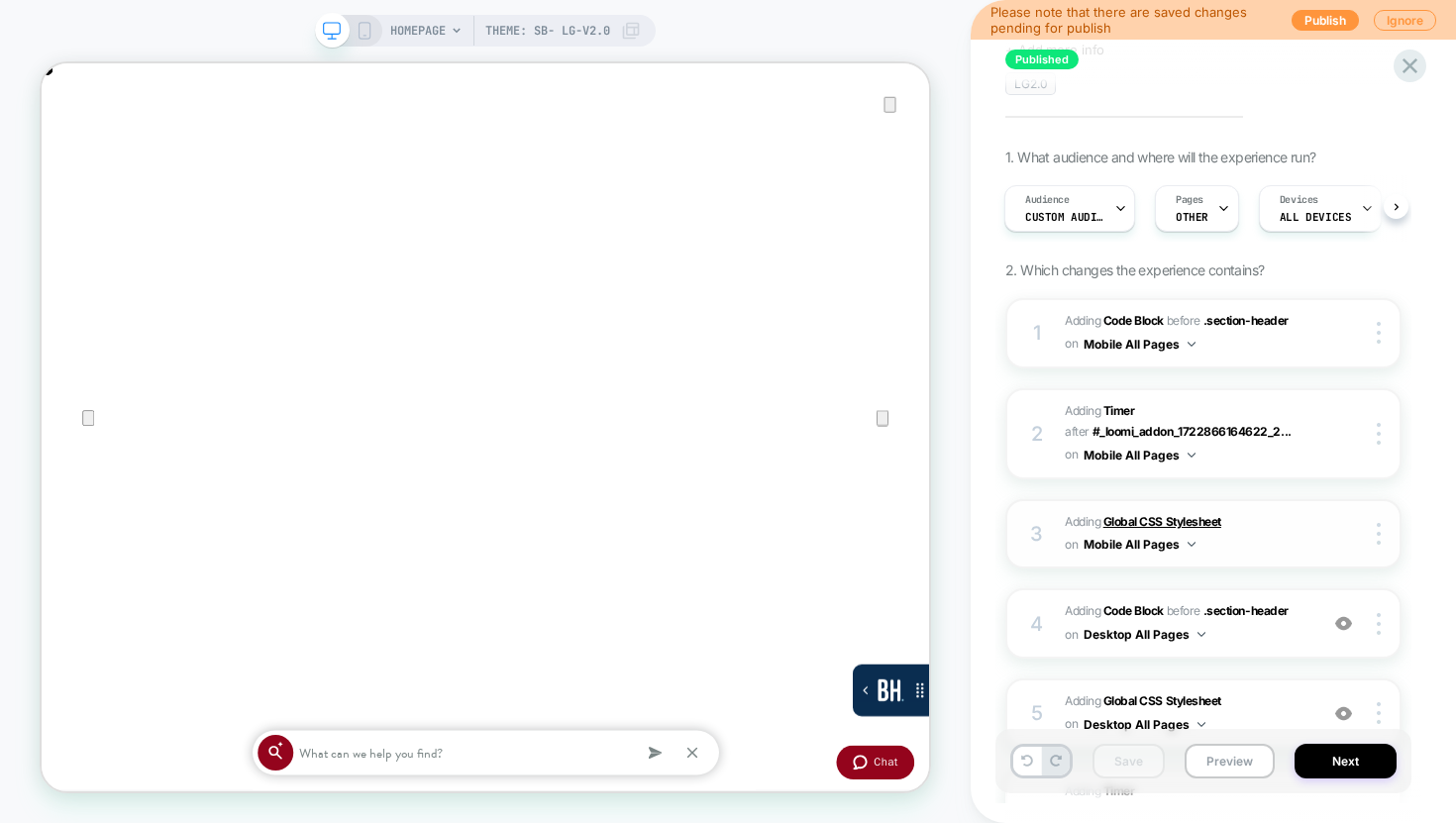 scroll, scrollTop: 210, scrollLeft: 0, axis: vertical 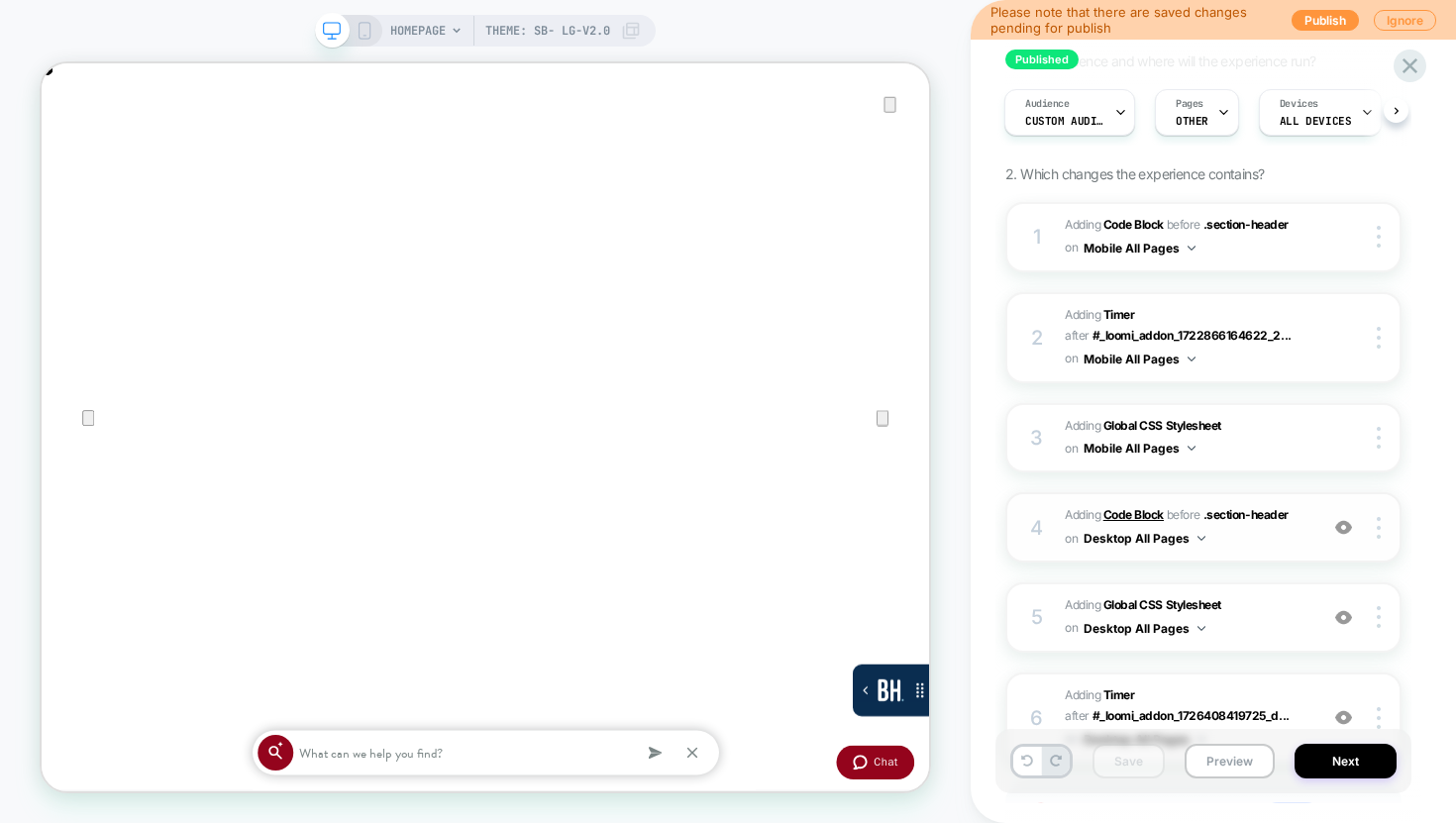 click on "Code Block" at bounding box center (1133, 514) 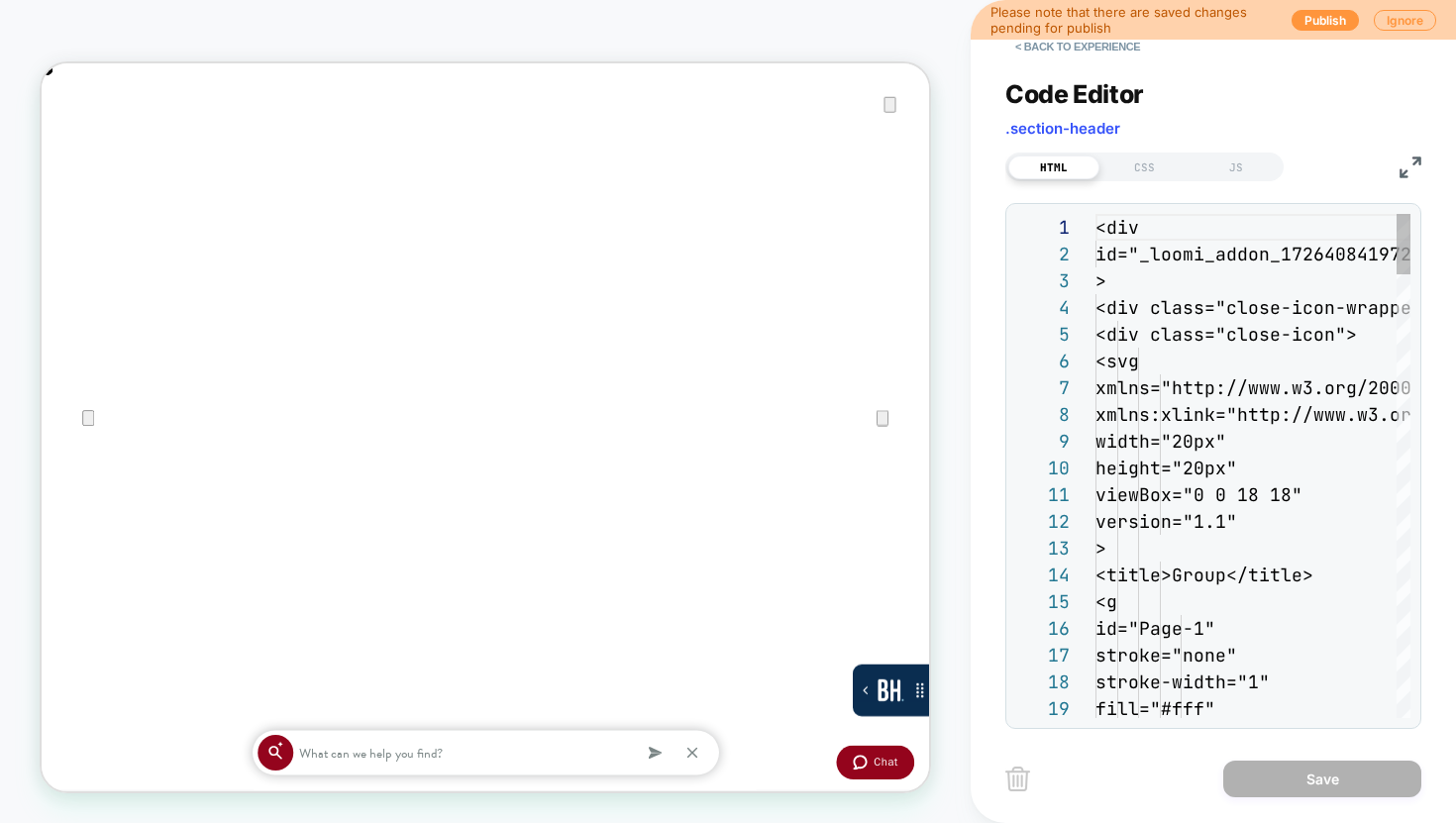 scroll, scrollTop: 267, scrollLeft: 0, axis: vertical 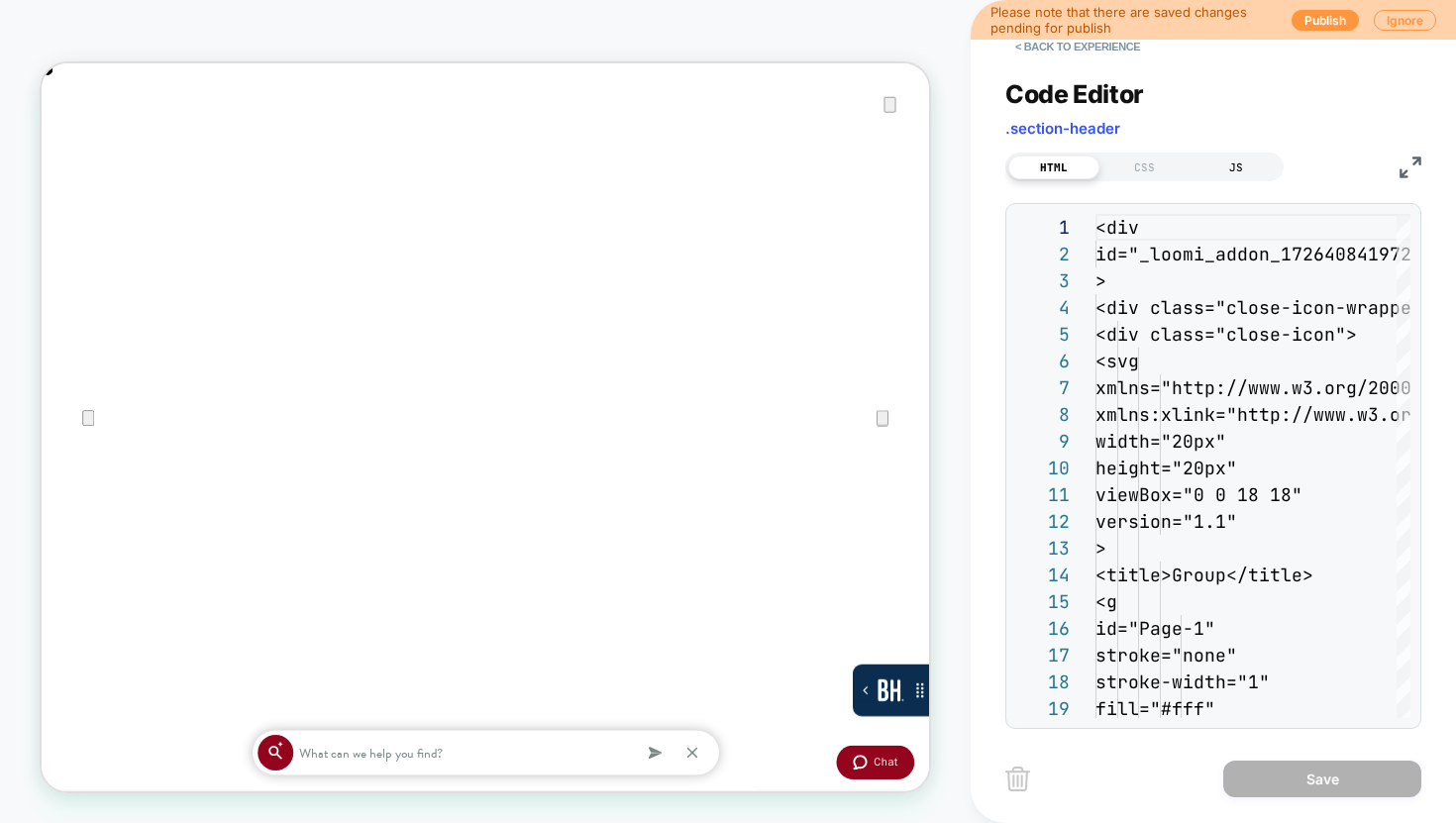 click on "JS" at bounding box center [1236, 167] 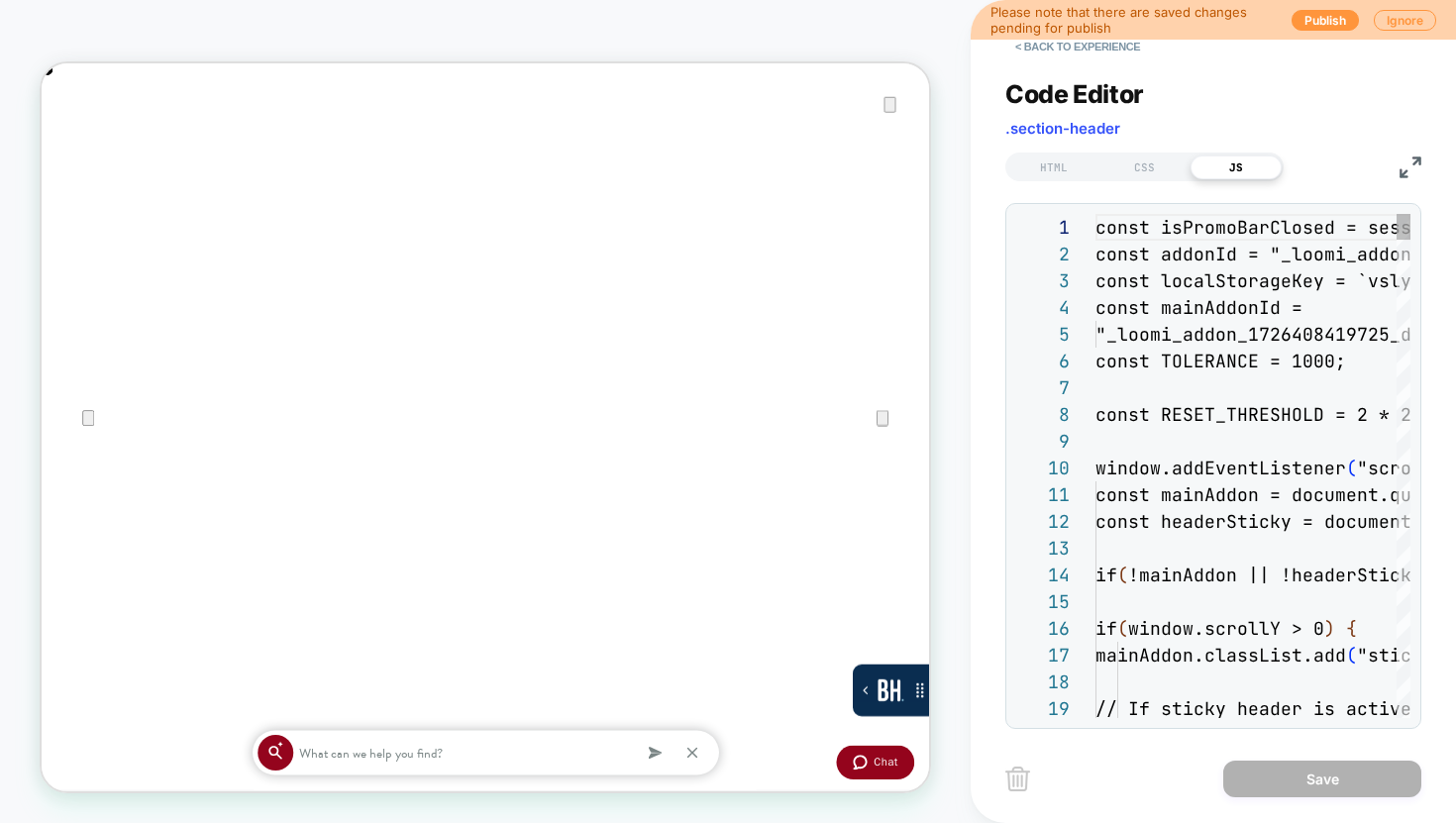 scroll, scrollTop: 267, scrollLeft: 0, axis: vertical 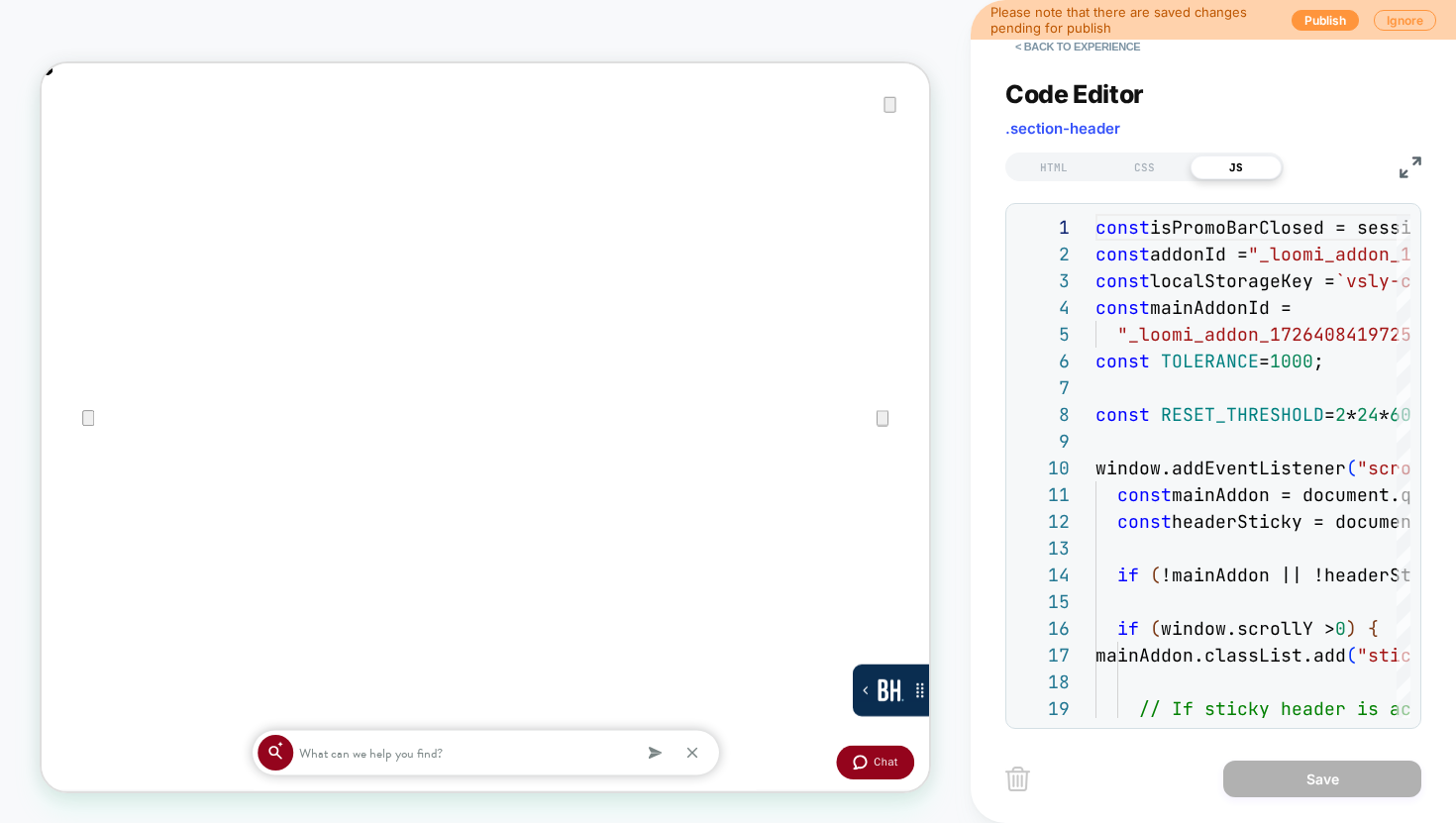 click on "HTML CSS JS" at bounding box center (1213, 164) 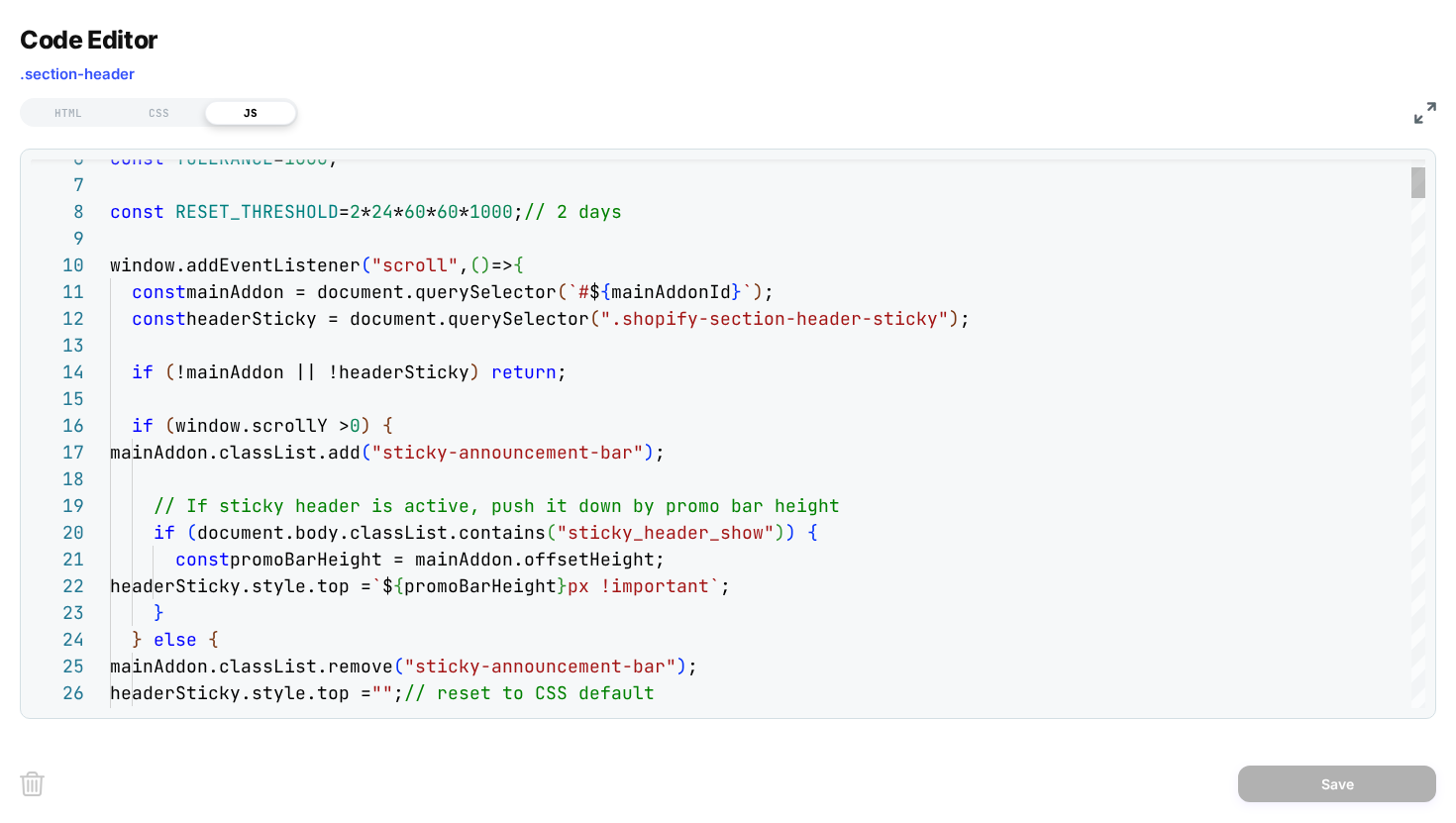 click on "const TOLERANCE = 1000 ; const RESET_THRESHOLD = 2 * 24 * 60 * 60 * 1000 ; // 2 days window.addEventListener ( "scroll" , () => { const mainAddon= document.querySelector ( `# ${ mainAddonId } ` ) ; const headerSticky= document.querySelector ( ".shopify-section-header-sticky" ) ; if ( !mainAddon || !headerSticky ) return ; if ( window.scrollY > 0 ) { mainAddon.classList.add ( "sticky-announcement-bar" ) ; // If sticky header is active, push it down by promo bar height if ( document.body.classList.contains ( "sticky_header_show" ) ) { const promoBarHeight= mainAddon.offsetHeight; headerSticky.style.top = ` ${ promoBarHeight } px !important` ; } } else { mainAddon.classList.remove ( "sticky-announcement-bar" ) ; headerSticky.style.top = "" ; // reset to CSS default } }" at bounding box center [768, 4885] 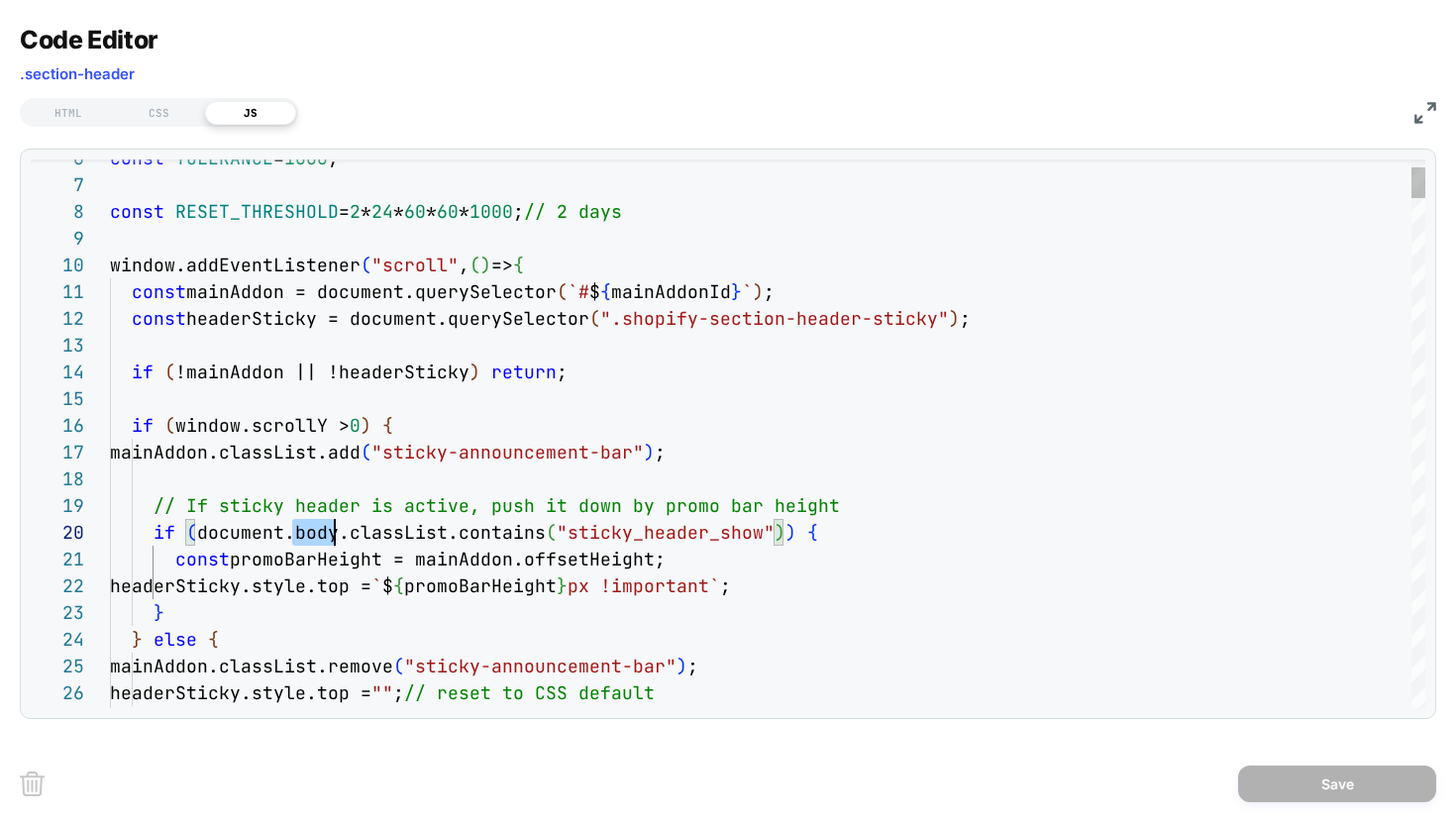 scroll, scrollTop: 241, scrollLeft: 225, axis: both 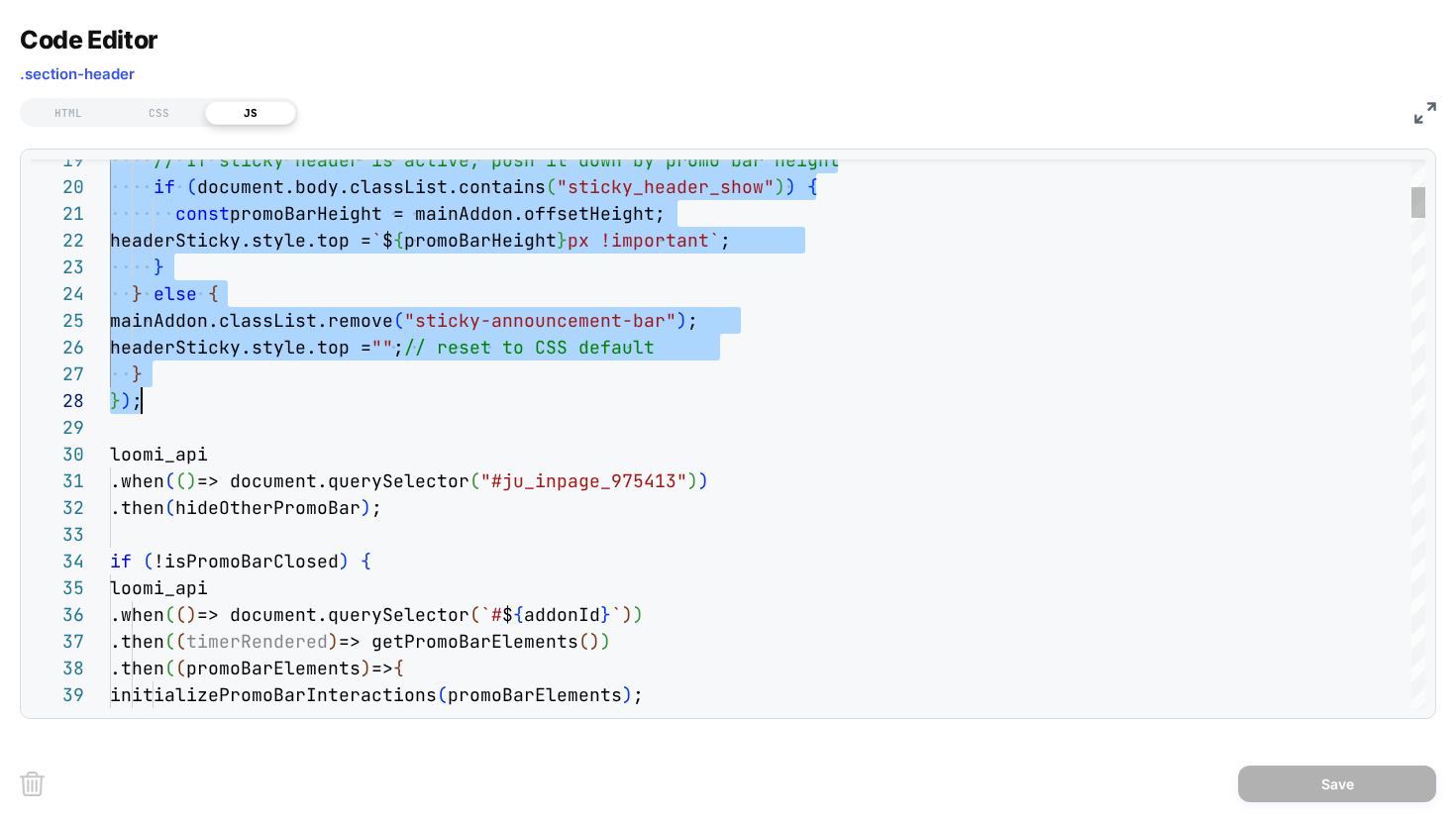 drag, startPoint x: 112, startPoint y: 263, endPoint x: 202, endPoint y: 390, distance: 155.65667 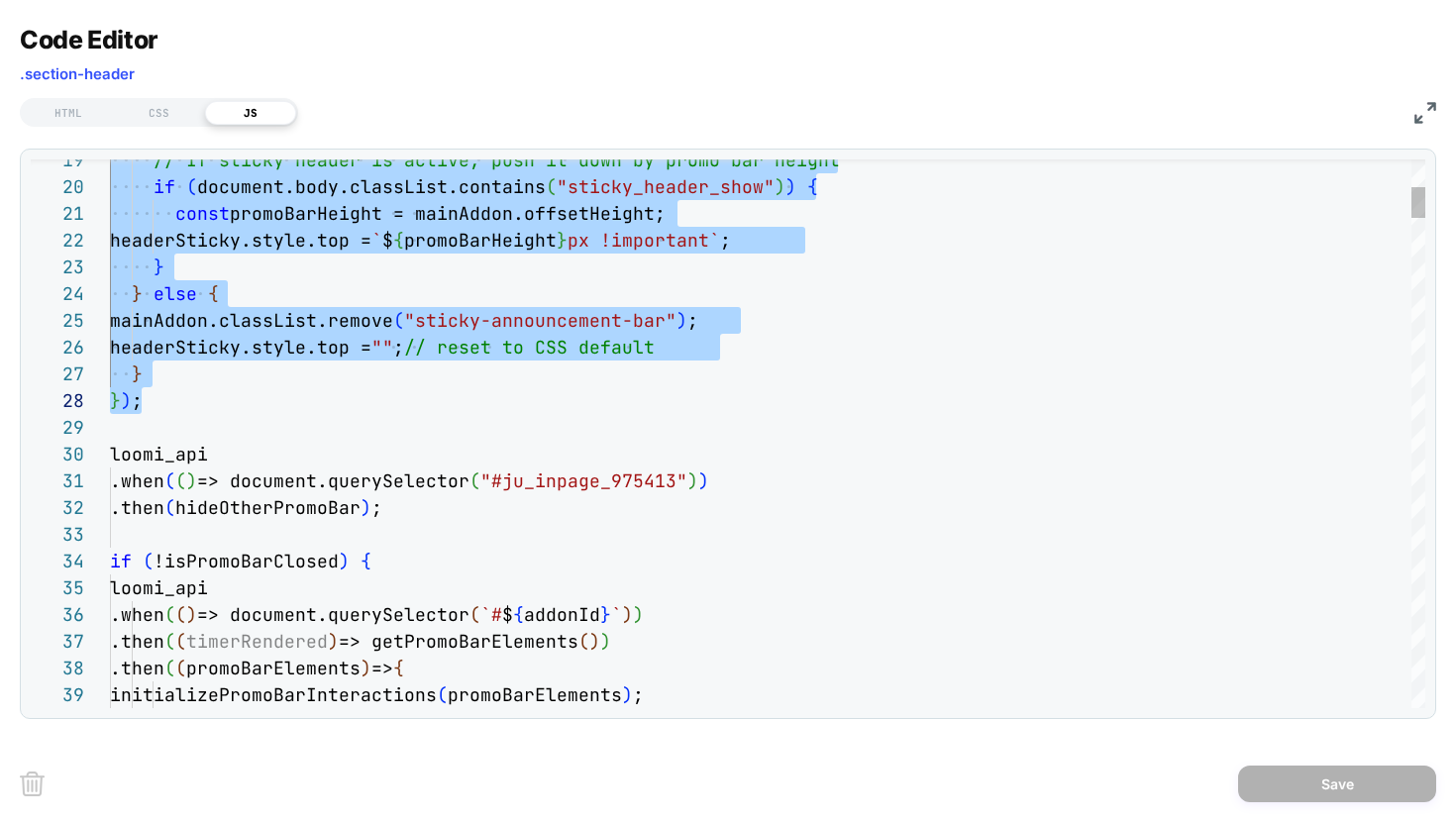 type on "**********" 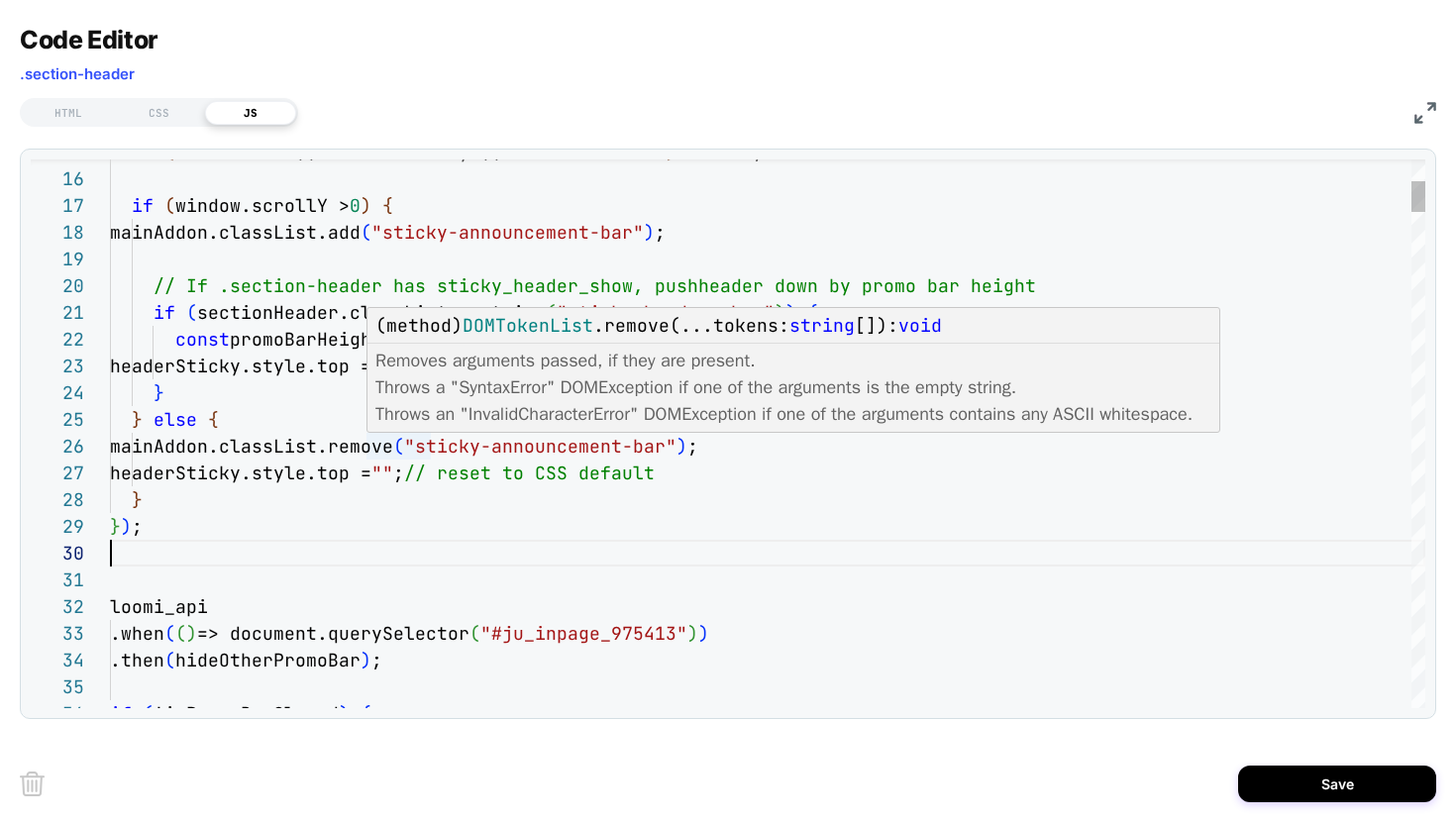 scroll, scrollTop: 214, scrollLeft: 32, axis: both 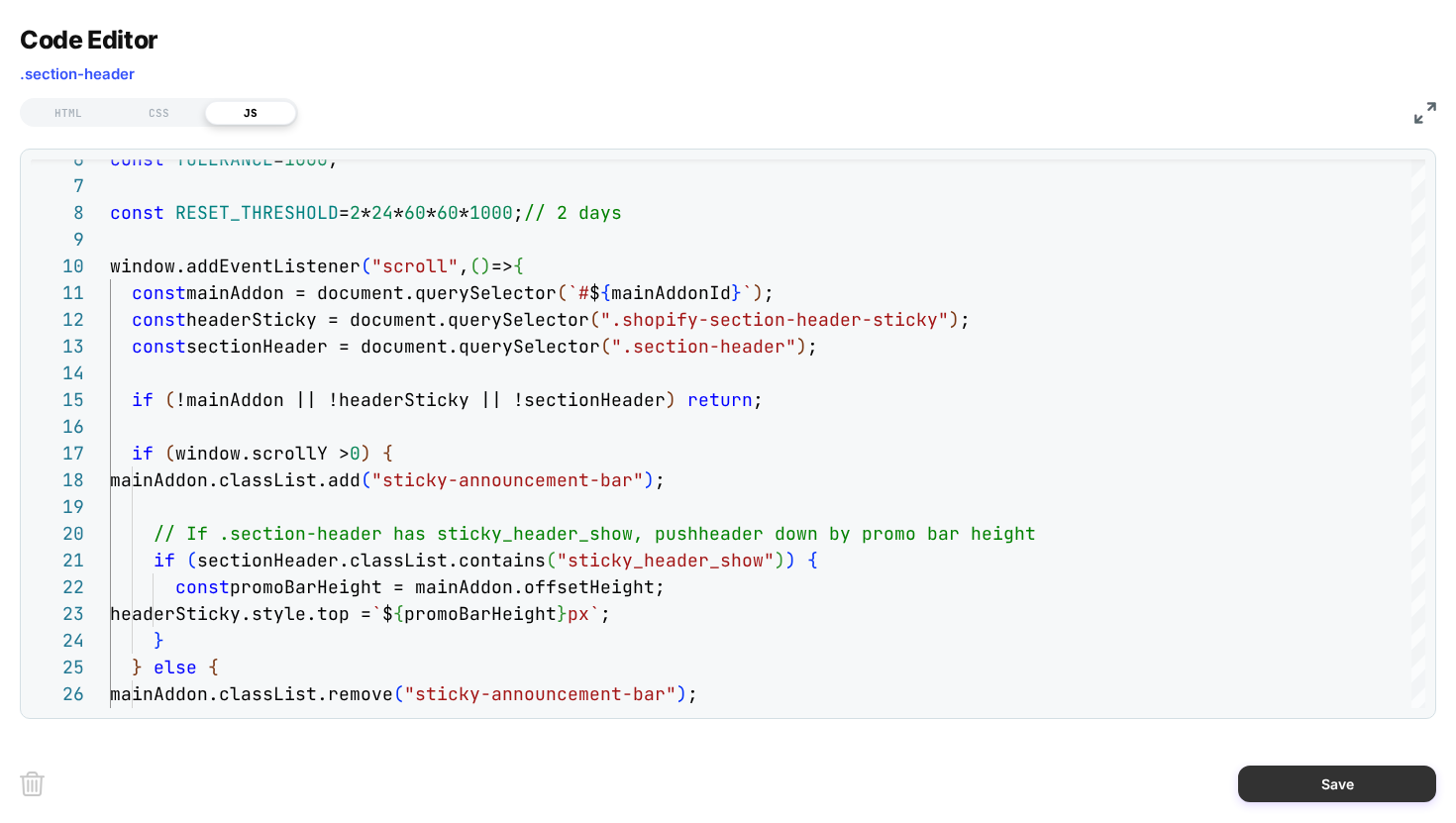 click on "Save" at bounding box center (1337, 783) 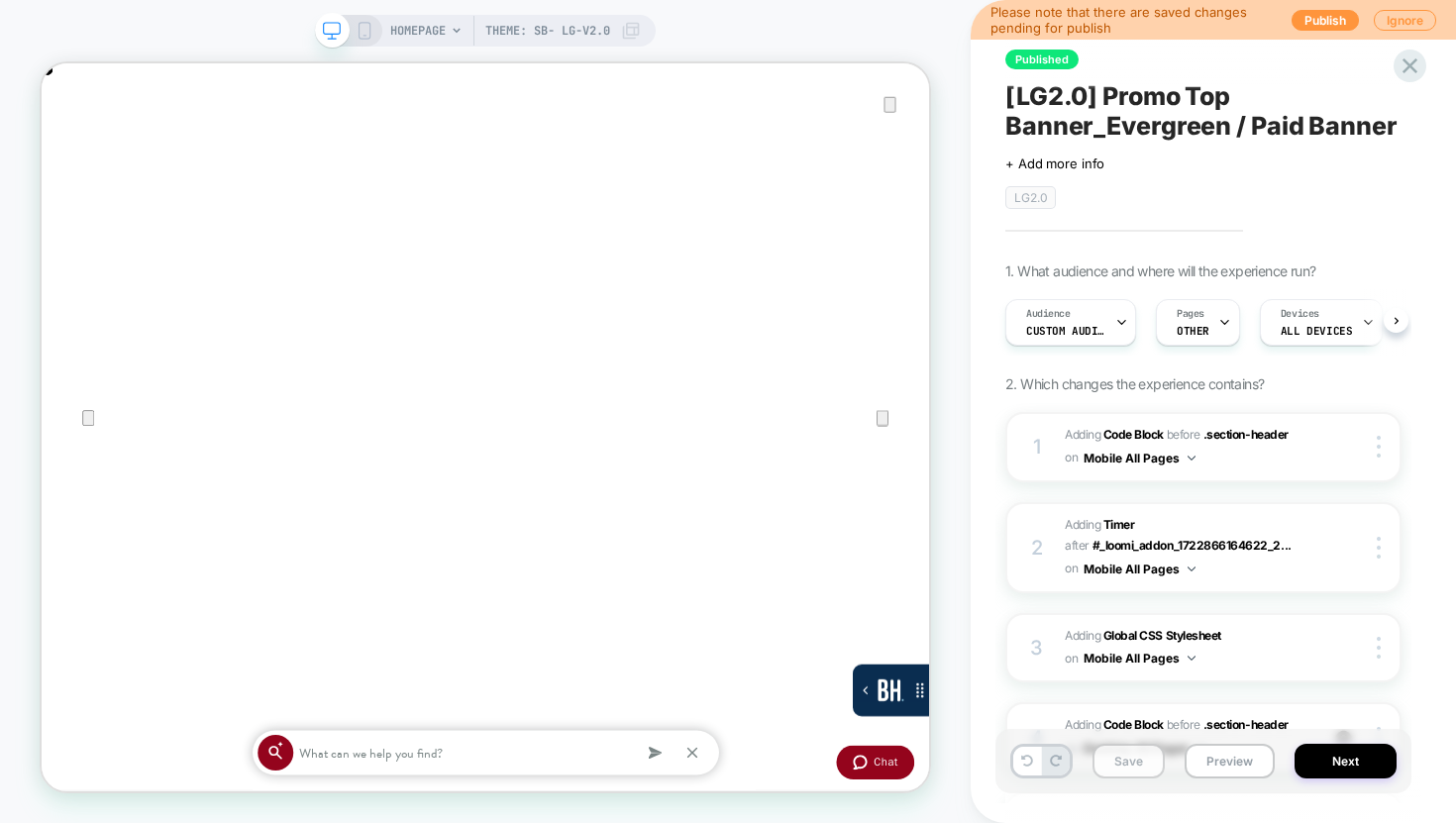 scroll, scrollTop: 0, scrollLeft: 1, axis: horizontal 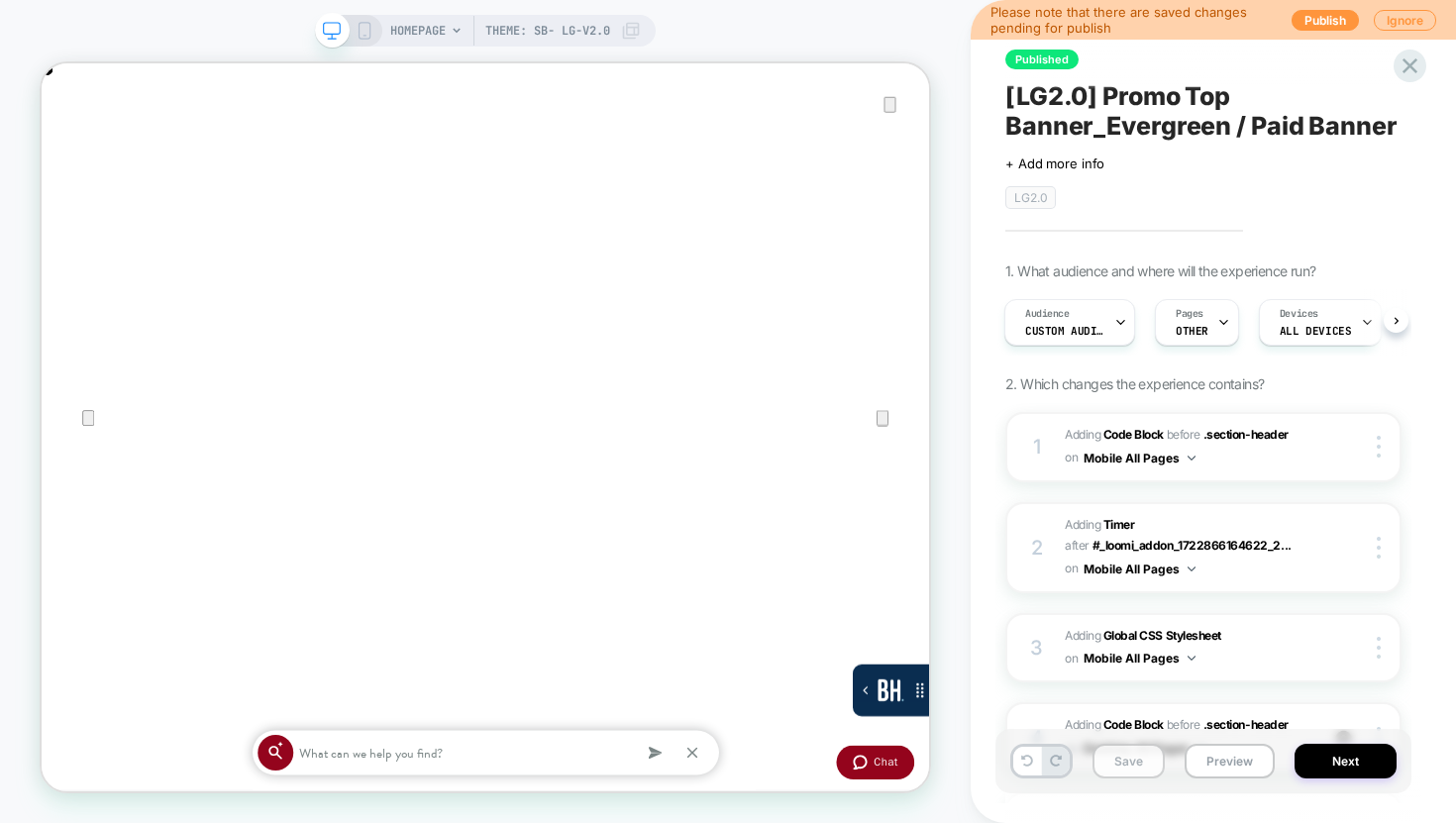 click on "Save" at bounding box center [1128, 761] 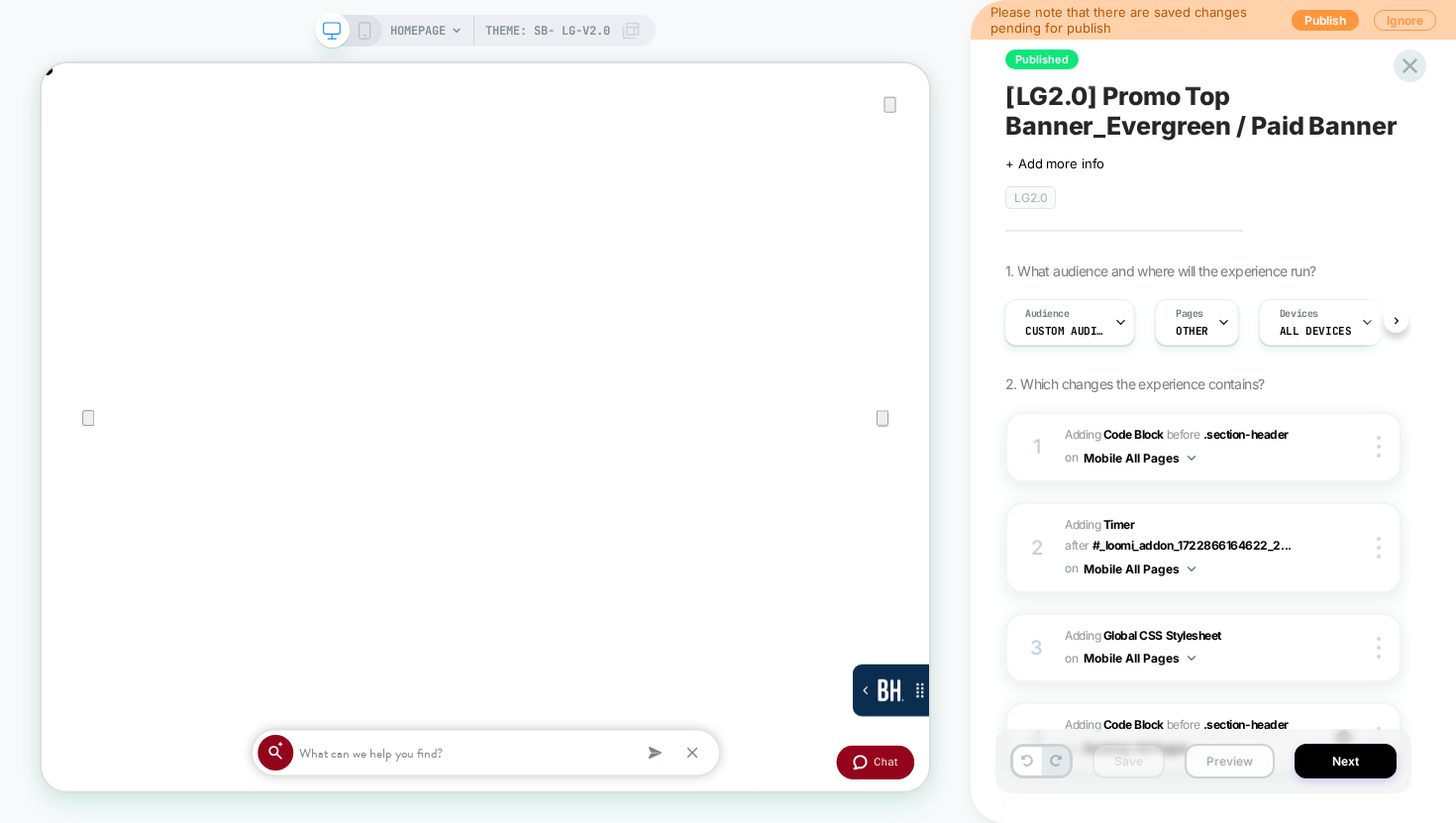 click on "Preview" at bounding box center (1229, 761) 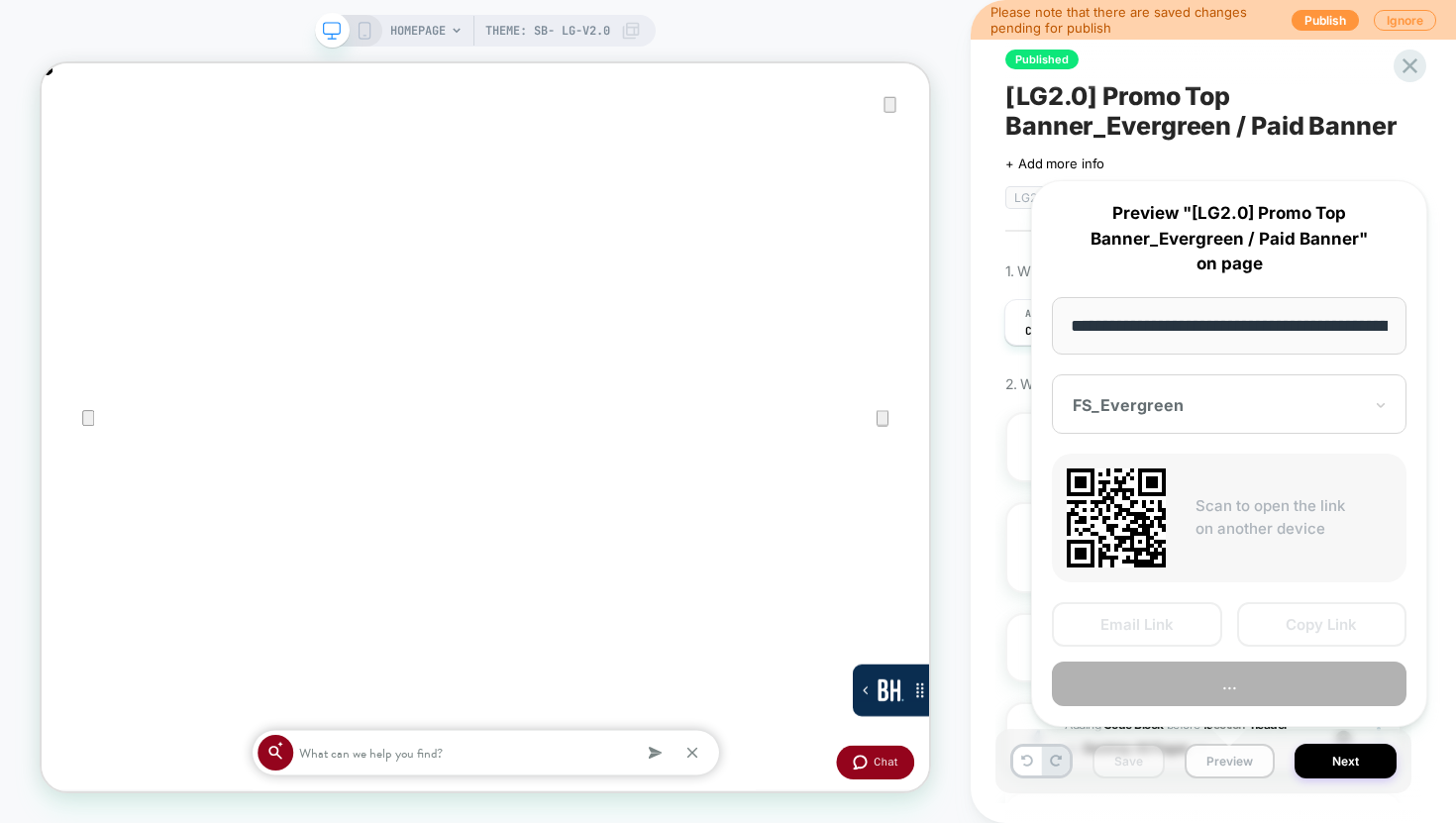 scroll, scrollTop: 0, scrollLeft: 188, axis: horizontal 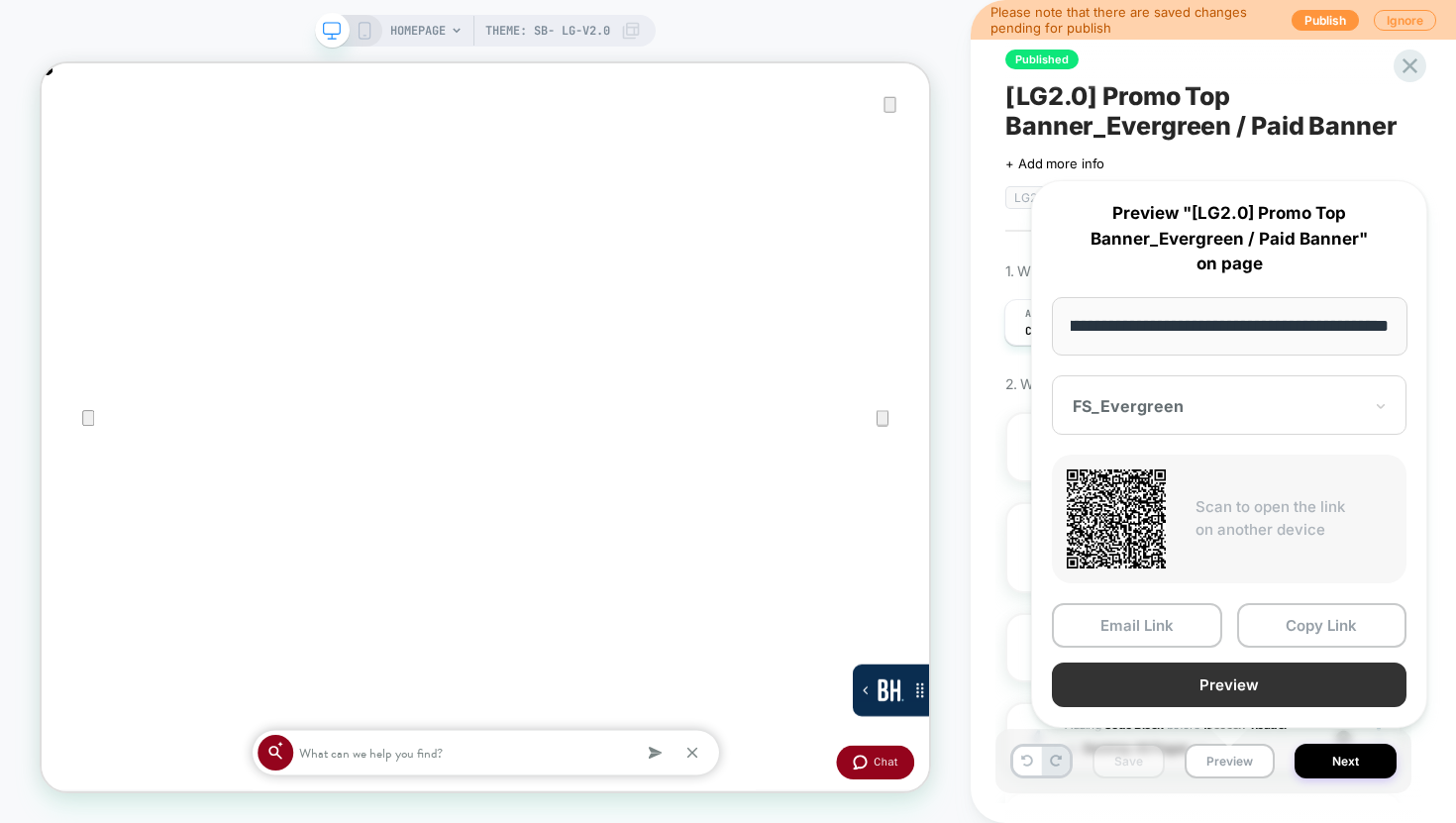 click on "Preview" at bounding box center (1229, 684) 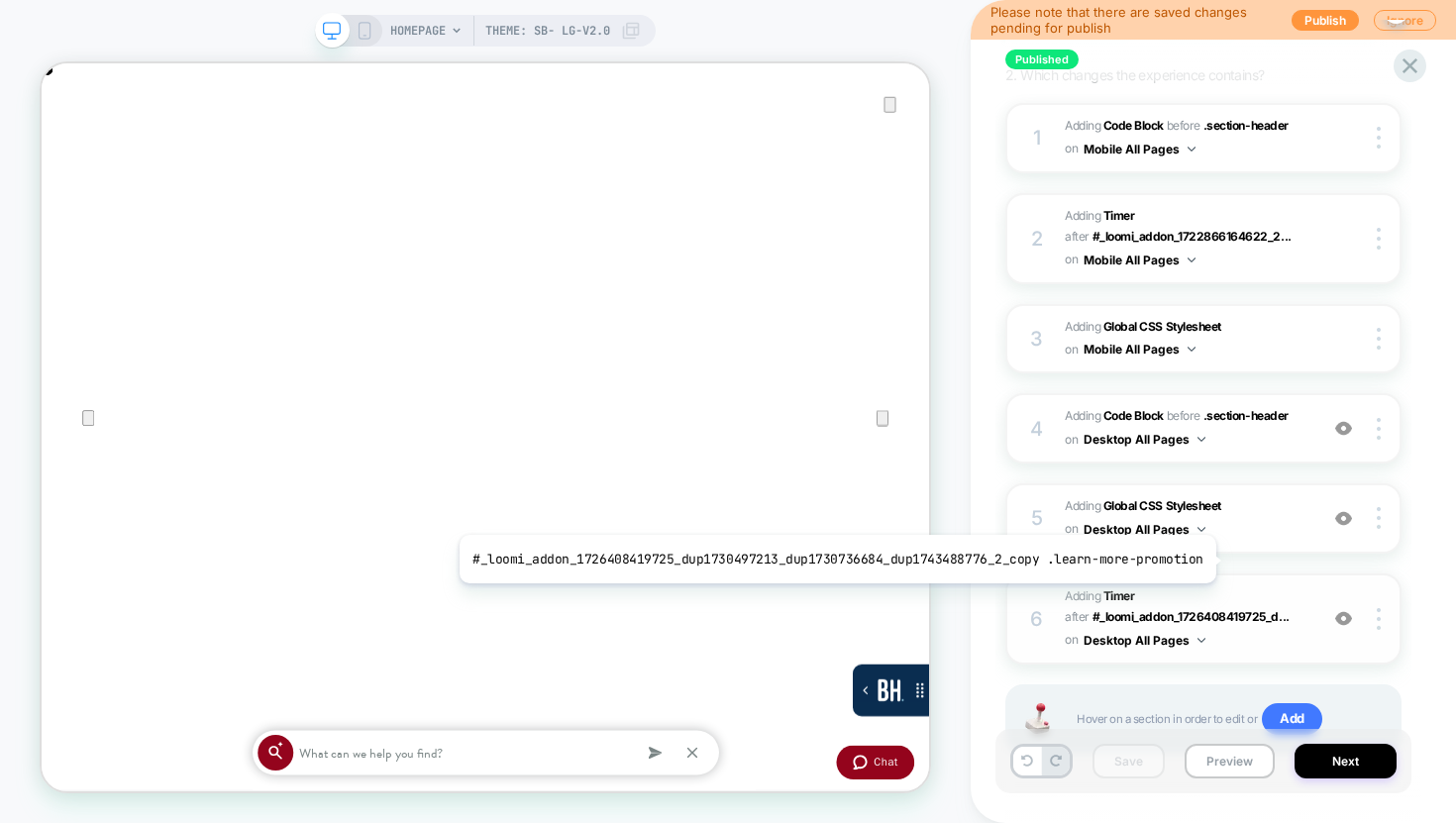 scroll, scrollTop: 384, scrollLeft: 0, axis: vertical 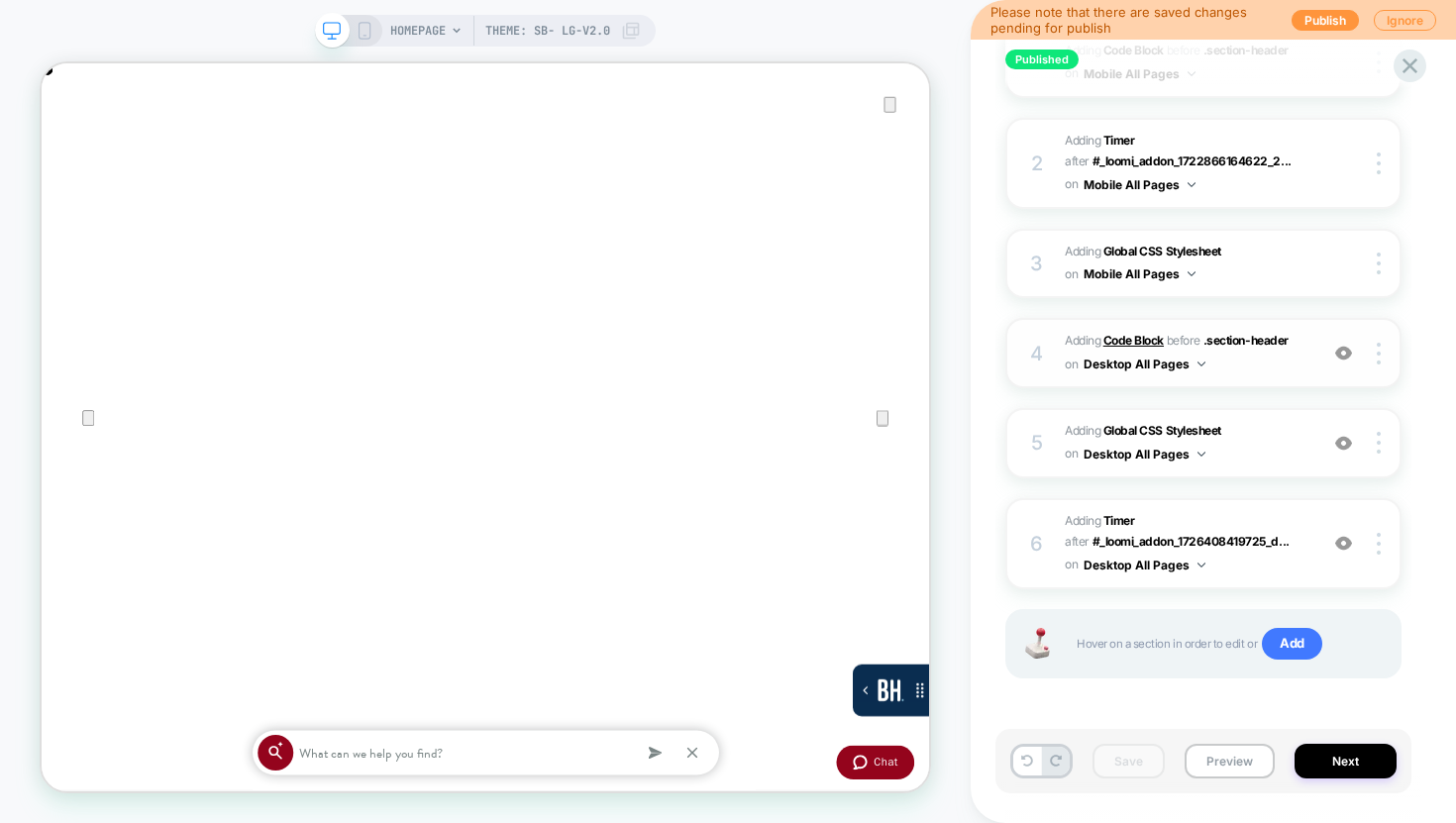 click on "Code Block" at bounding box center (1133, 340) 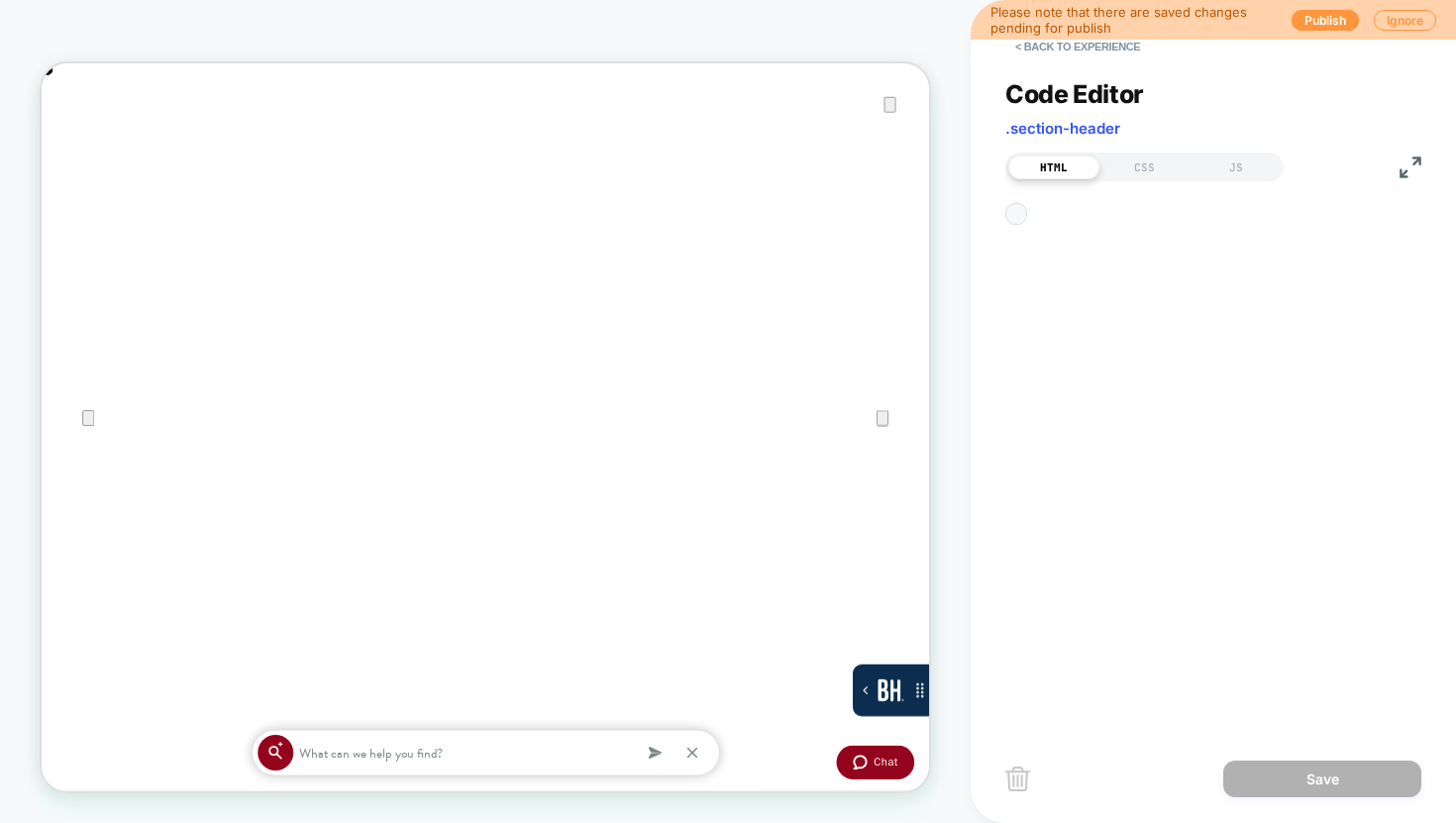 scroll, scrollTop: 267, scrollLeft: 0, axis: vertical 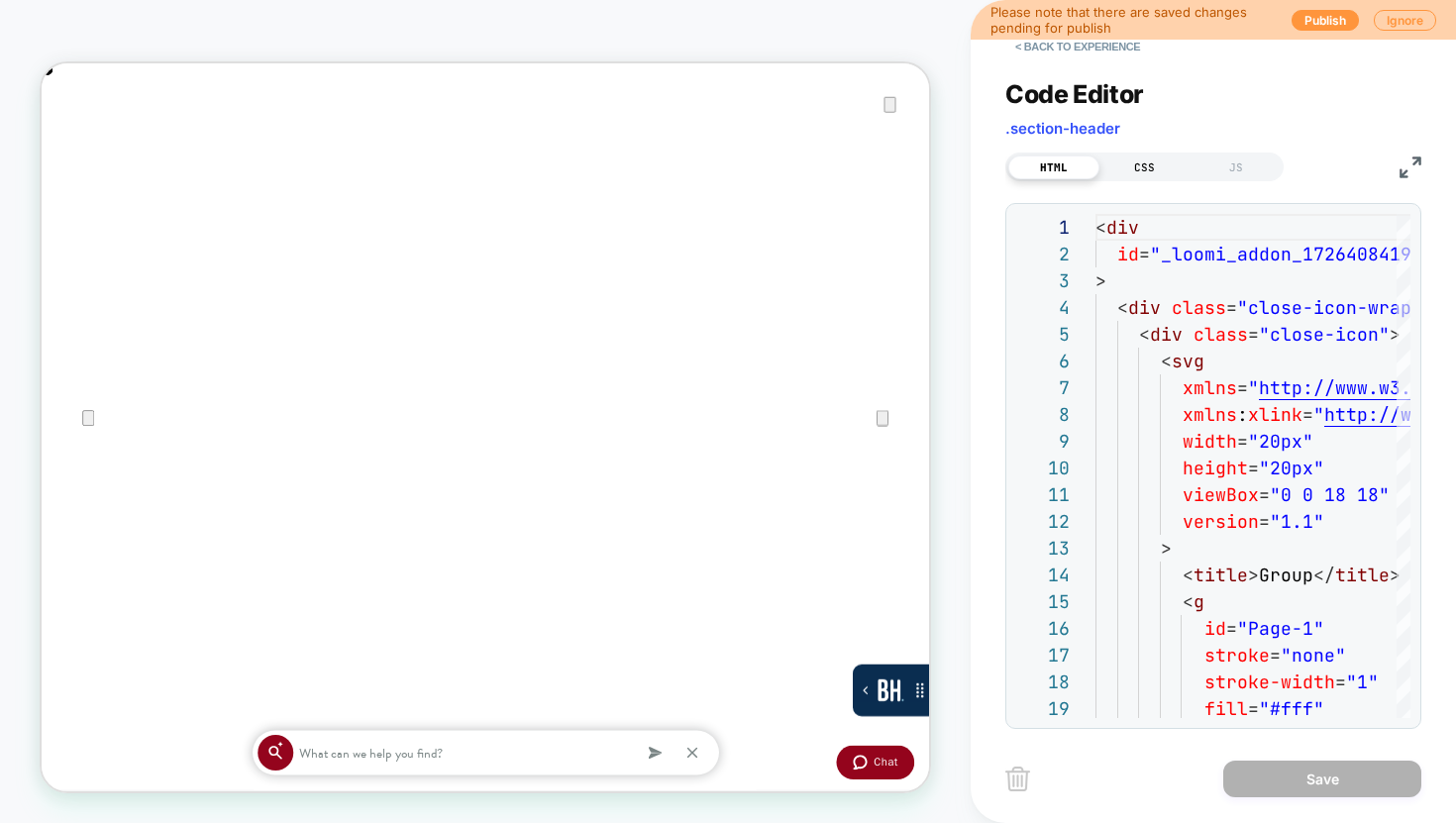 click on "CSS" at bounding box center (1145, 167) 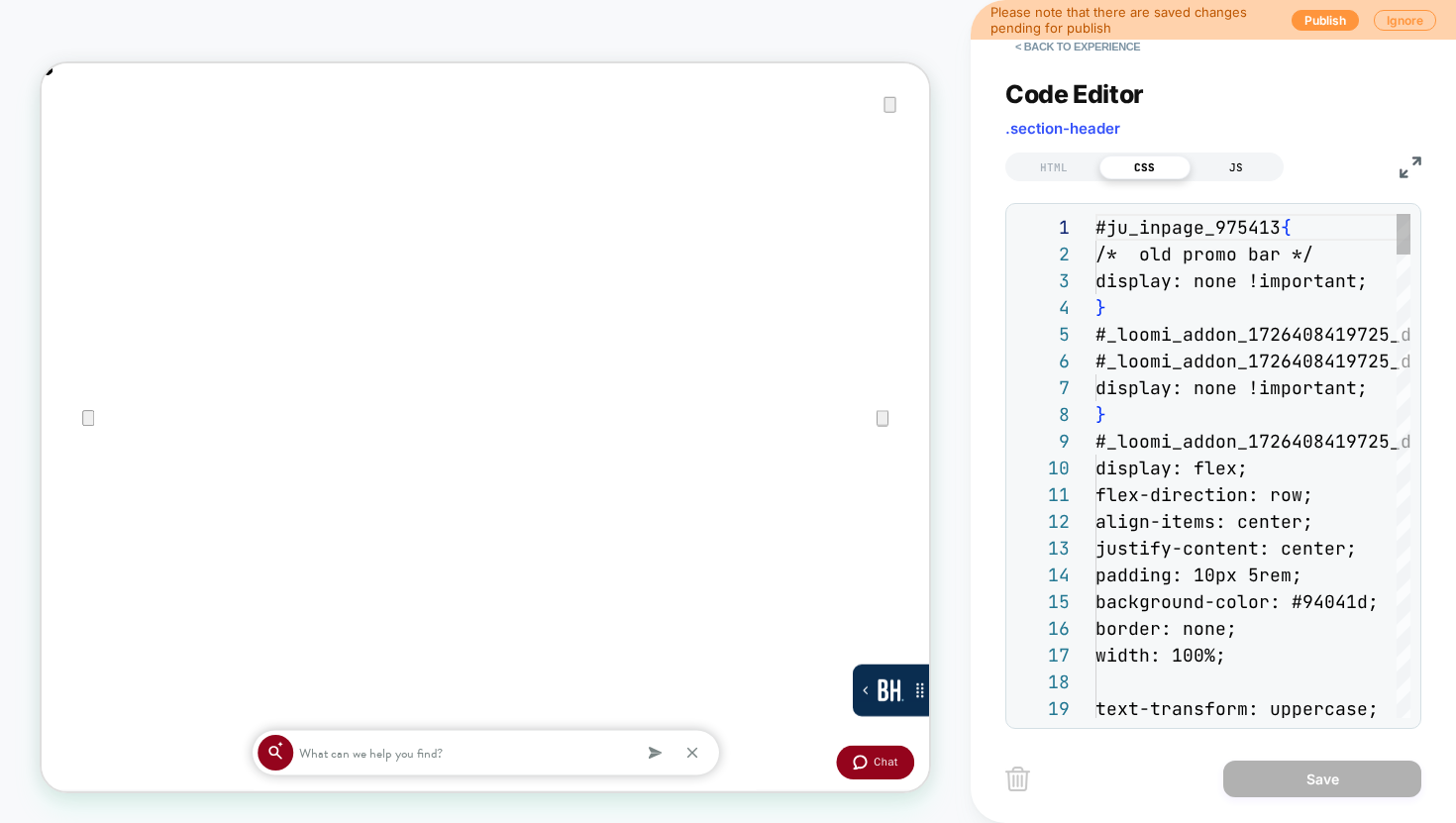 scroll, scrollTop: 267, scrollLeft: 0, axis: vertical 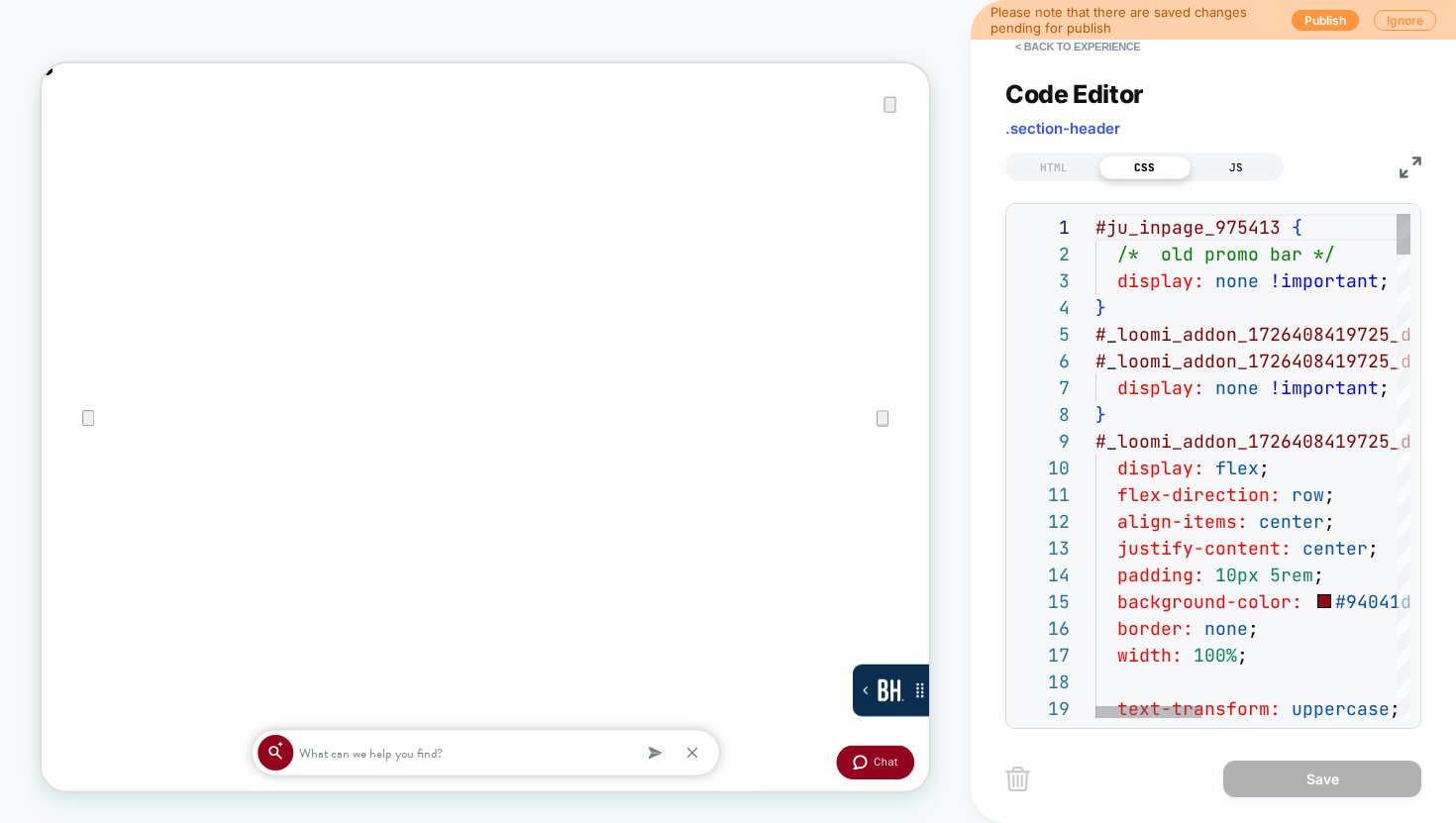 click on "JS" at bounding box center (1236, 167) 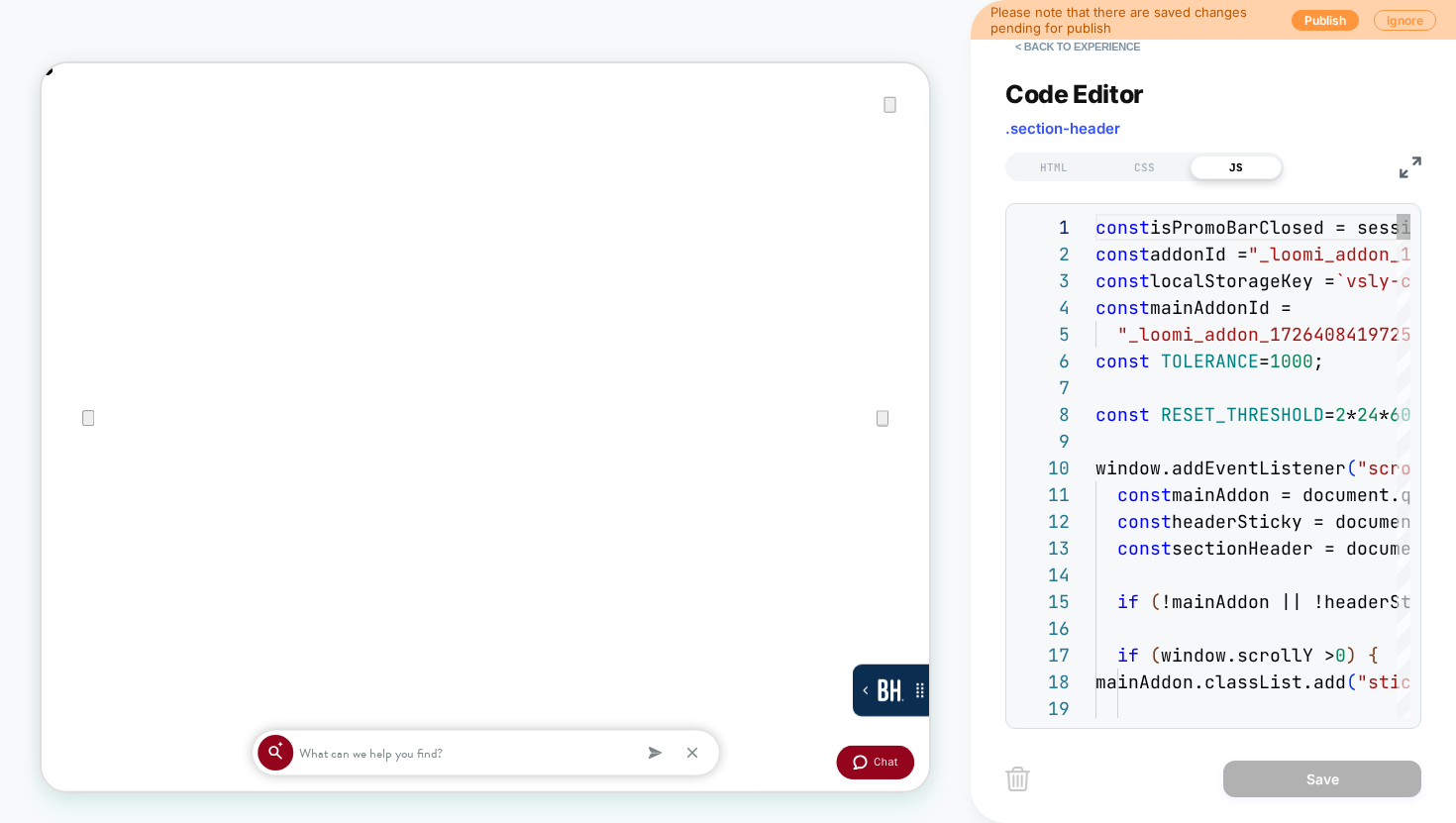 scroll, scrollTop: 267, scrollLeft: 0, axis: vertical 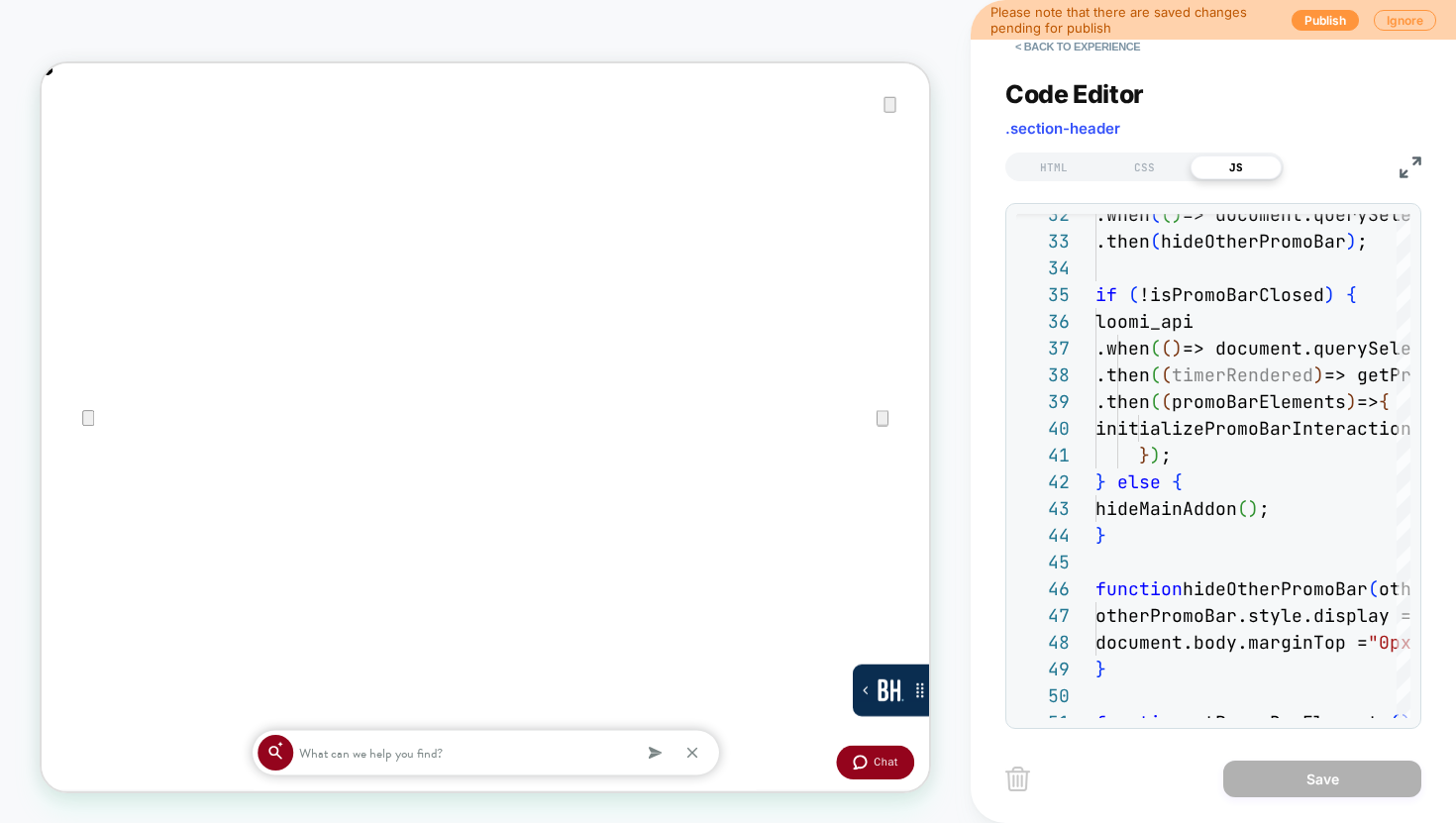 click on "< Back to experience Code Editor .section-header HTML CSS JS 43 44 45 46 47 48 49 50 51 32 33 34 35 36 37 38 39 40 41 42   hideMainAddon ( ) ; } function  hideOtherPromoBar ( otherPromoBar )   {   otherPromoBar.style.display =  "none" ;   document.body.marginTop =  "0px" ; } function  getPromoBarElements ( )   {   .when ( ( )  => document.querySelector ( "#ju_inpage_975413" ) )   .then ( hideOtherPromoBar ) ; if   ( !isPromoBarClosed )   {   loomi_api     .when ( ( )  => document.querySelector ( `# $ { addonId } ` ) )     .then ( ( timerRendered )  => getPromoBarElements ( ) )     .then ( ( promoBarElements )  =>  {       initializePromoBarInteractions ( promoBarElements ) ;      } ) ; }   else   { Save" at bounding box center (1213, 411) 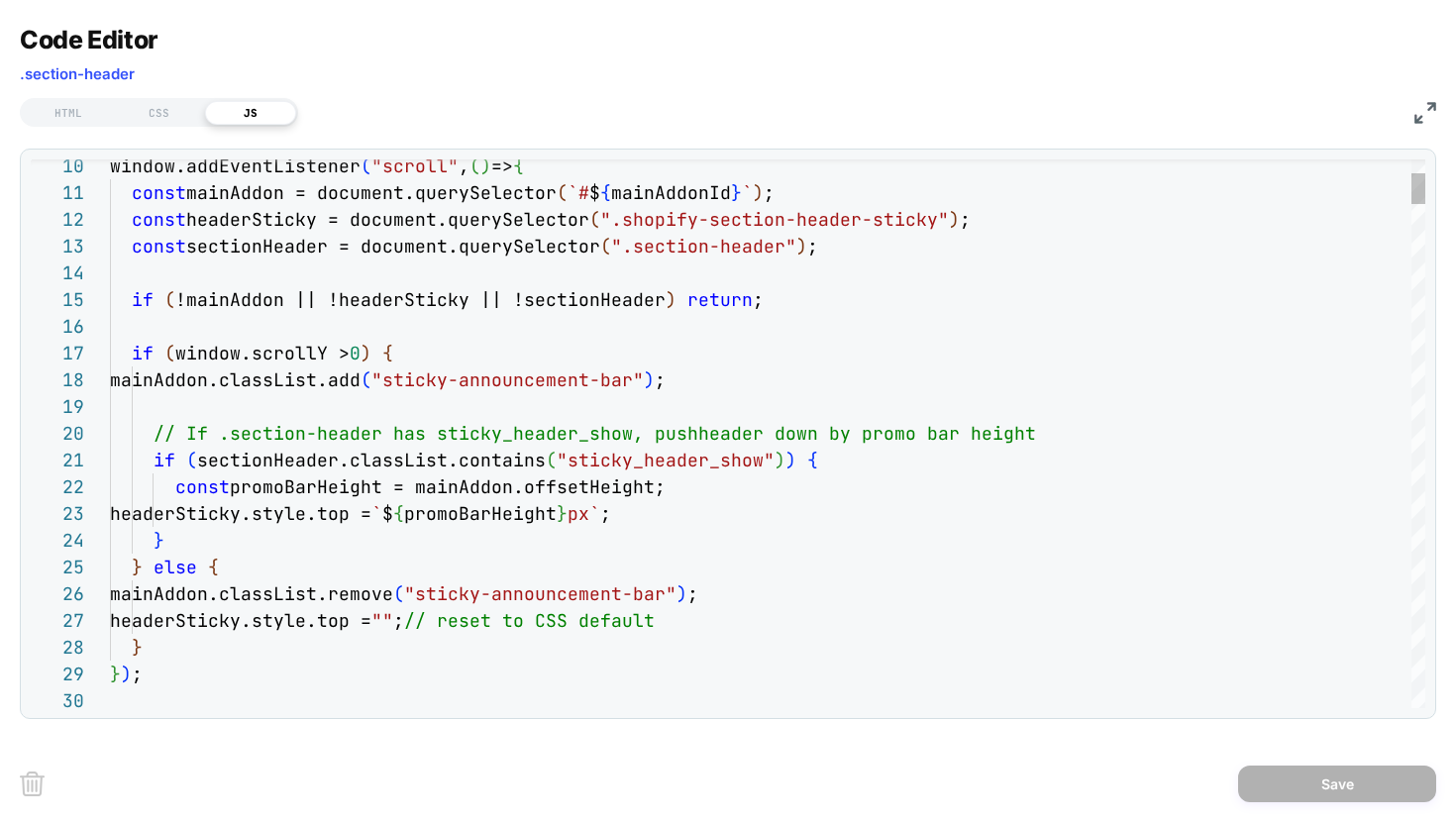 click on "} ) ; headerSticky.style.top = ` ${ promoBarHeight } px` ; } } } else { mainAddon.classList.remove ( "sticky-announcement-bar" ) ; headerSticky.style.top = "" ; // reset to CSS default const sectionHeader= document.querySelector ( ".section-header" ) ; if ( !mainAddon || !headerSticky || !sectionHeader ) return ; if ( window.scrollY > 0 ) { mainAddon.classList.add ( "sticky-announcement-bar" ) ; // If .section-header has sticky_header_show, push header down by promo bar height if ( sectionHeader.classList.contains ( "sticky_header_show" ) ) { const promoBarHeight= mainAddon.offsetHeight; const headerSticky= document.querySelector ( ".shopify-section-header-sticky" ) ; window.addEventListener ( "scroll" , () => { const mainAddon= document.querySelector ( `# ${ mainAddonId } ` ) ;" at bounding box center [768, 4798] 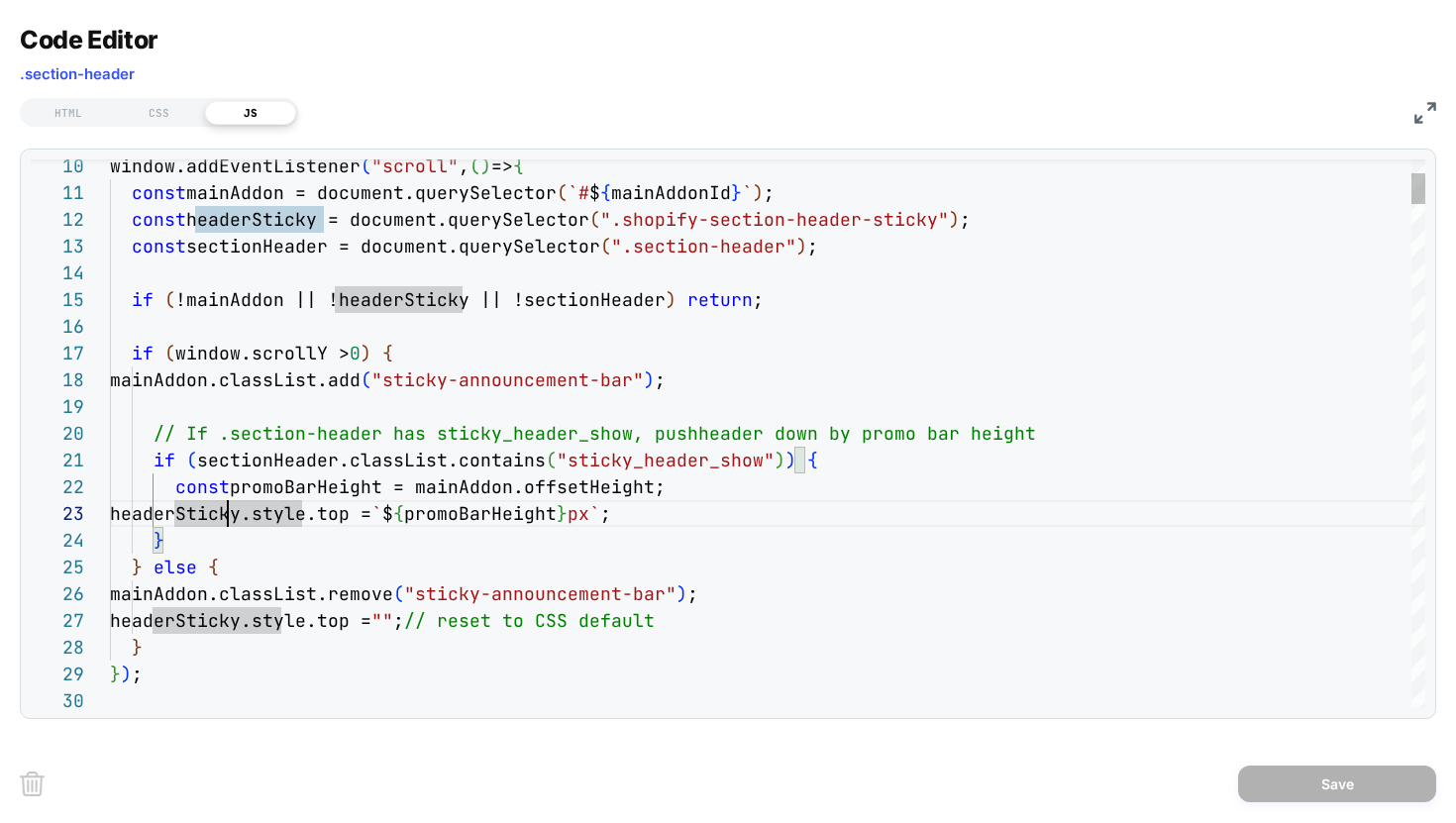 click on "} ) ; headerSticky.style.top = ` ${ promoBarHeight } px` ; } } } else { mainAddon.classList.remove ( "sticky-announcement-bar" ) ; headerSticky.style.top = "" ; // reset to CSS default const sectionHeader= document.querySelector ( ".section-header" ) ; if ( !mainAddon || !headerSticky || !sectionHeader ) return ; if ( window.scrollY > 0 ) { mainAddon.classList.add ( "sticky-announcement-bar" ) ; // If .section-header has sticky_header_show, push header down by promo bar height if ( sectionHeader.classList.contains ( "sticky_header_show" ) ) { const promoBarHeight= mainAddon.offsetHeight; const headerSticky= document.querySelector ( ".shopify-section-header-sticky" ) ; window.addEventListener ( "scroll" , () => { const mainAddon= document.querySelector ( `# ${ mainAddonId } ` ) ;" at bounding box center (768, 4798) 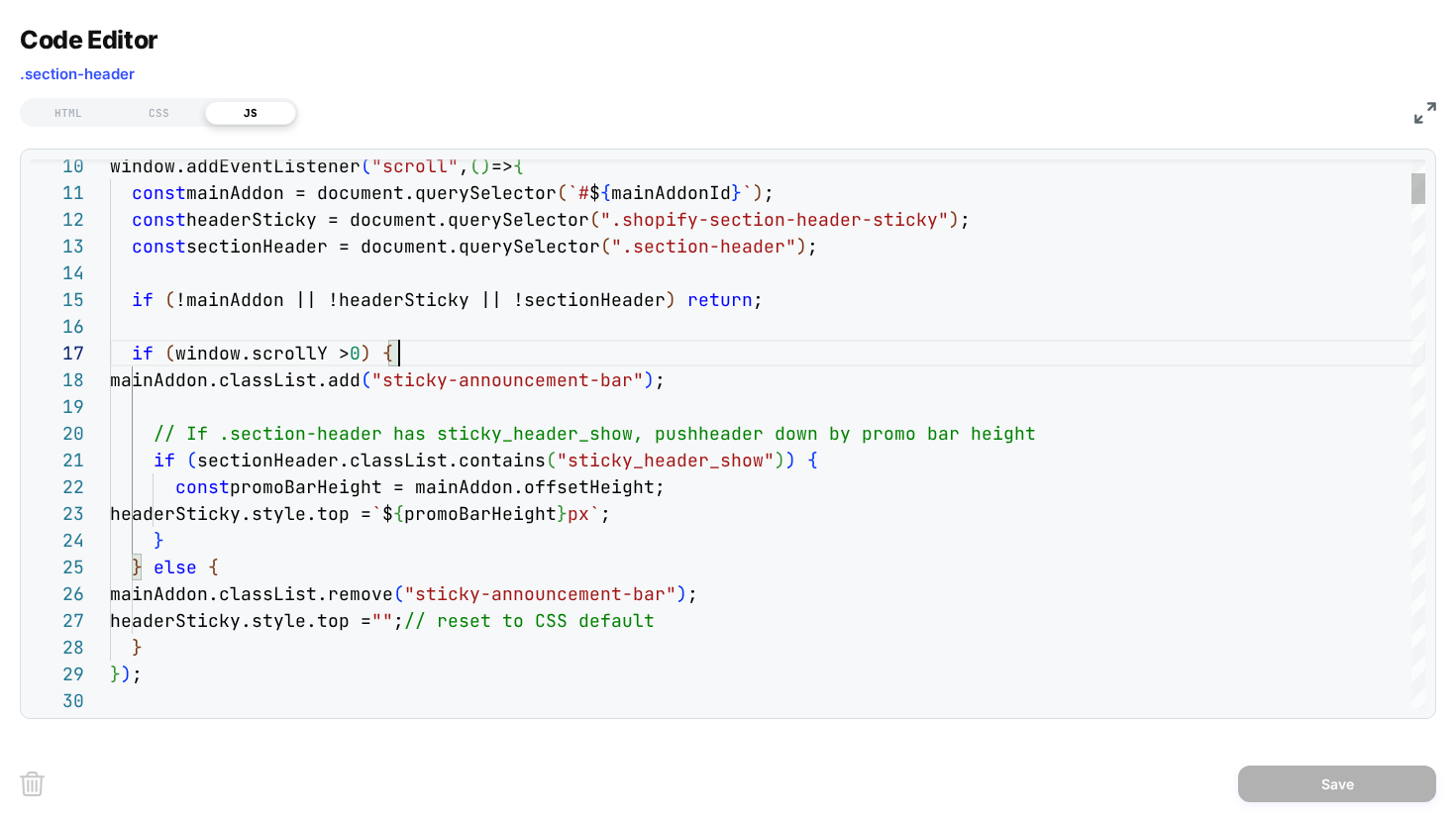 scroll, scrollTop: 160, scrollLeft: 289, axis: both 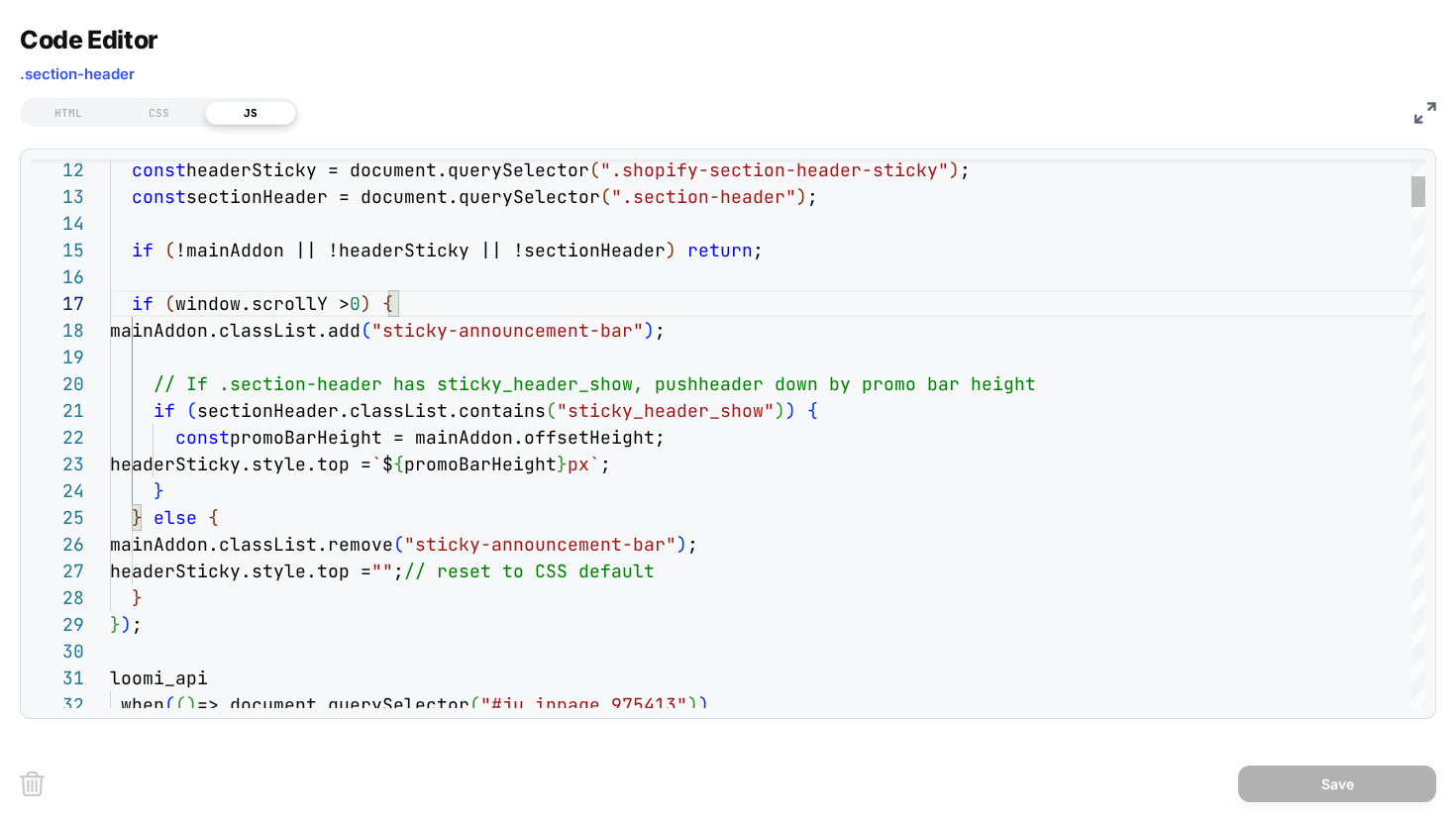 click on "} } ) ;       headerSticky.style.top =  ` $ { promoBarHeight } px` ;      }    }   else   {     mainAddon.classList.remove ( "sticky-announcement-bar" ) ;     headerSticky.style.top =  "" ;  // reset to CSS default    const  sectionHeader = document.querySelector ( ".section-header" ) ;    if   ( !mainAddon || !headerSticky || !sectionHeader )   return ;    if   ( window.scrollY >  0 )   {     mainAddon.classList.add ( "sticky-announcement-bar" ) ;      // If .section-header has sticky_header_show, push  header down by promo bar height      if   ( sectionHeader.classList.contains ( "sticky_header_show" ) )   {        const  promoBarHeight = mainAddon.offsetHeight;    const  headerSticky = document.querySelector ( ".shopify-section-header-sticky" ) ; loomi_api   .when ( ( )  => document.querySelector ( "#ju_inpage_975413" ) )" at bounding box center (768, 4749) 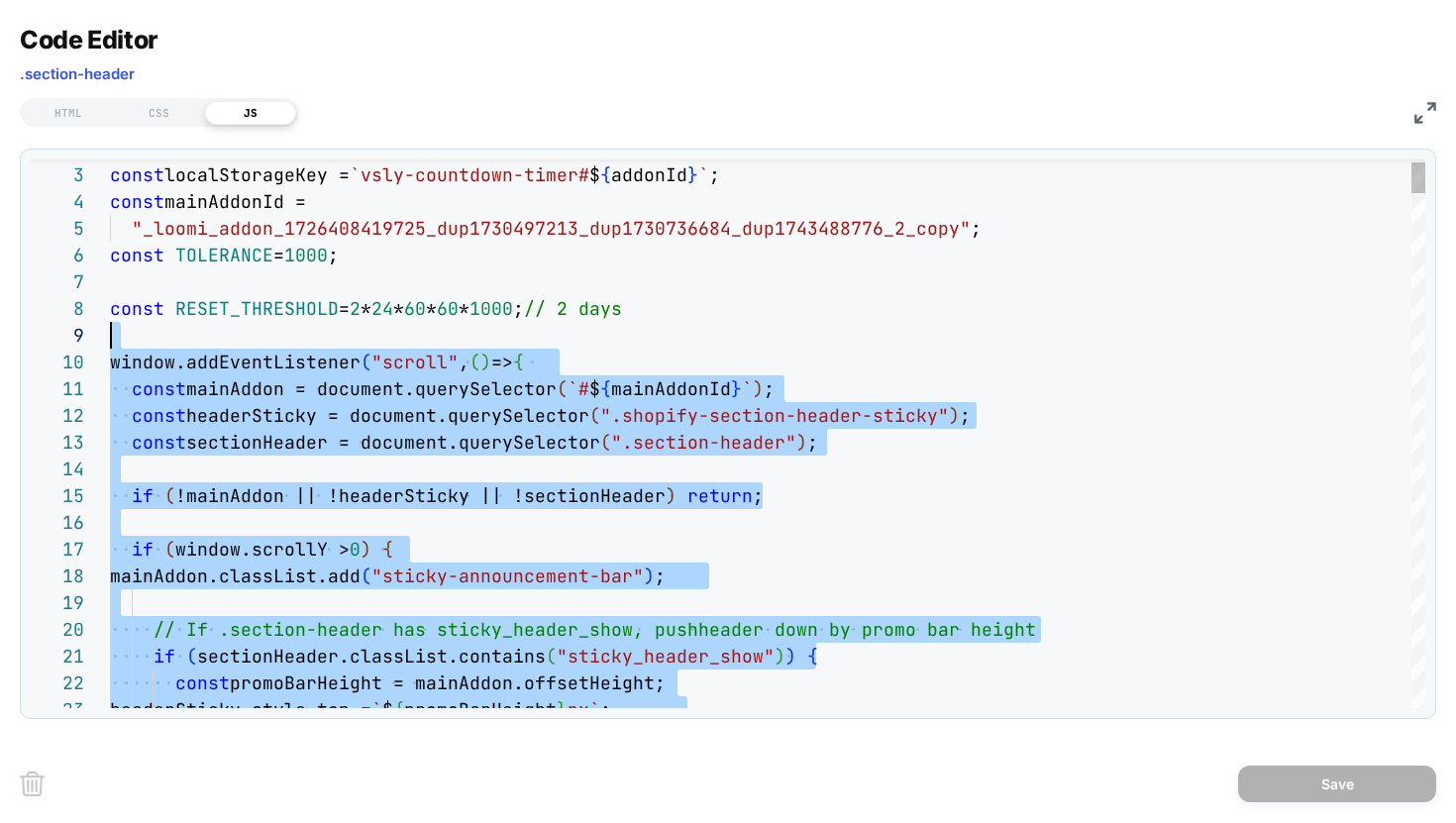 scroll, scrollTop: 241, scrollLeft: 0, axis: vertical 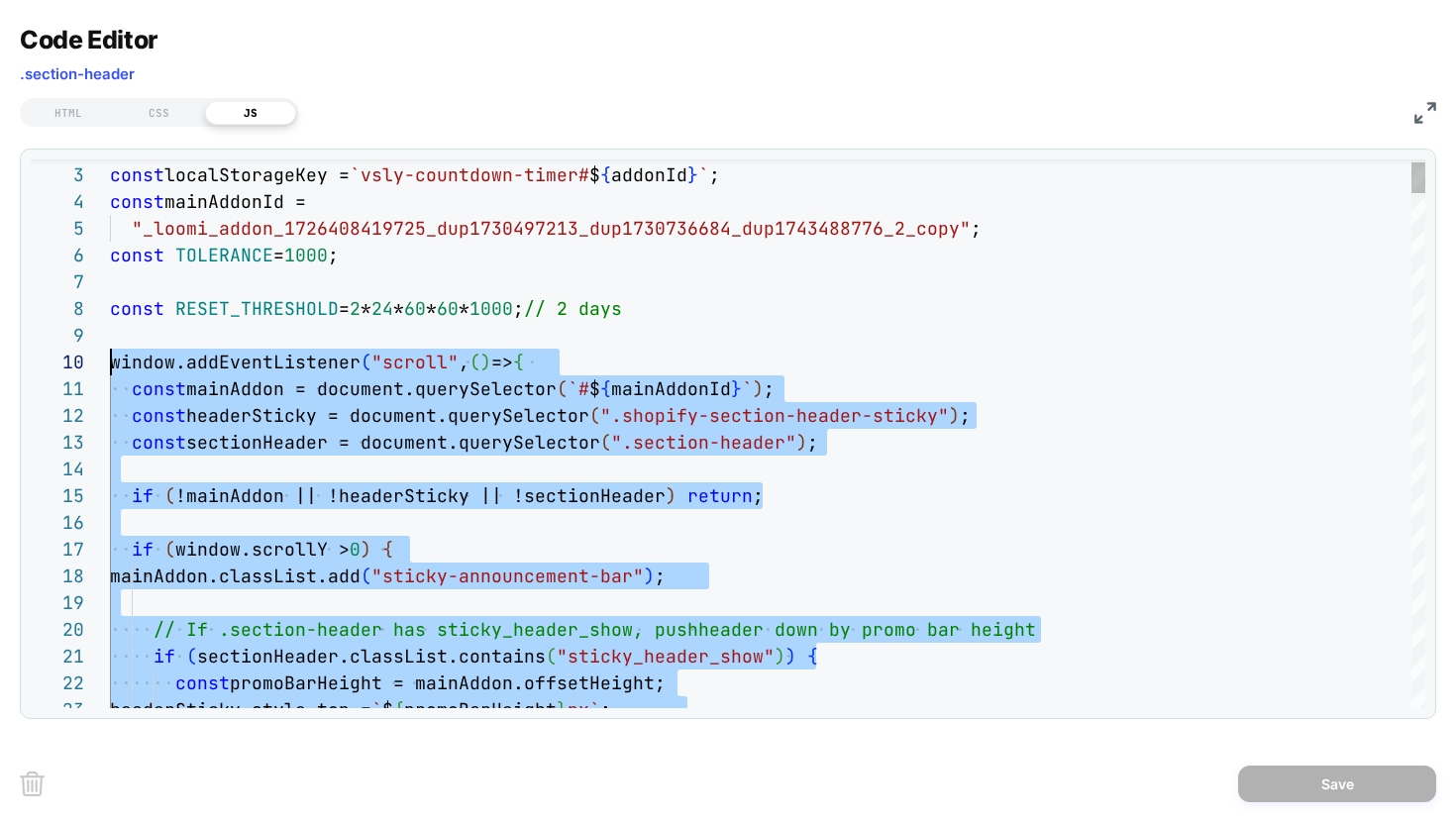 drag, startPoint x: 151, startPoint y: 573, endPoint x: 86, endPoint y: 354, distance: 228.44255 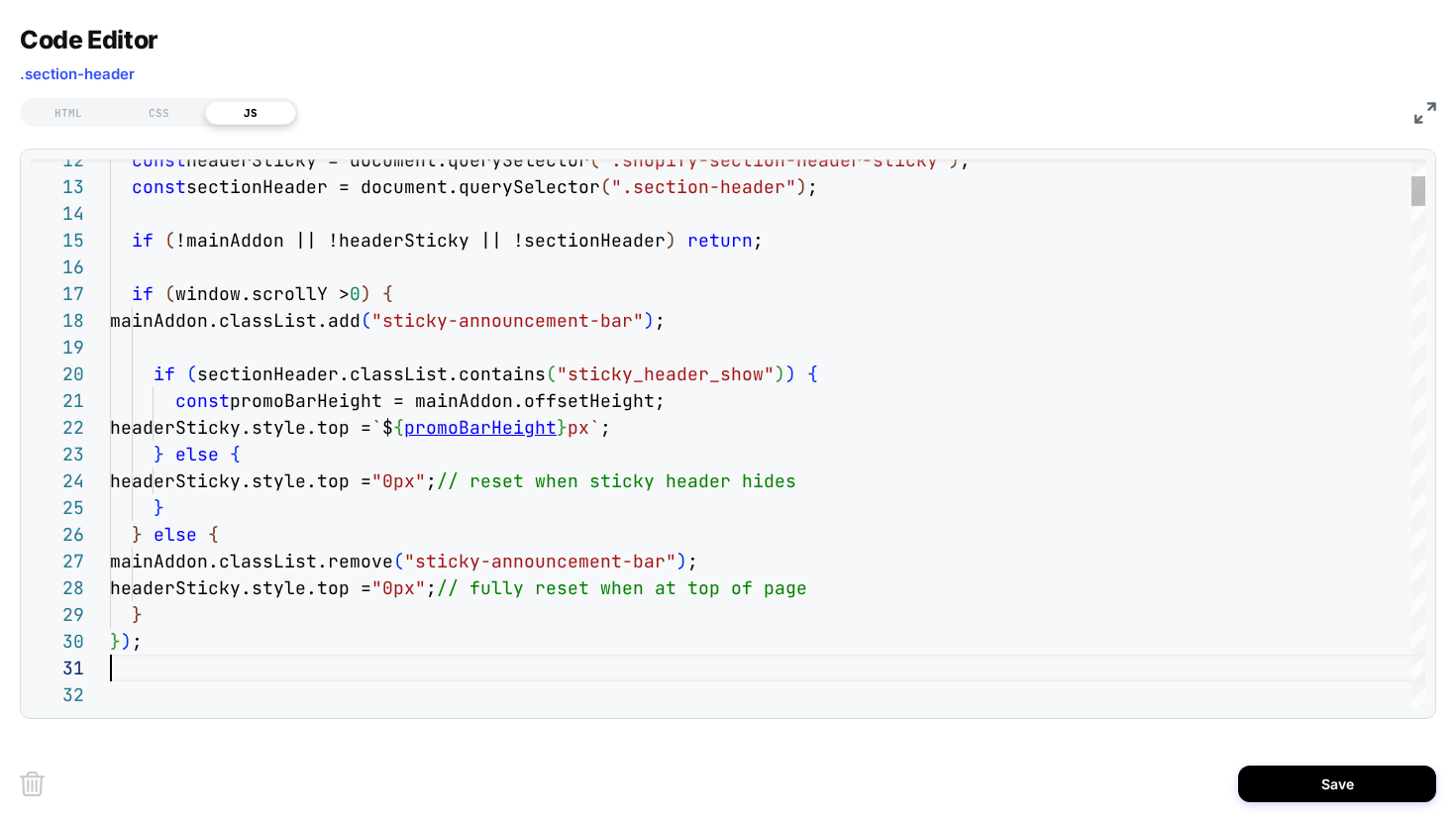 scroll, scrollTop: 0, scrollLeft: 0, axis: both 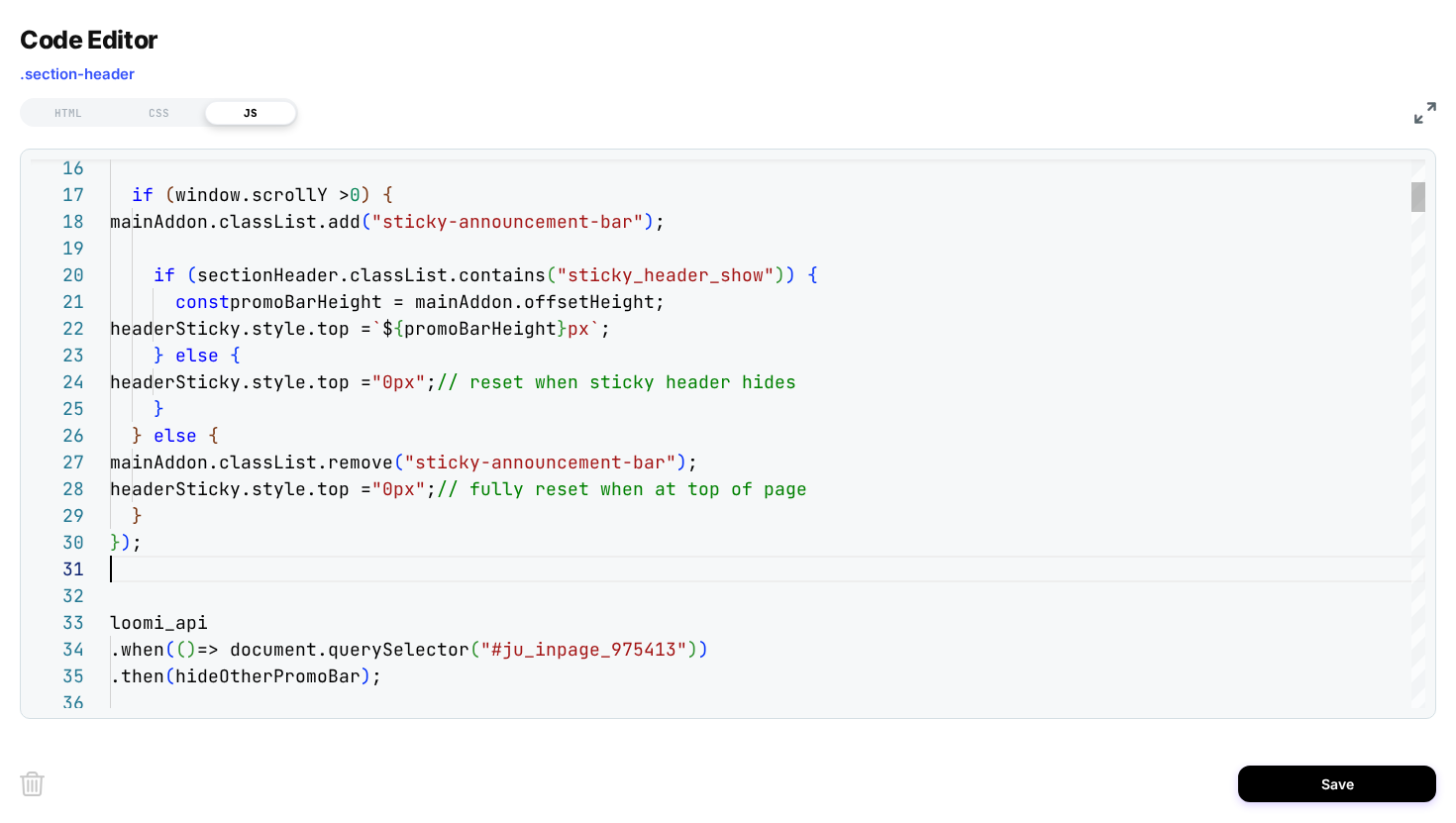 type on "**********" 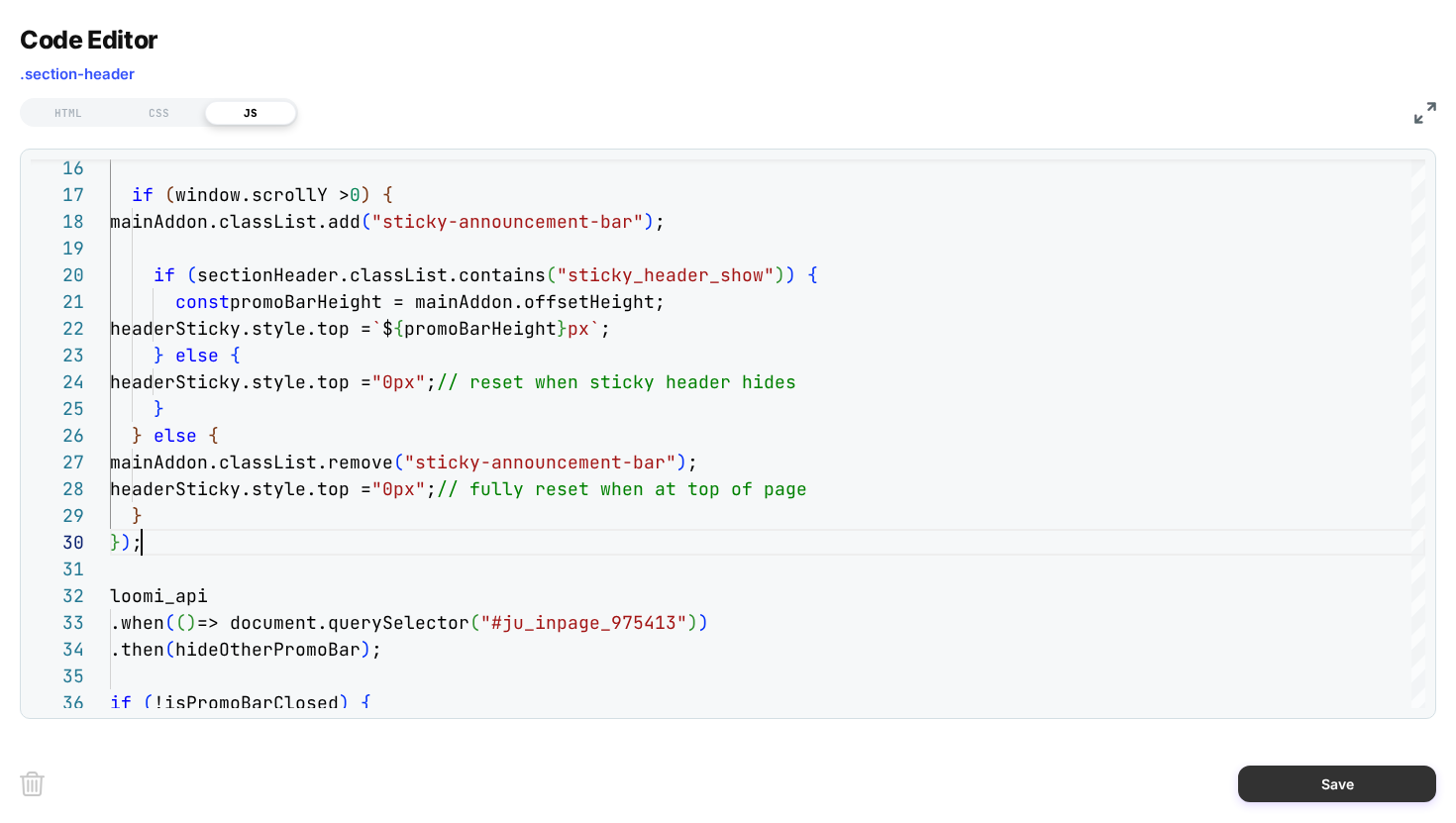 click on "Save" at bounding box center [728, 783] 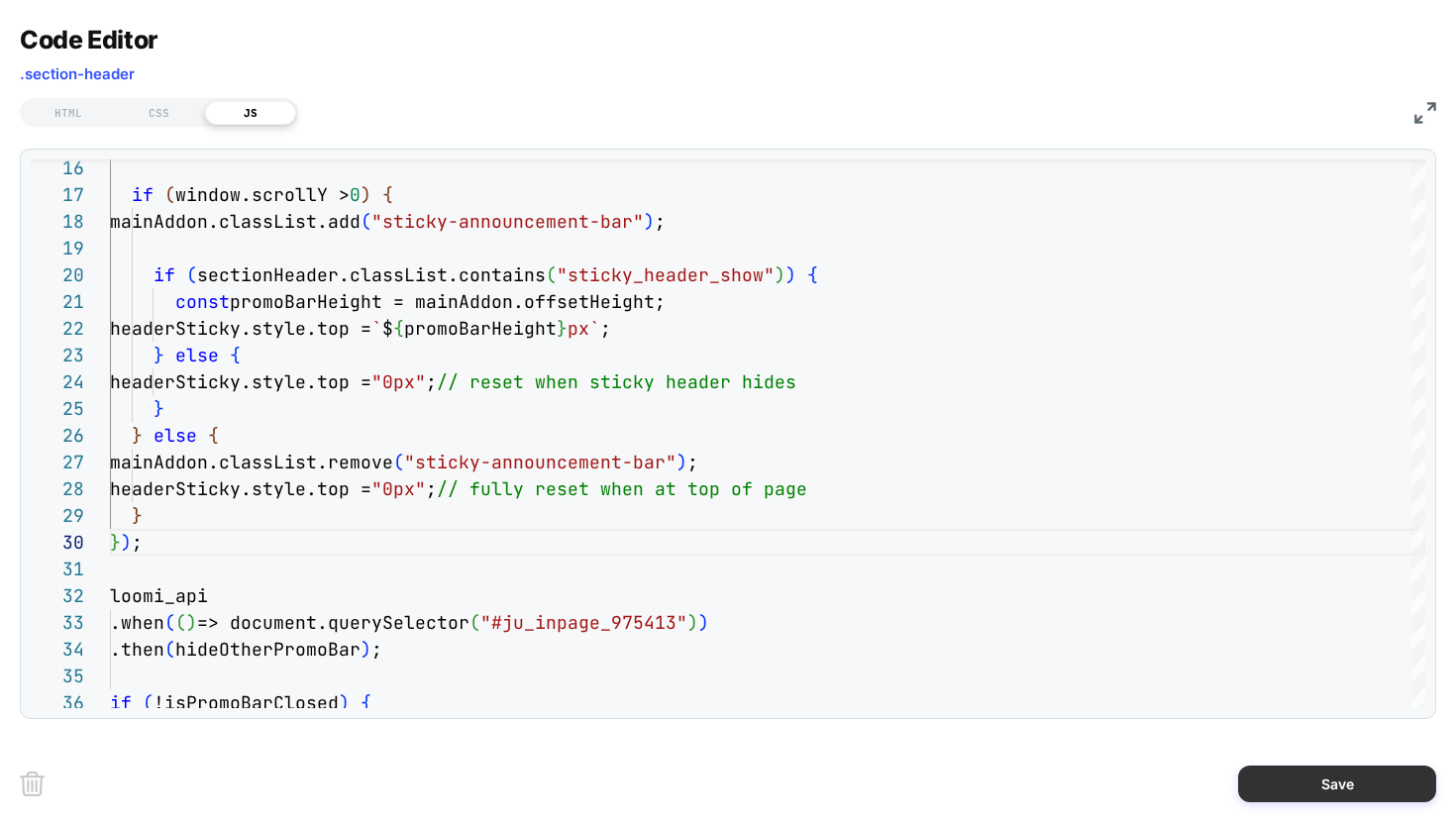 click on "Save" at bounding box center [1337, 783] 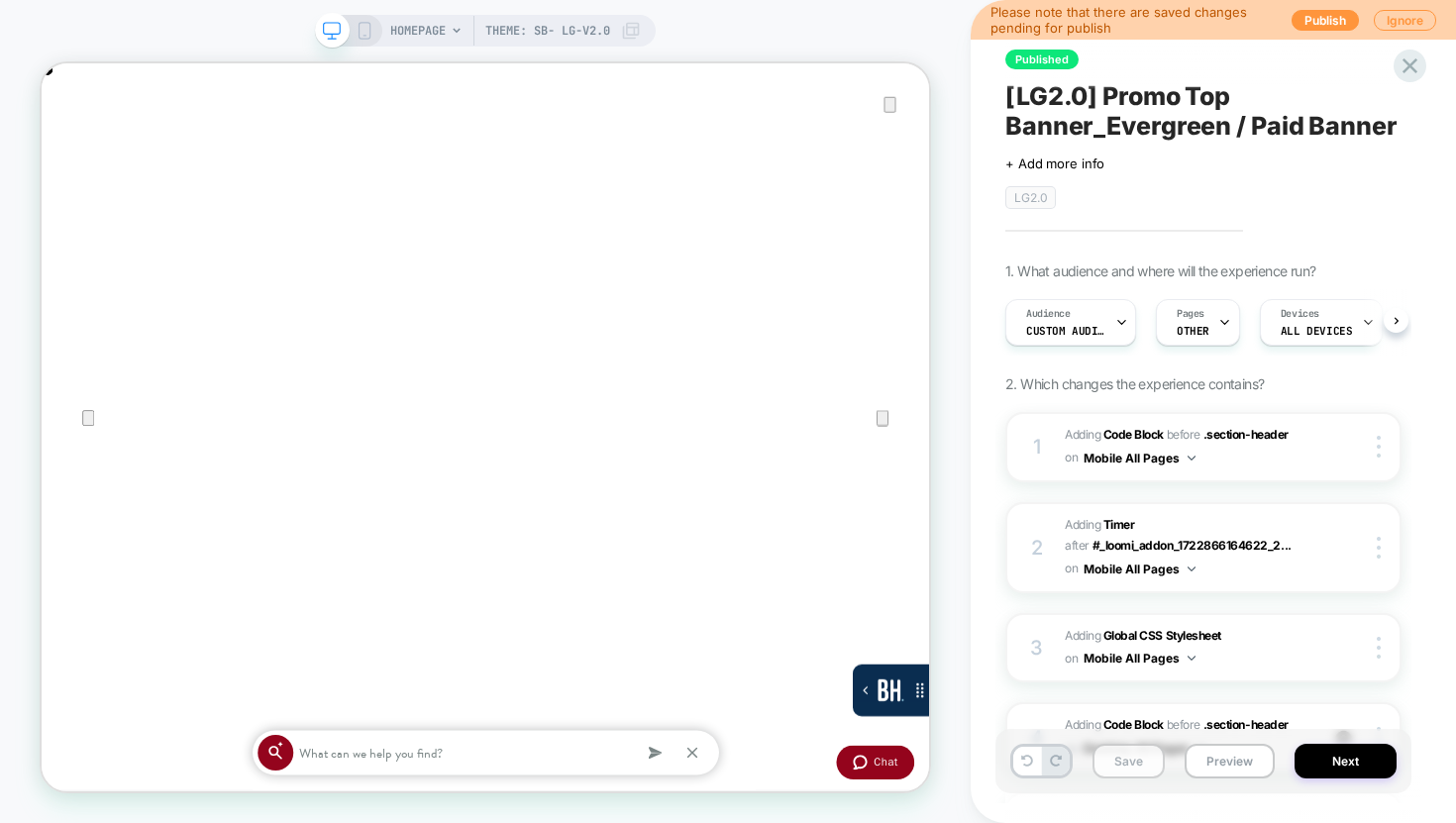 scroll, scrollTop: 0, scrollLeft: 1, axis: horizontal 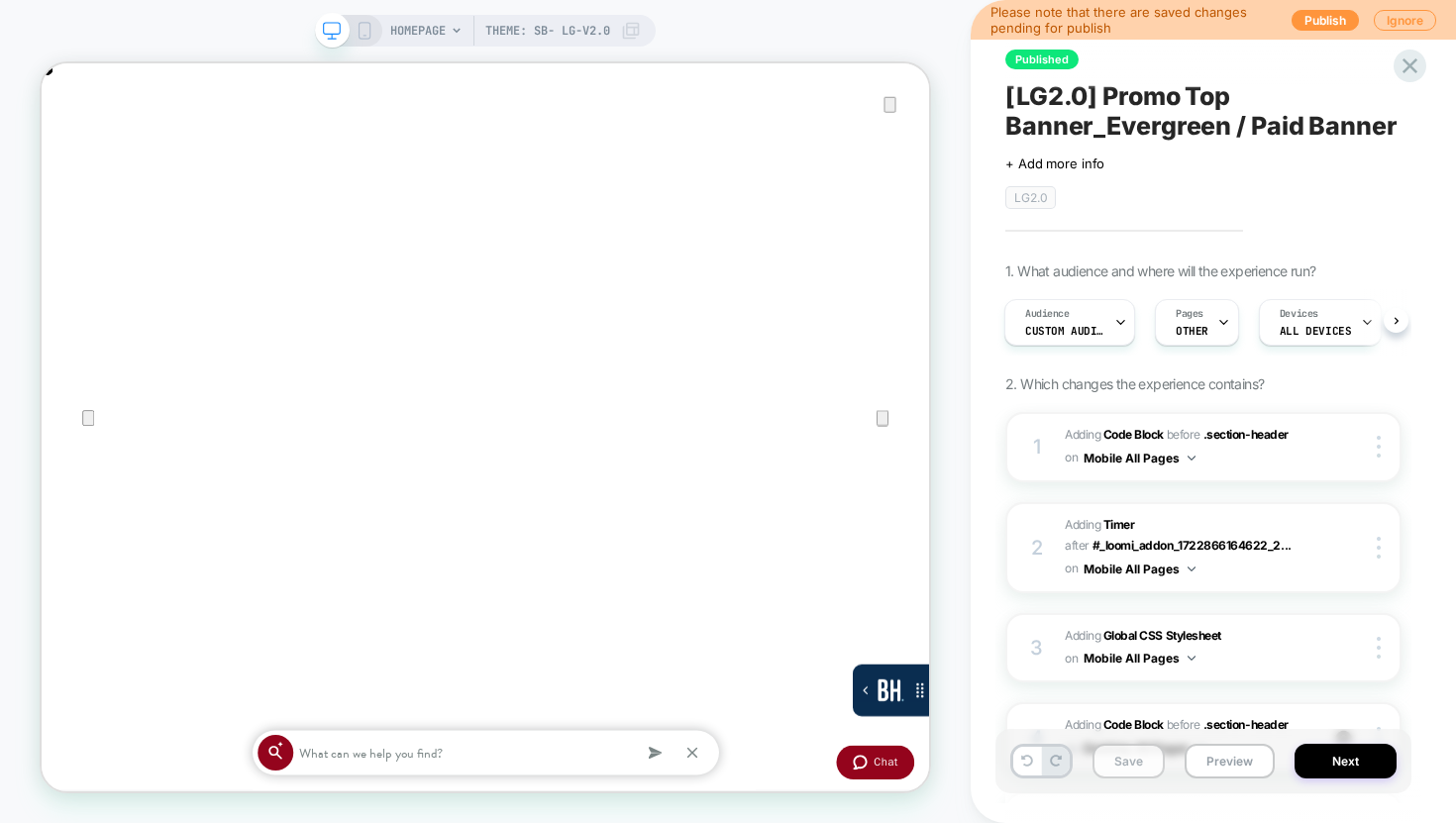 click on "Save" at bounding box center [1128, 761] 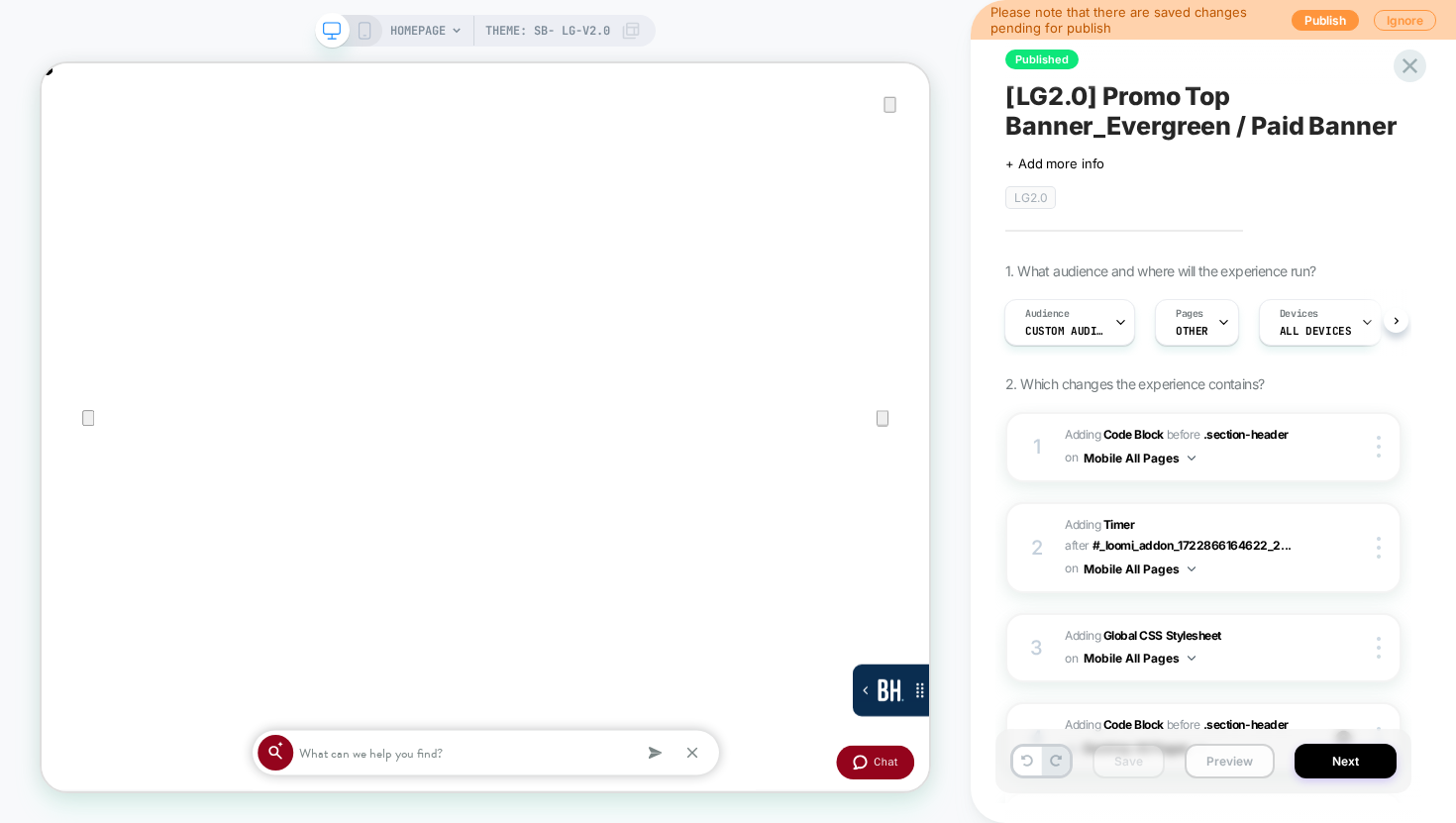 click on "Preview" at bounding box center (1229, 761) 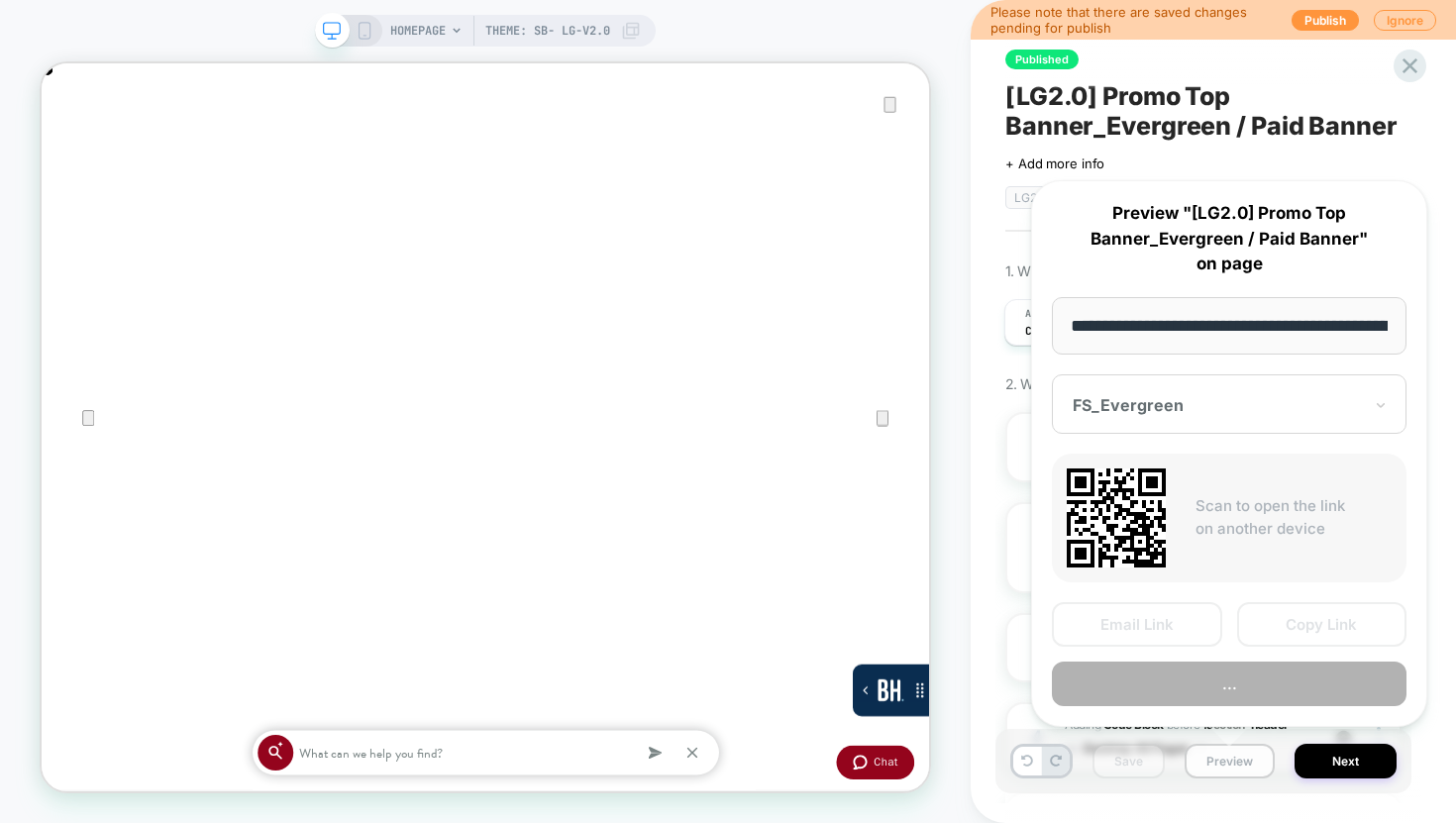 scroll, scrollTop: 0, scrollLeft: 188, axis: horizontal 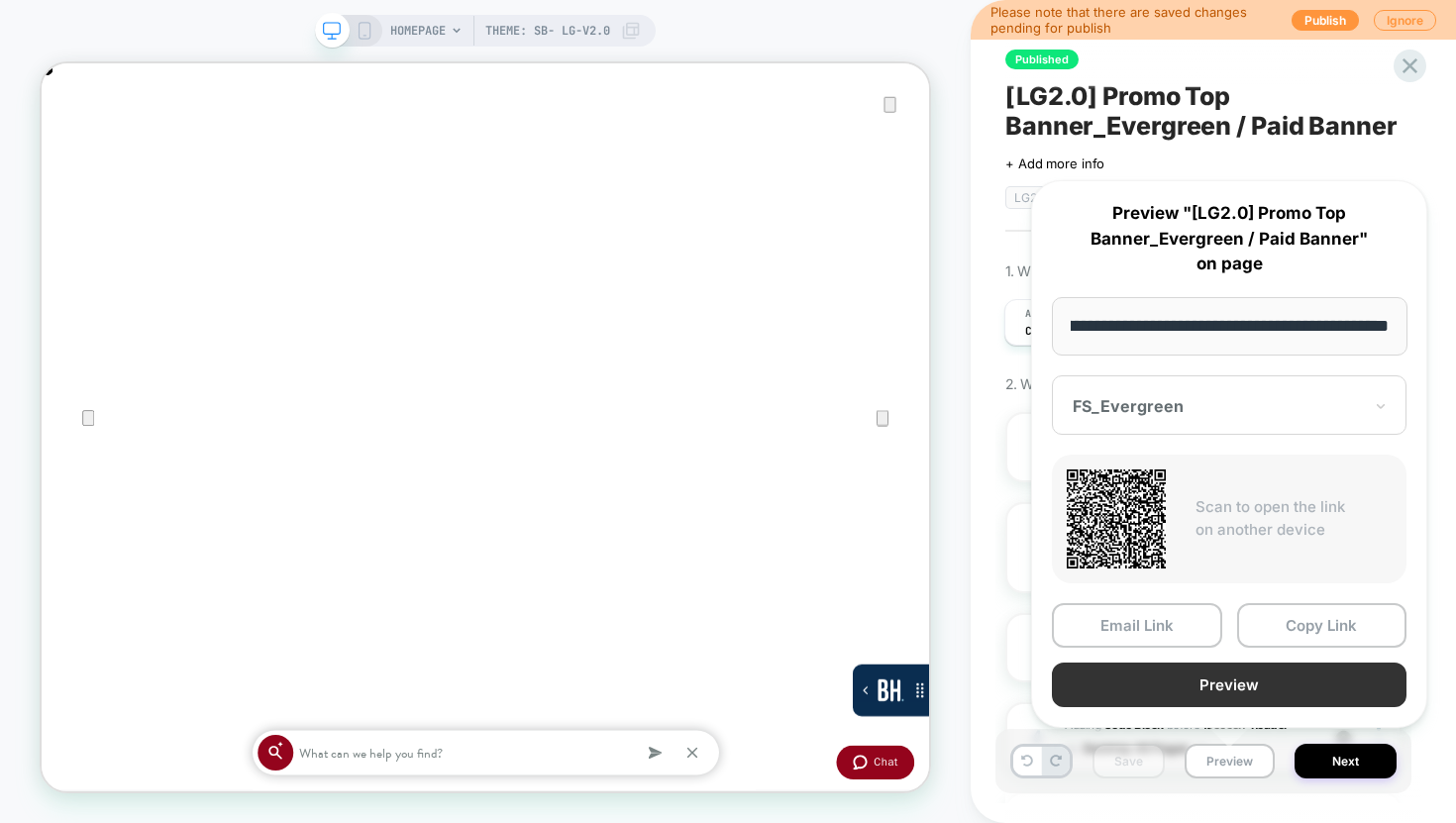 click on "Preview" at bounding box center [1229, 684] 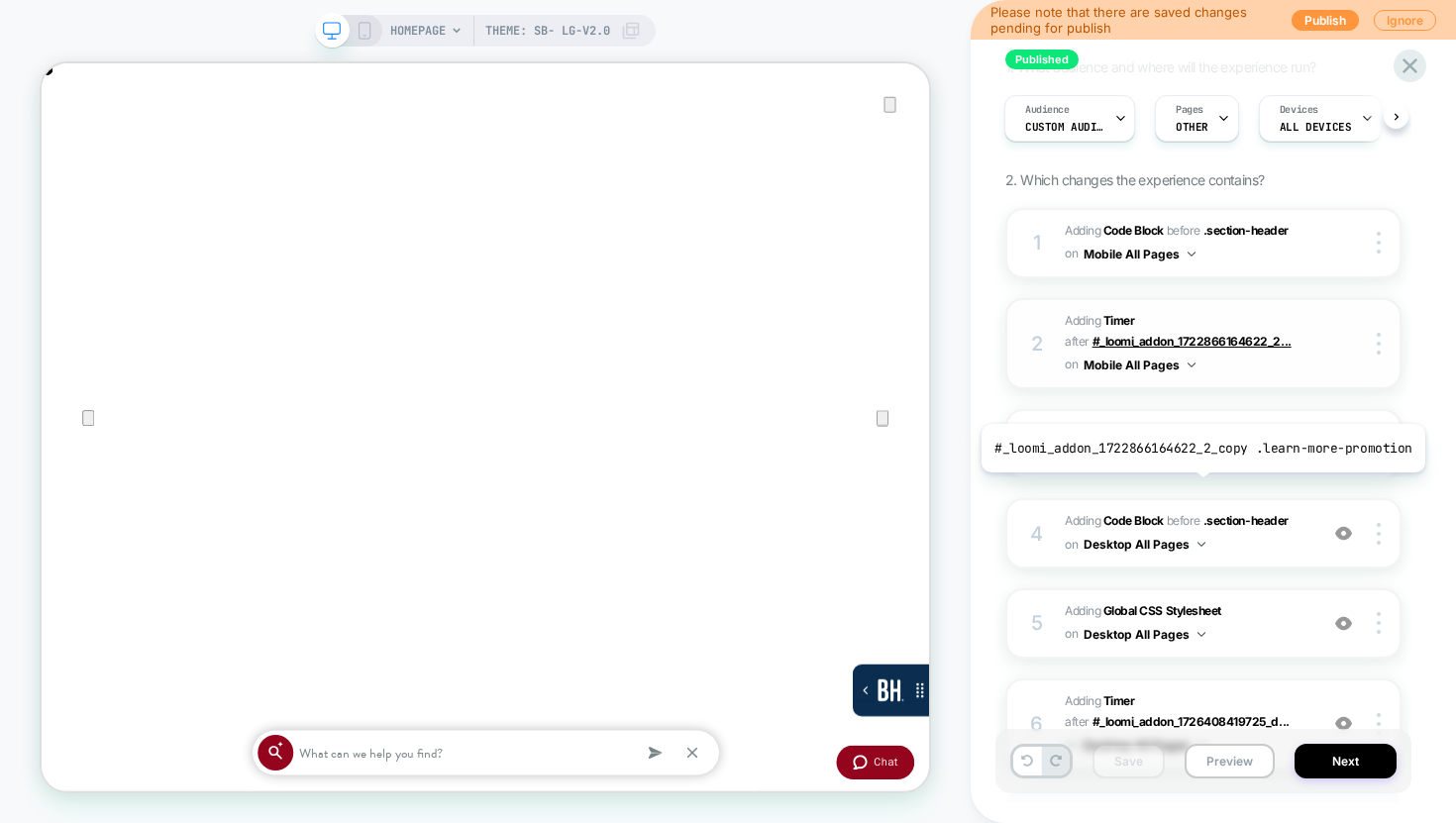 scroll, scrollTop: 229, scrollLeft: 0, axis: vertical 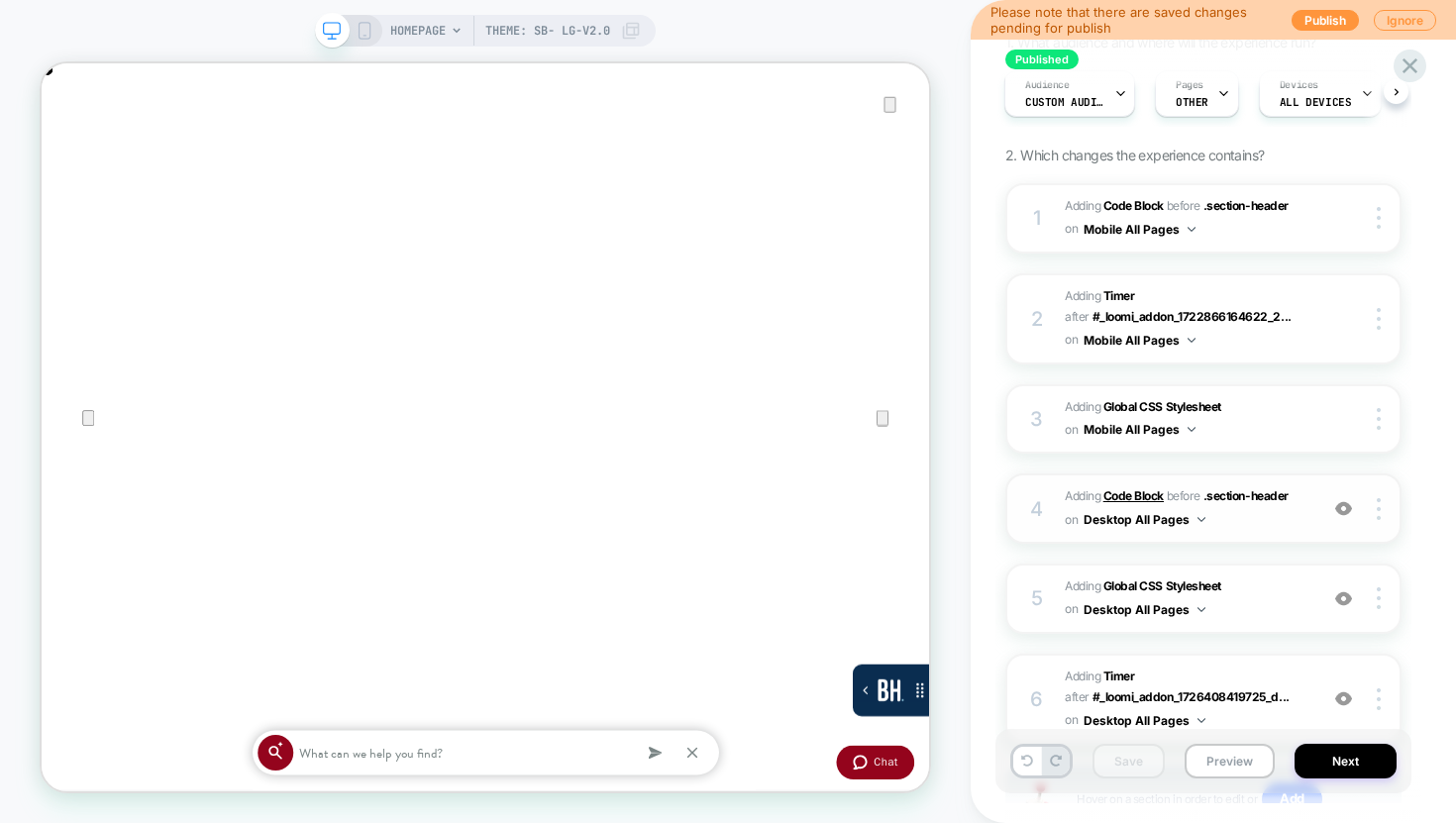 click on "Code Block" at bounding box center (1133, 495) 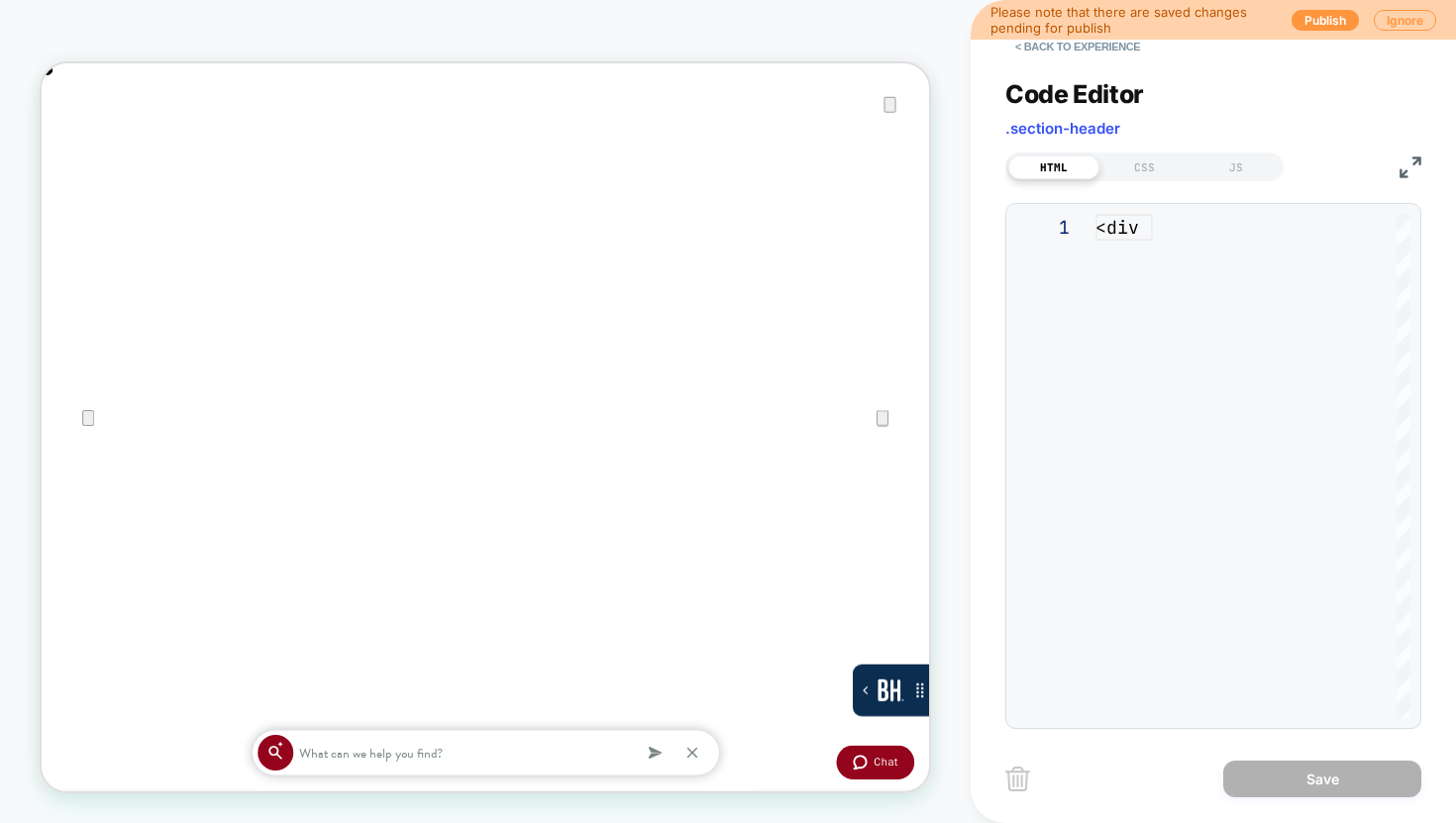 scroll, scrollTop: 267, scrollLeft: 0, axis: vertical 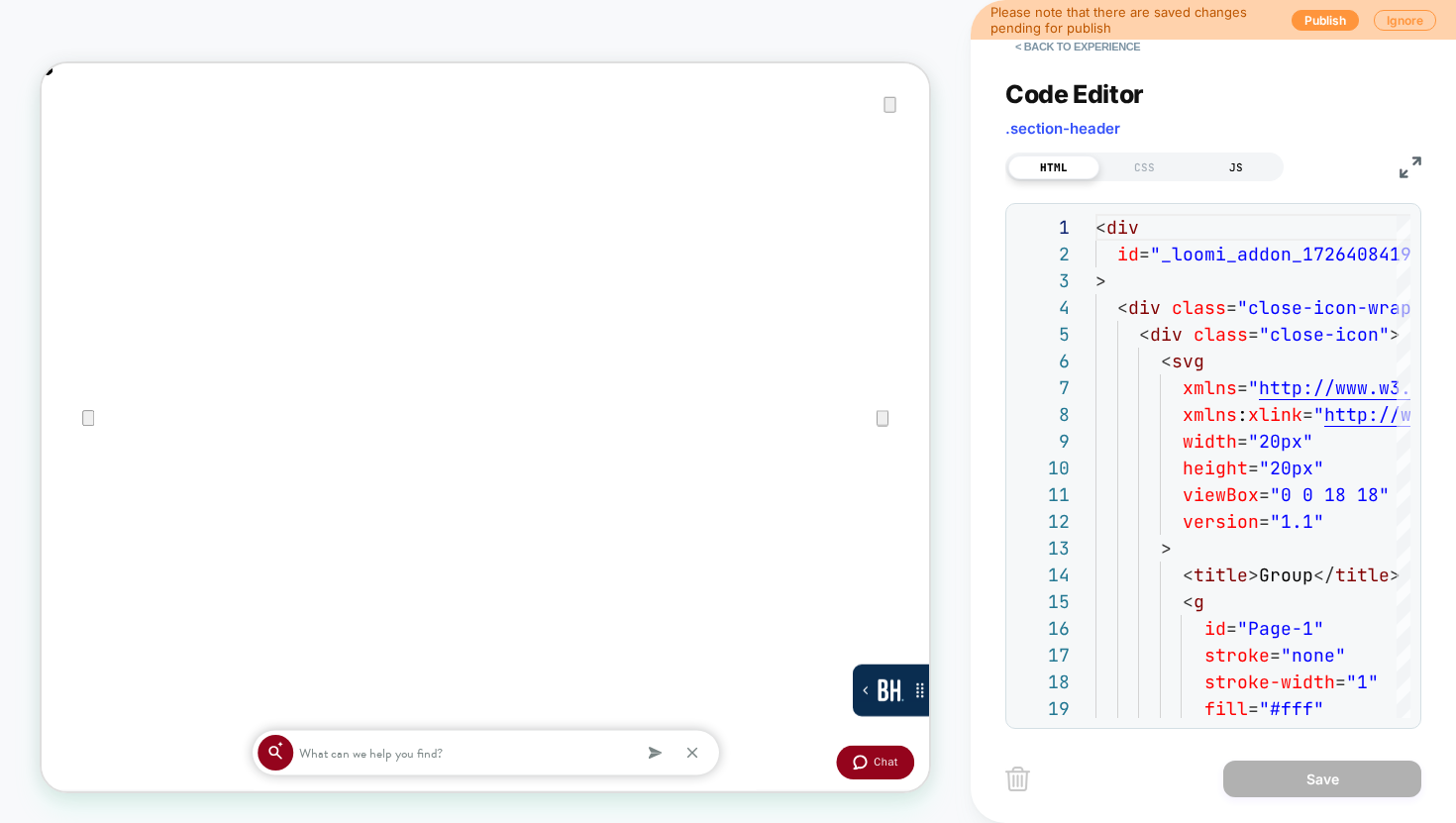 click on "JS" at bounding box center (1236, 167) 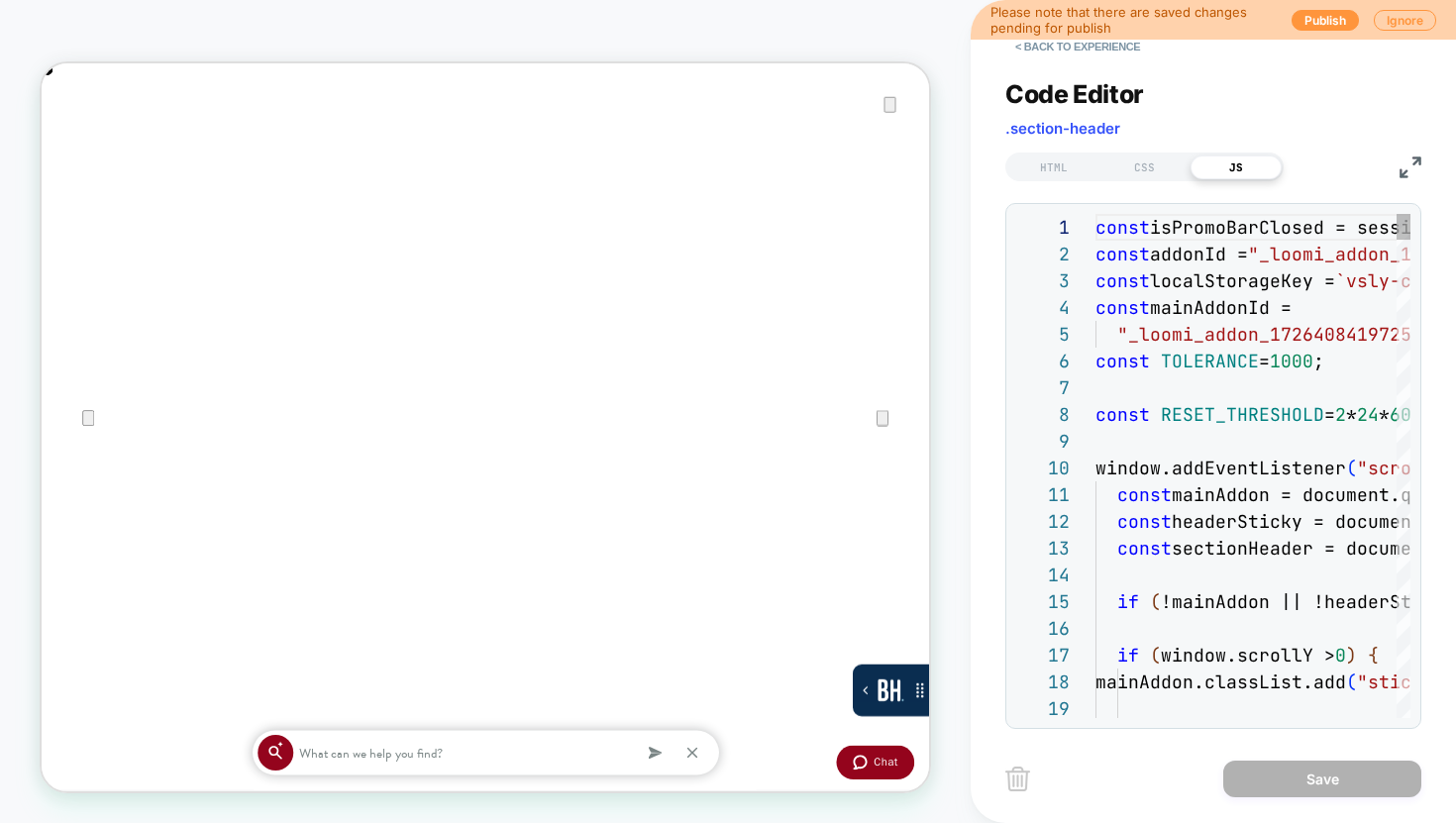 scroll, scrollTop: 187, scrollLeft: 96, axis: both 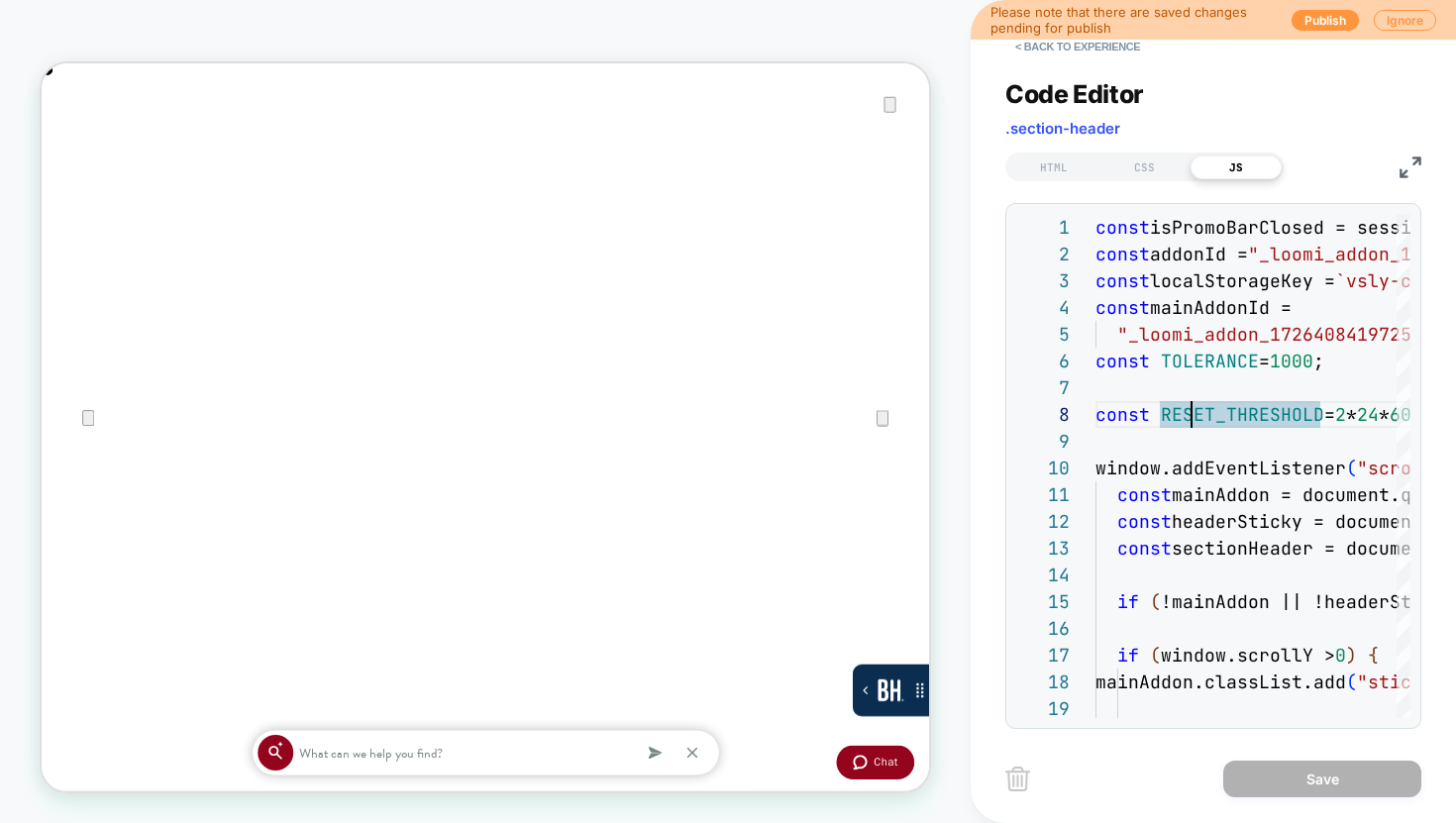 click at bounding box center [1410, 167] 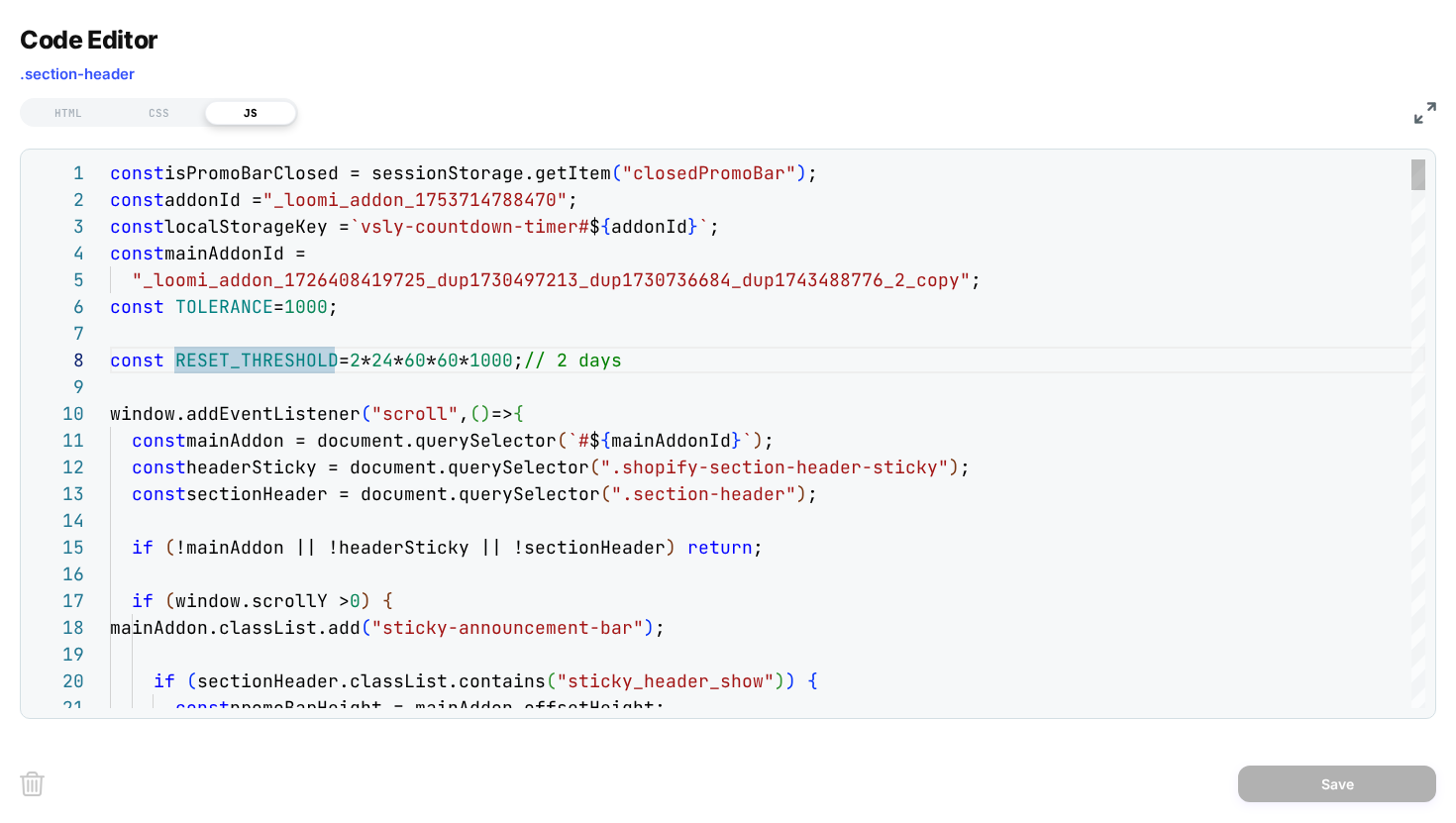 click on "const  isPromoBarClosed = sessionStorage.getItem ( "closedPromoBar" ) ; const  addonId =  "_loomi_addon_1753714788470" ; const  localStorageKey =  `vsly-countdown-timer# $ { addonId } ` ; const  mainAddonId =    "_loomi_addon_1726408419725_dup1730497213_dup17307 36684_dup1743488776_2_copy" ; const   TOLERANCE  =  1000 ; const   RESET_THRESHOLD  =  2  *  24  *  60  *  60  *  1000 ;  // 2 days window.addEventListener ( "scroll" ,  ( )  =>  {    const  mainAddon = document.querySelector ( `# $ { mainAddonId } ` ) ;    const  headerSticky = document.querySelector ( ".shopify-section-header-sticky" ) ;    const  sectionHeader = document.querySelector ( ".section-header" ) ;    if   ( !mainAddon || !headerSticky || !sectionHeader )   return ;    if   ( window.scrollY >  0 )   {     mainAddon.classList.add ( "sticky-announcement-bar" ) ;      if   ( sectionHeader.classList.contains ( "sticky_header_show" ) )   {        const" at bounding box center [768, 5060] 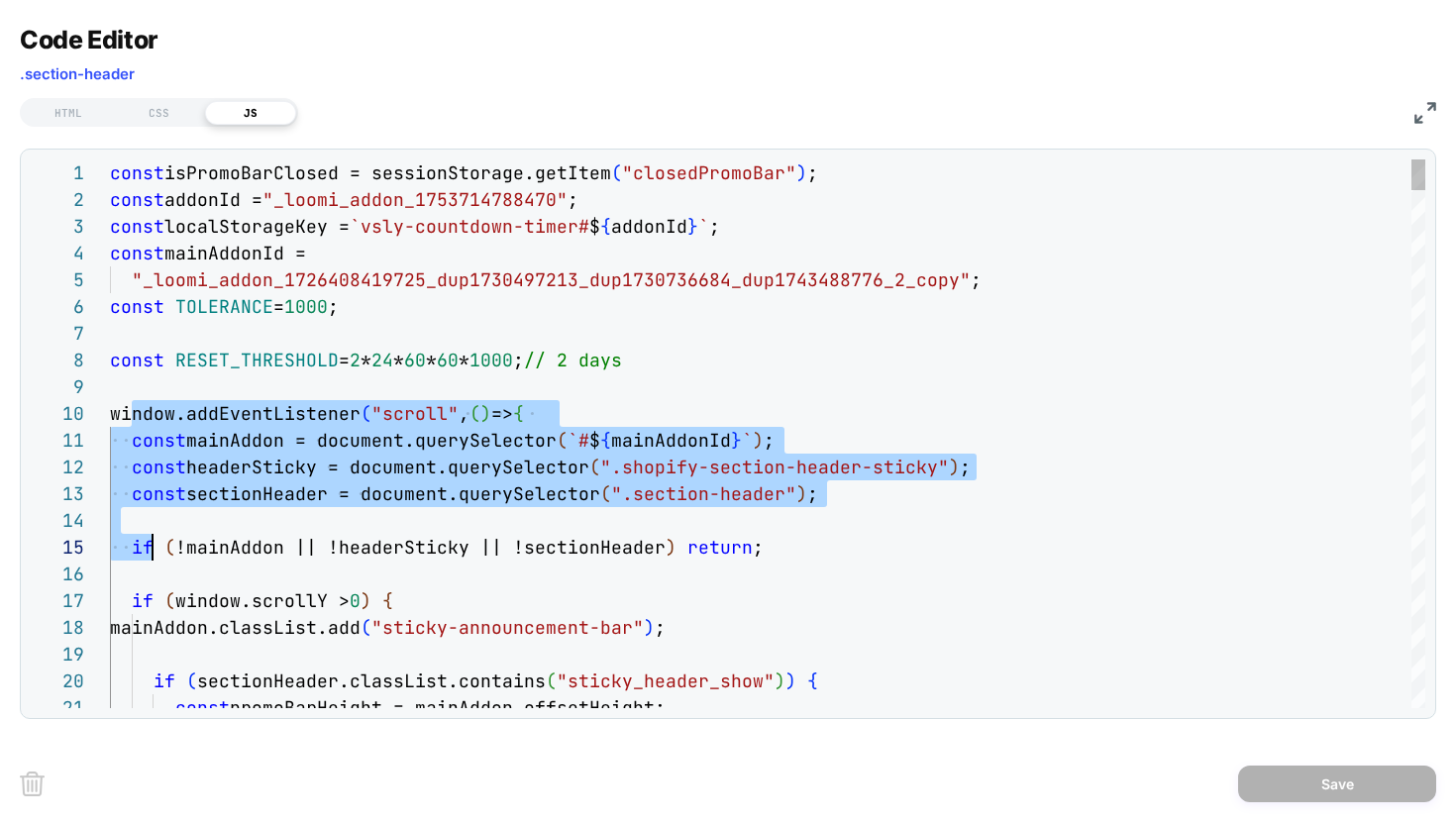 scroll, scrollTop: 241, scrollLeft: 43, axis: both 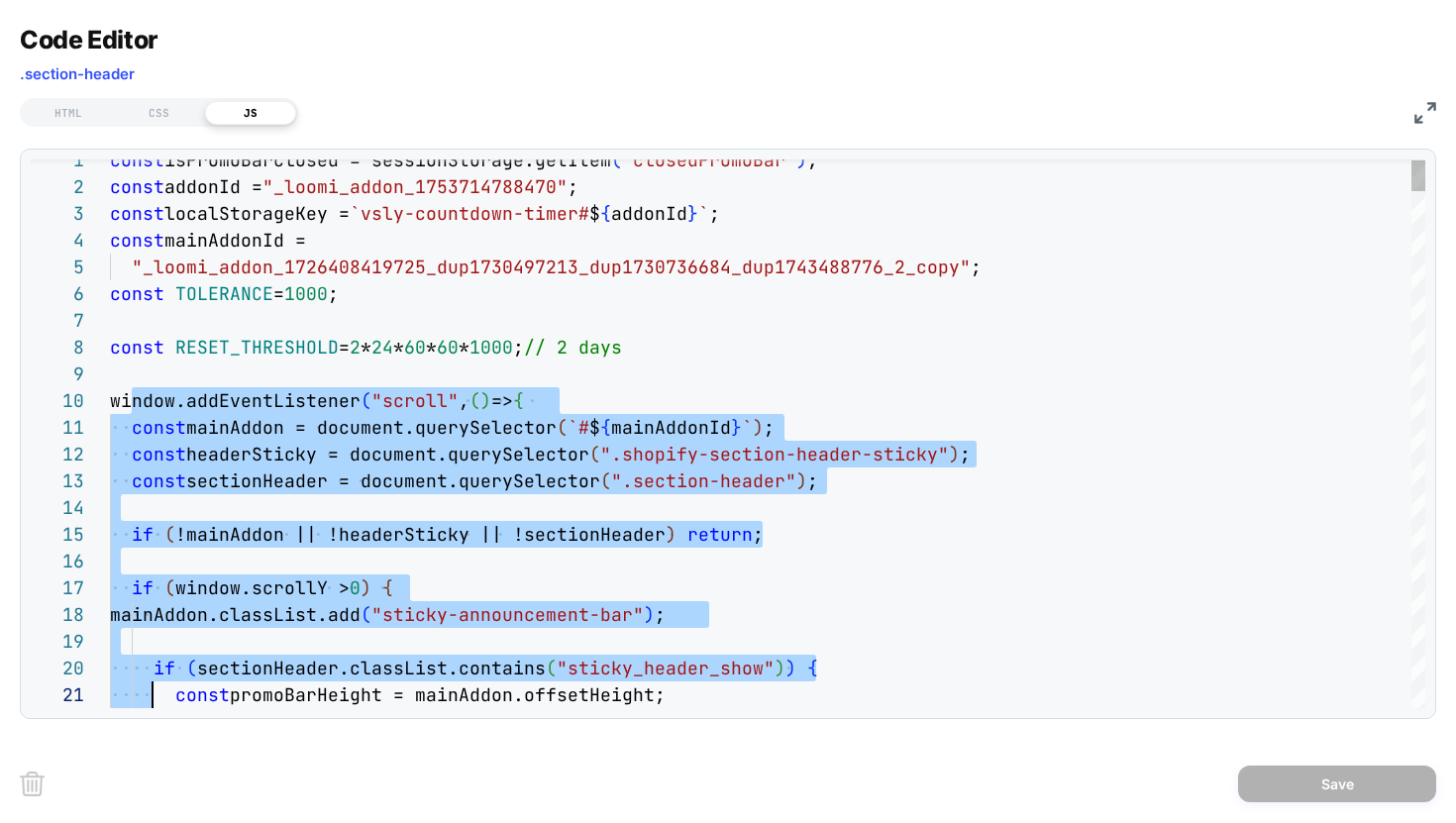 drag, startPoint x: 134, startPoint y: 400, endPoint x: 286, endPoint y: 467, distance: 166.11141 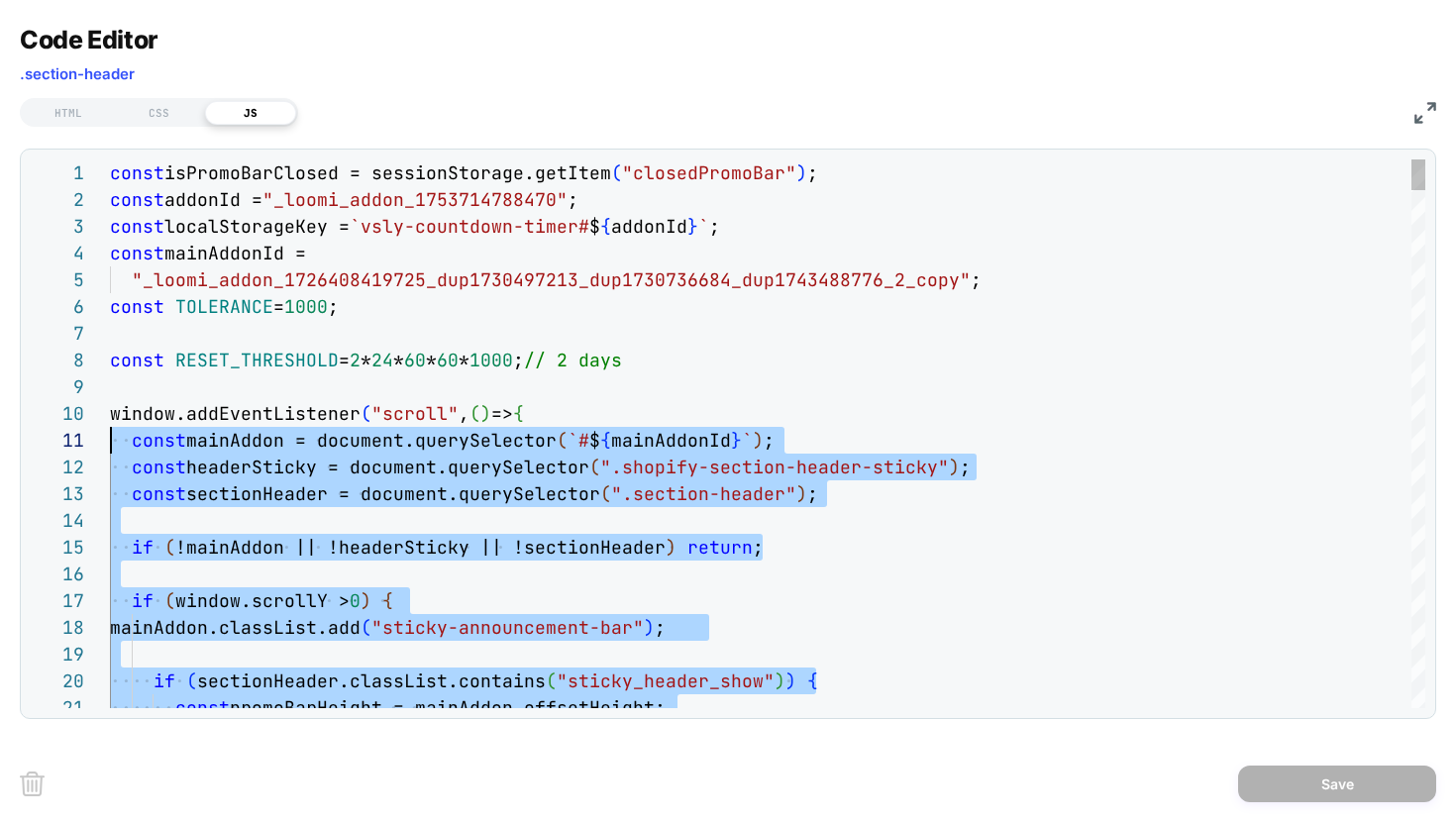 scroll, scrollTop: 241, scrollLeft: 0, axis: vertical 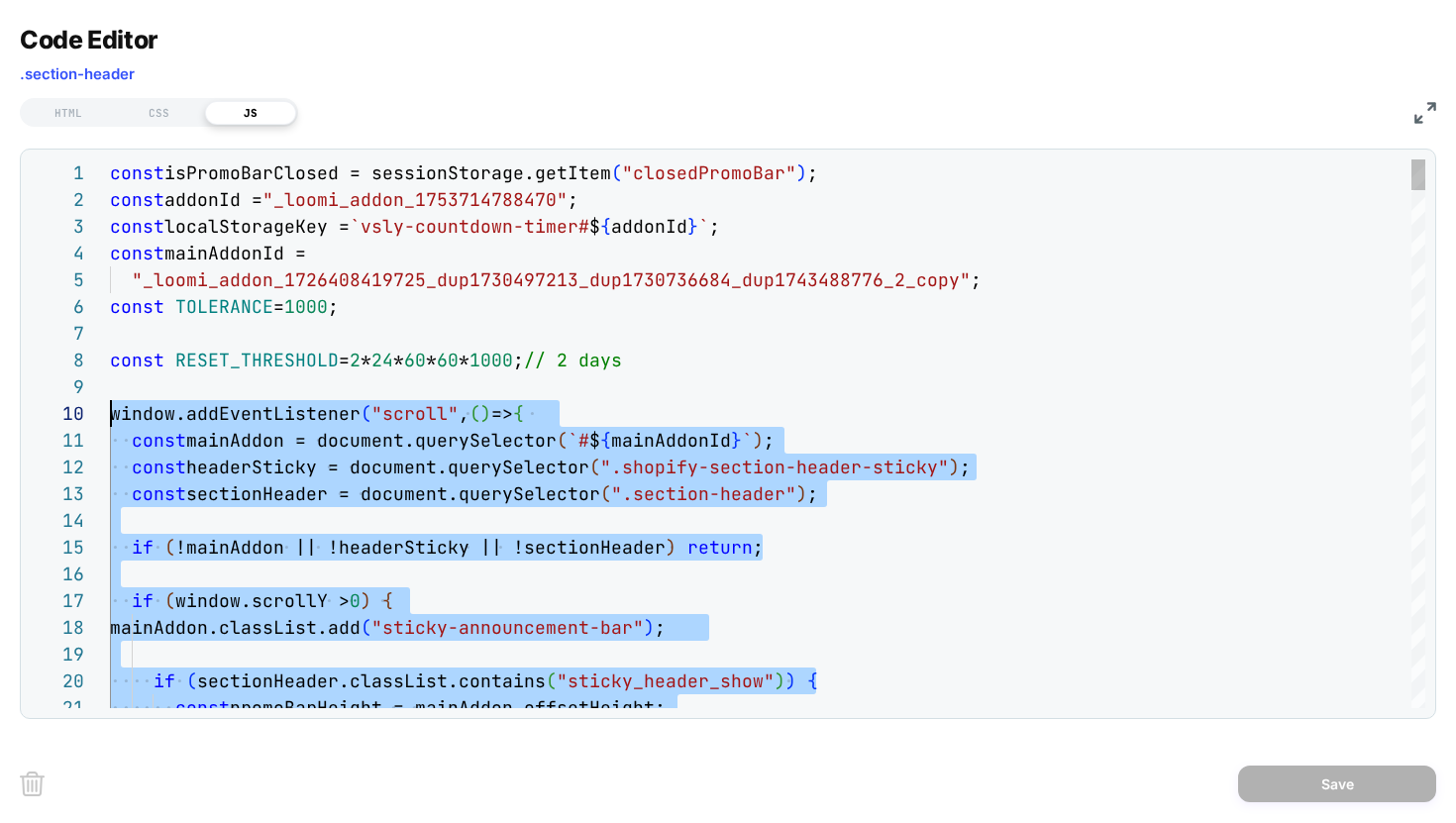 drag, startPoint x: 152, startPoint y: 443, endPoint x: 71, endPoint y: 419, distance: 84.48077 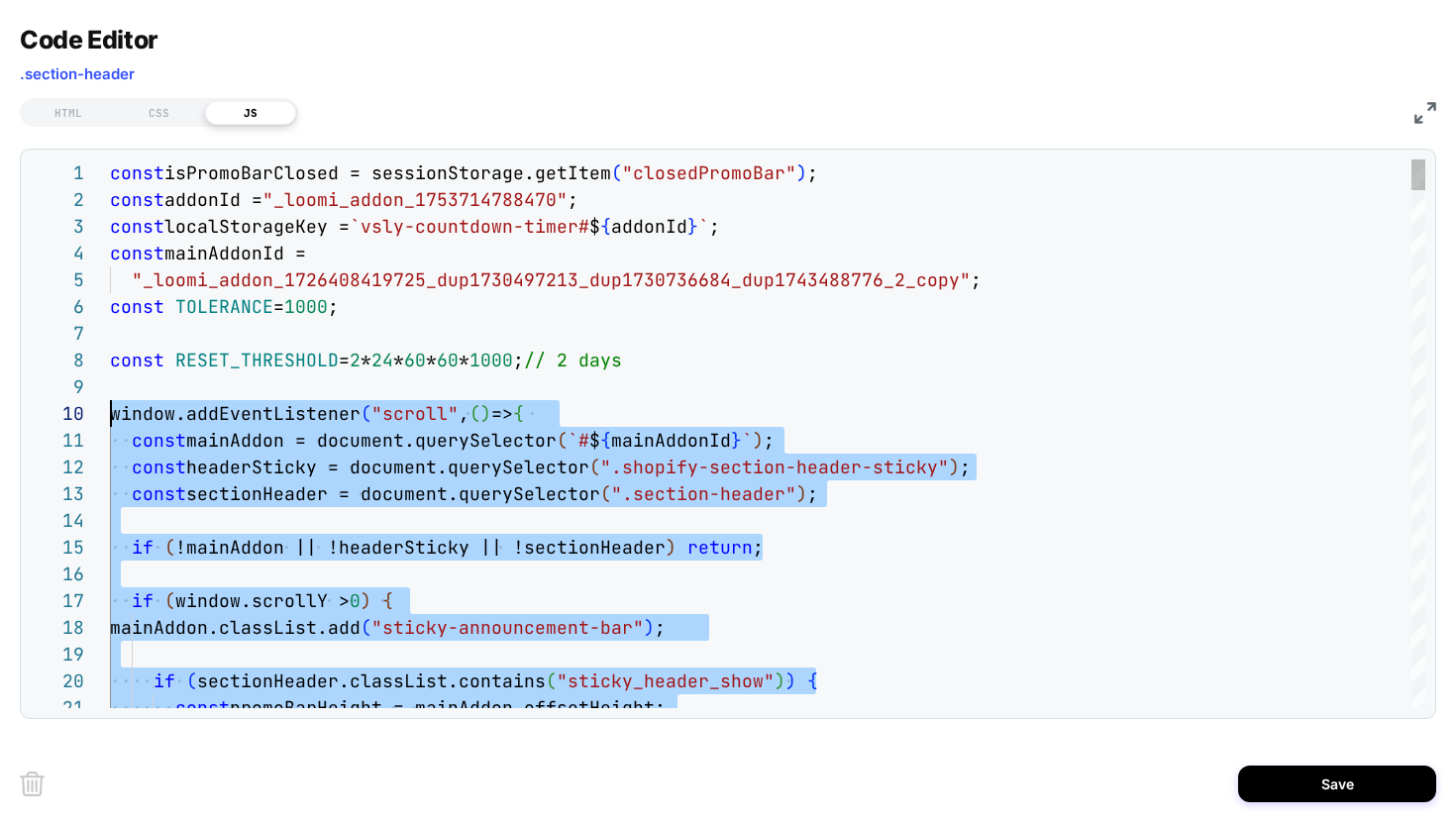 scroll, scrollTop: 0, scrollLeft: 0, axis: both 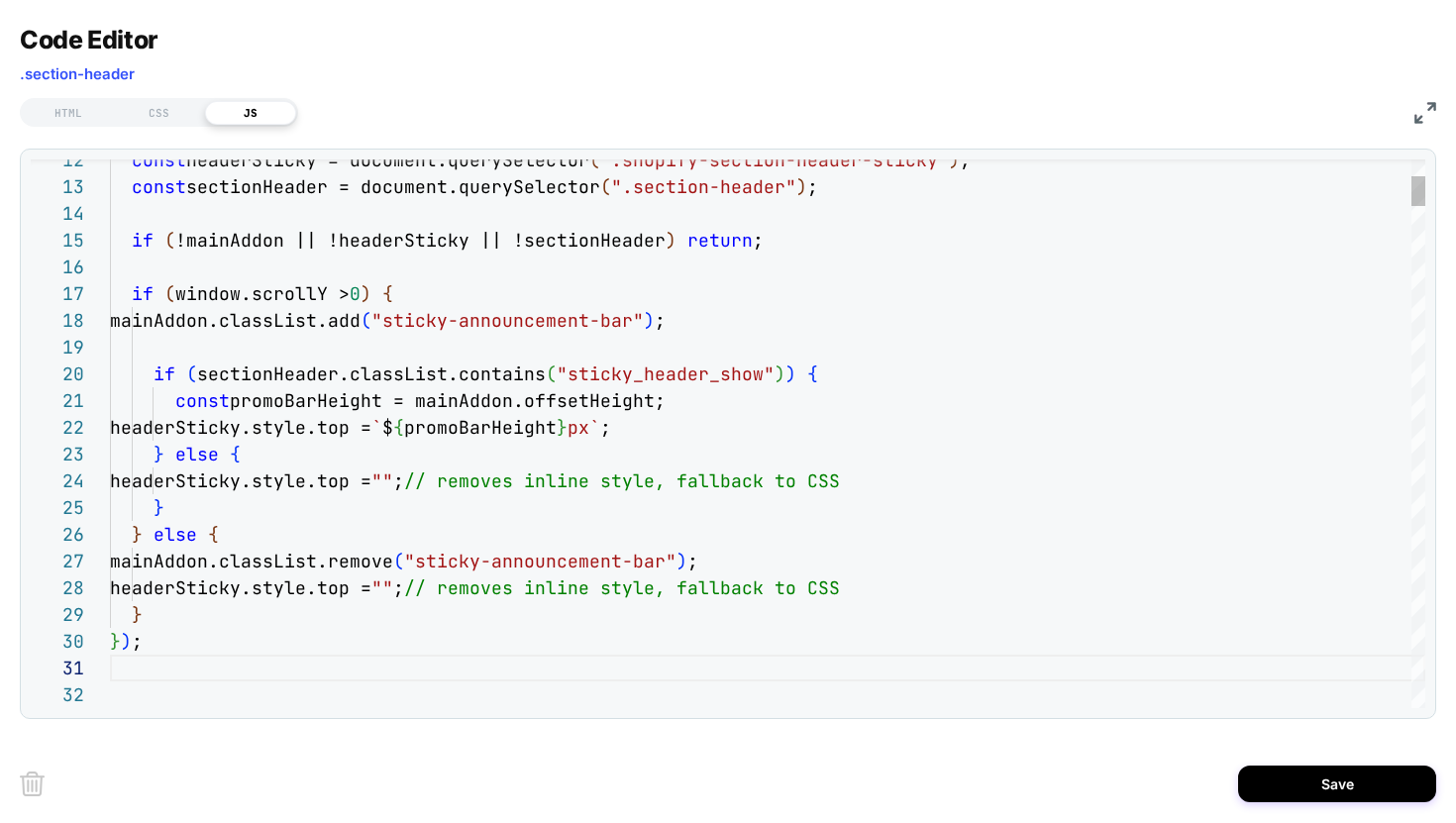 type on "**********" 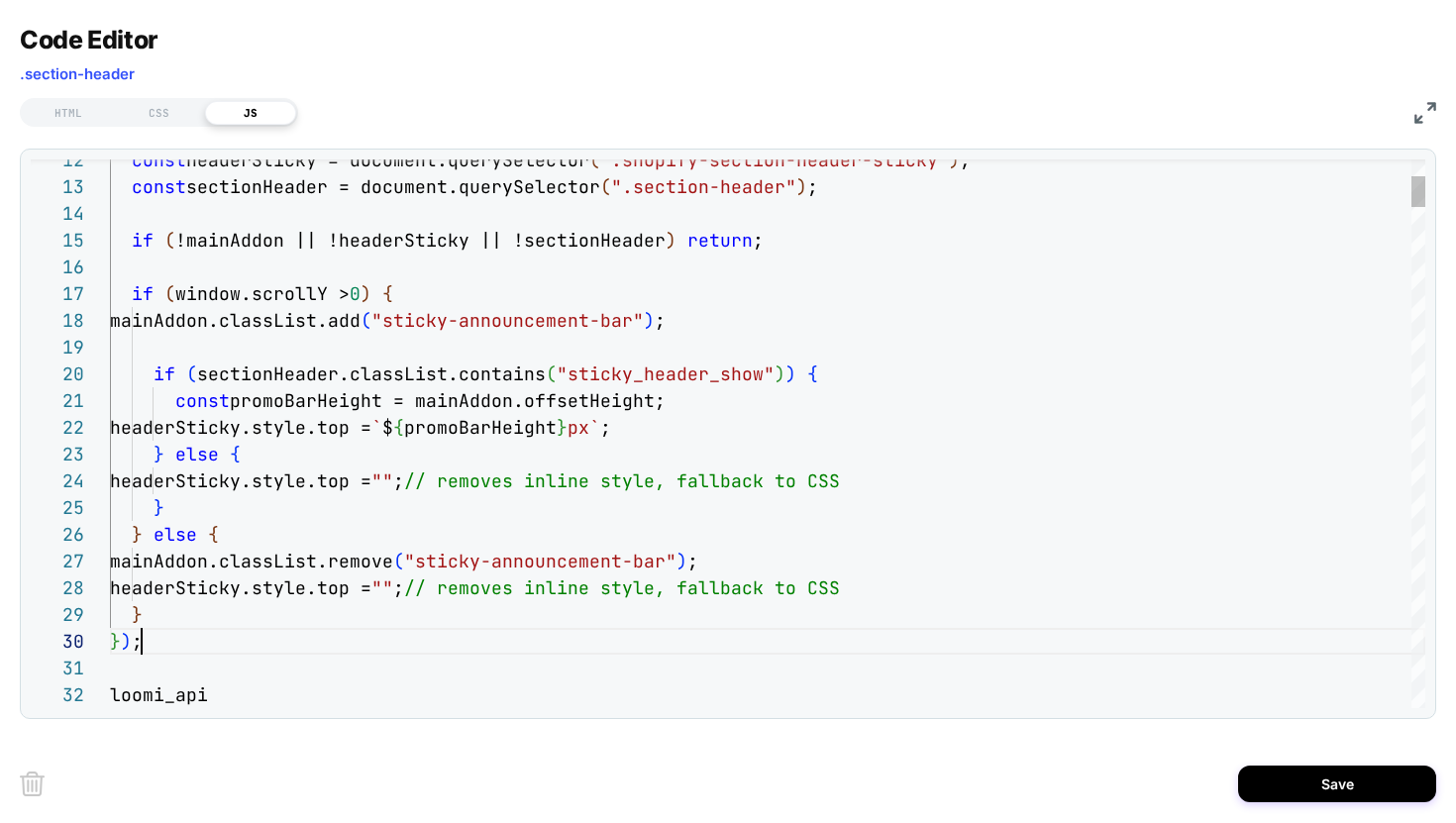 scroll, scrollTop: 241, scrollLeft: 32, axis: both 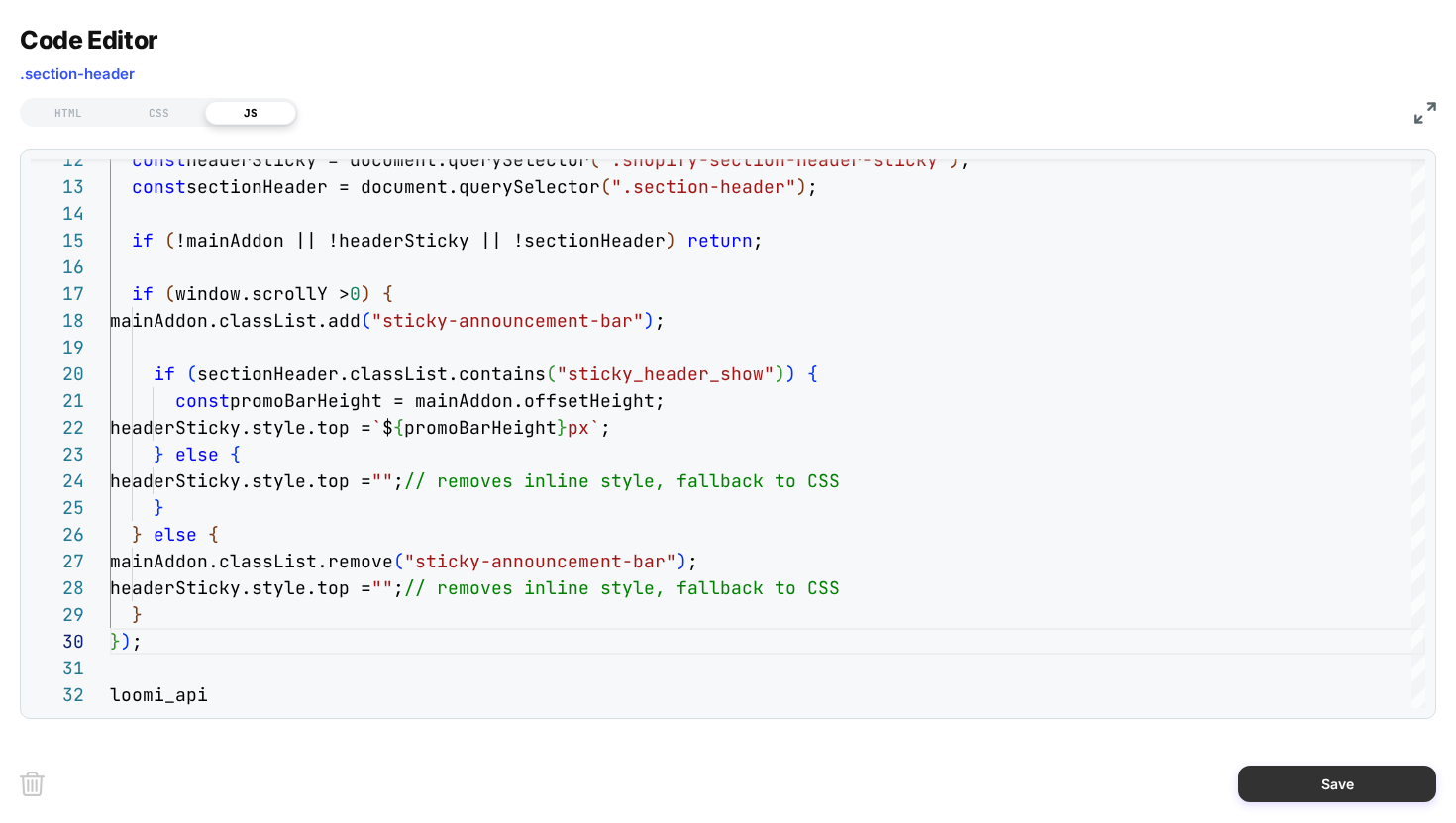 click on "Save" at bounding box center [1337, 783] 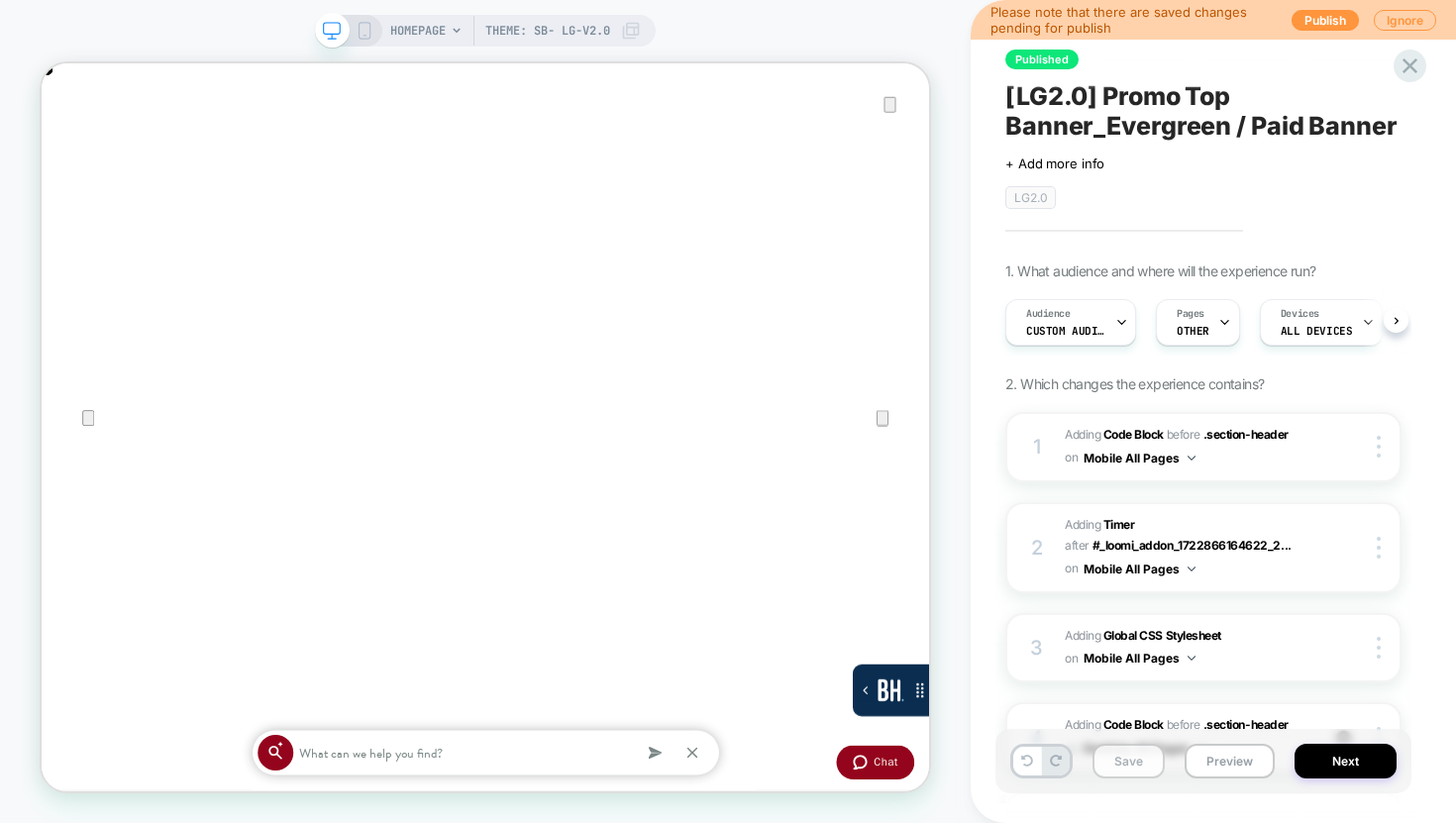 scroll, scrollTop: 0, scrollLeft: 1, axis: horizontal 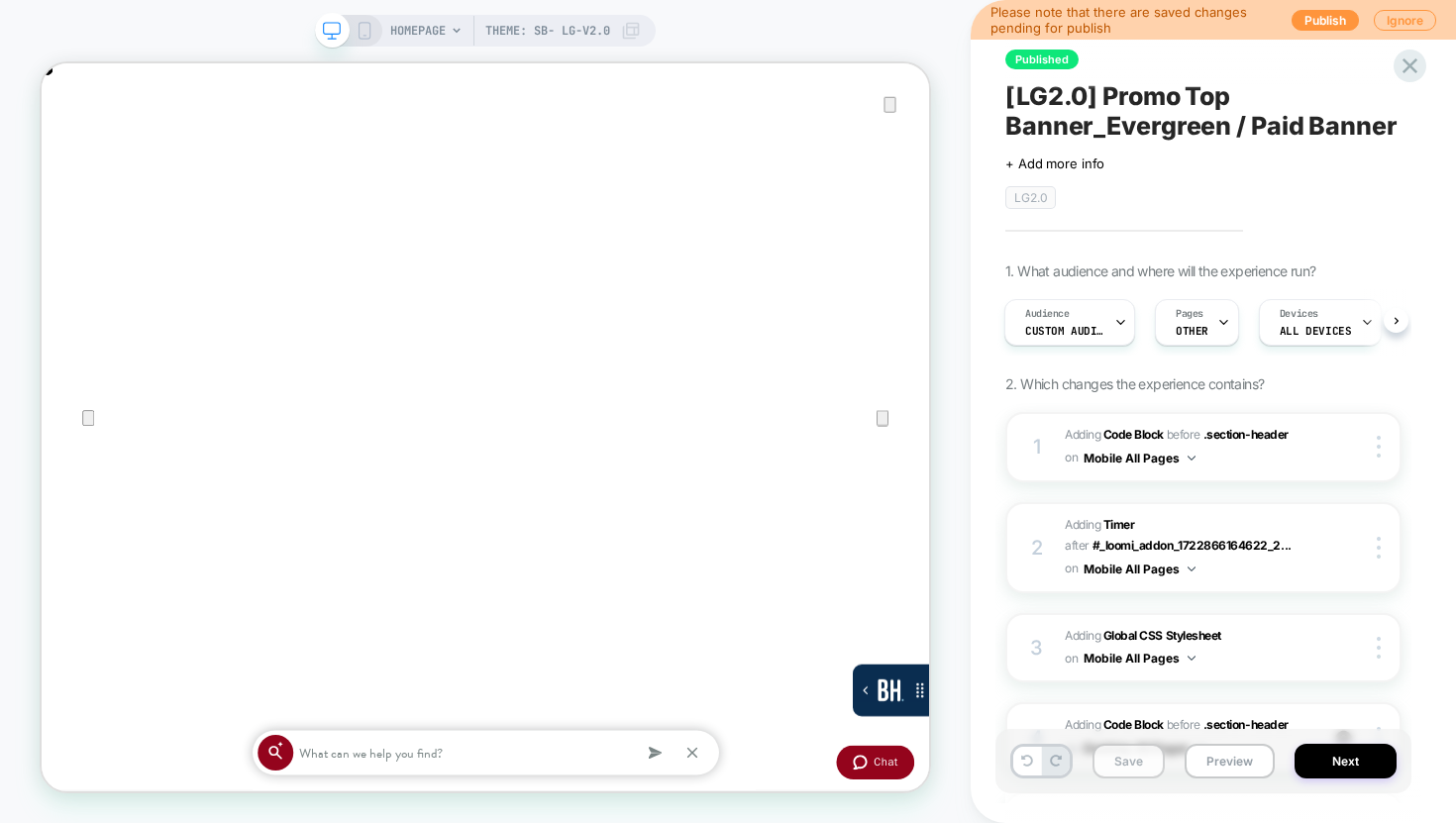 click on "Save" at bounding box center [1128, 761] 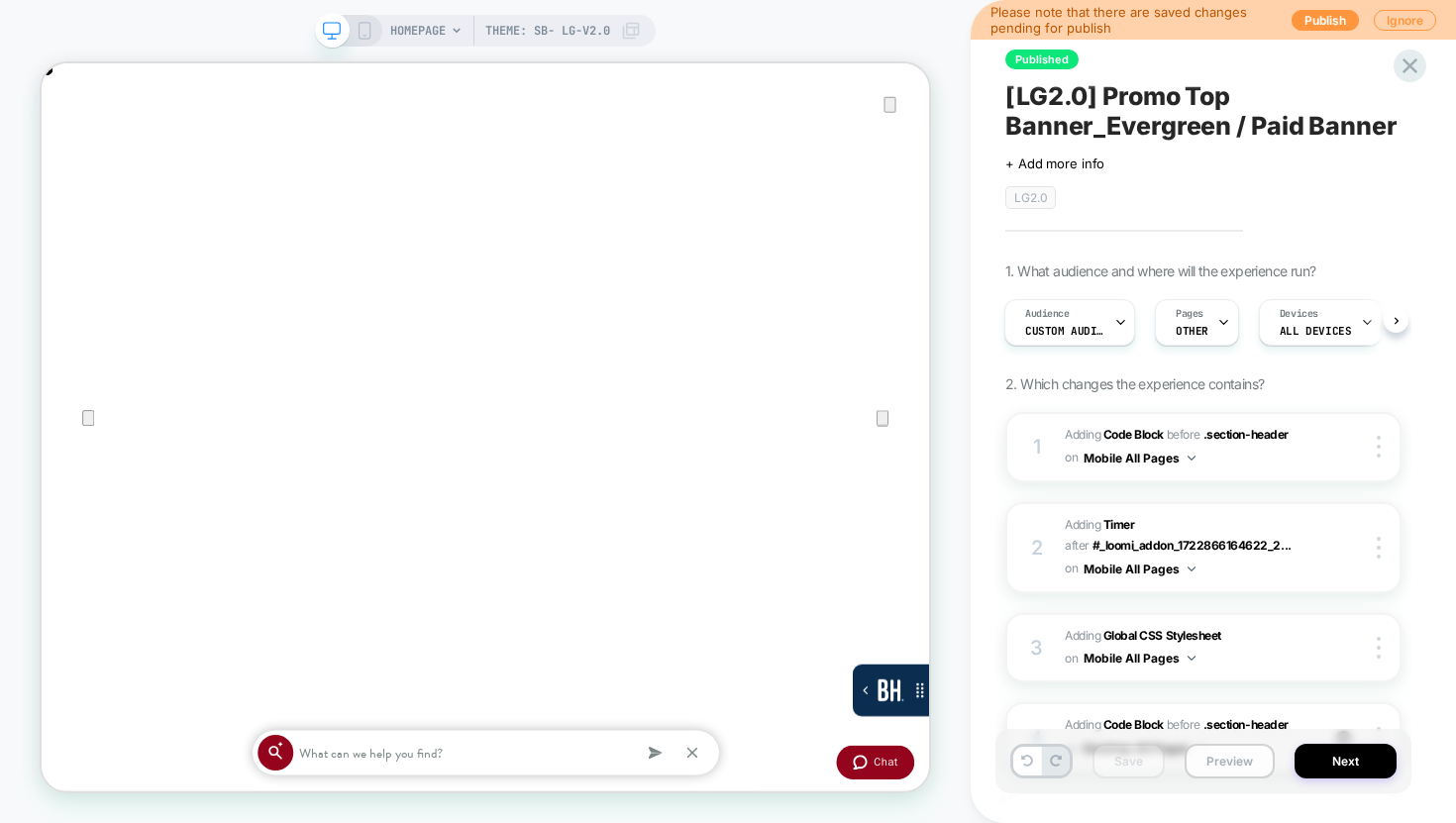 click on "Preview" at bounding box center [1229, 761] 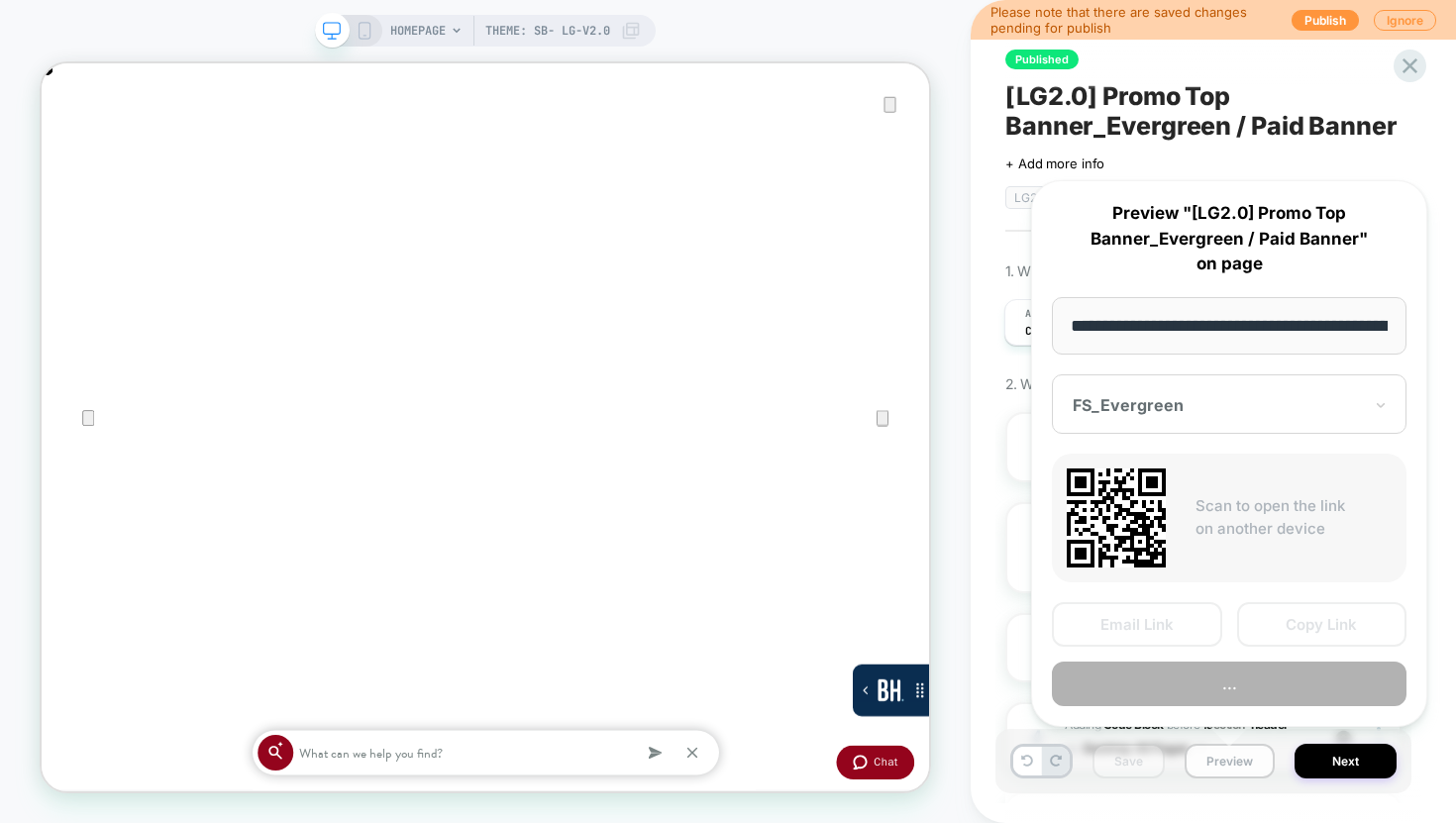 scroll, scrollTop: 0, scrollLeft: 188, axis: horizontal 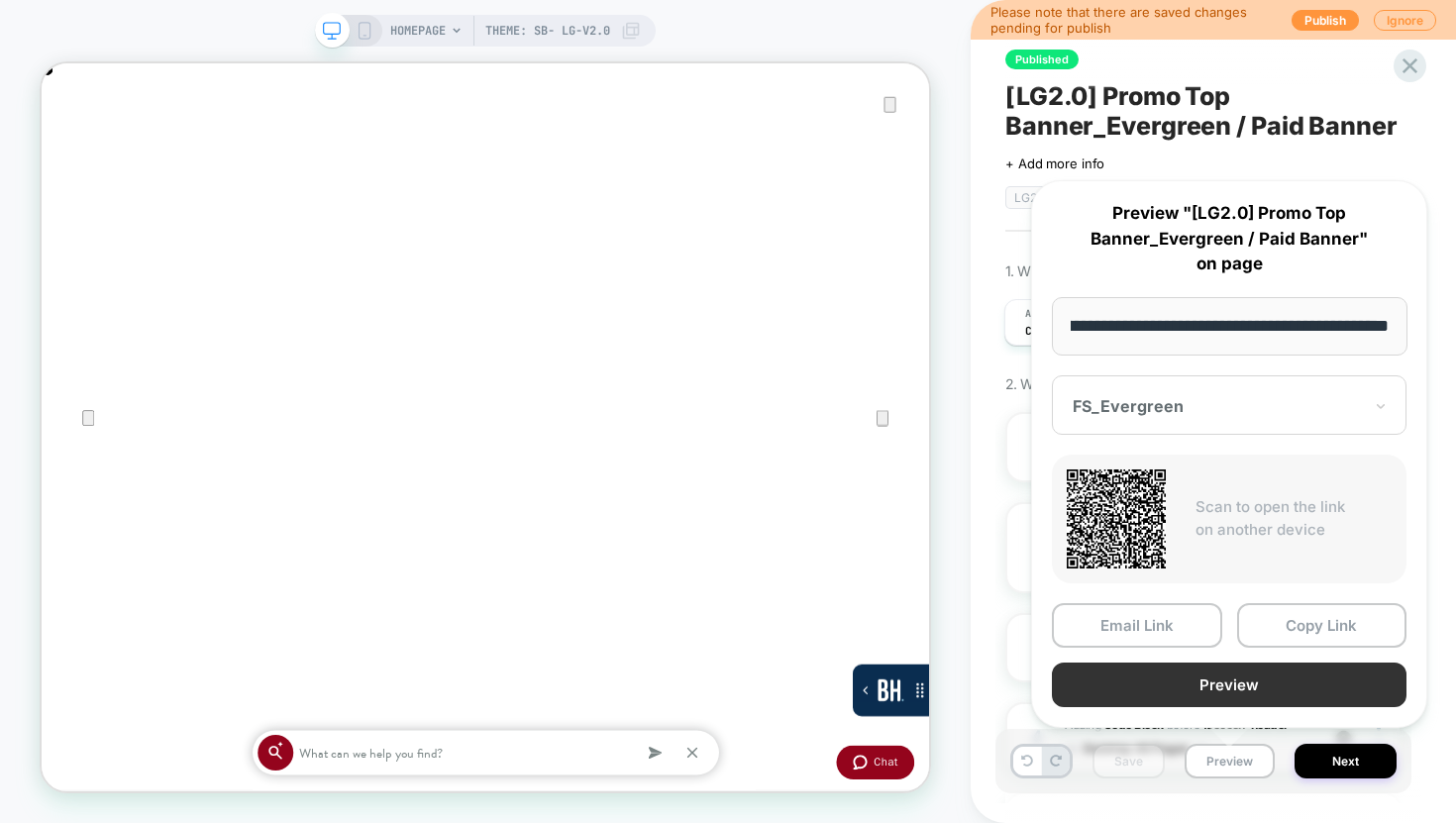 click on "Preview" at bounding box center (1229, 684) 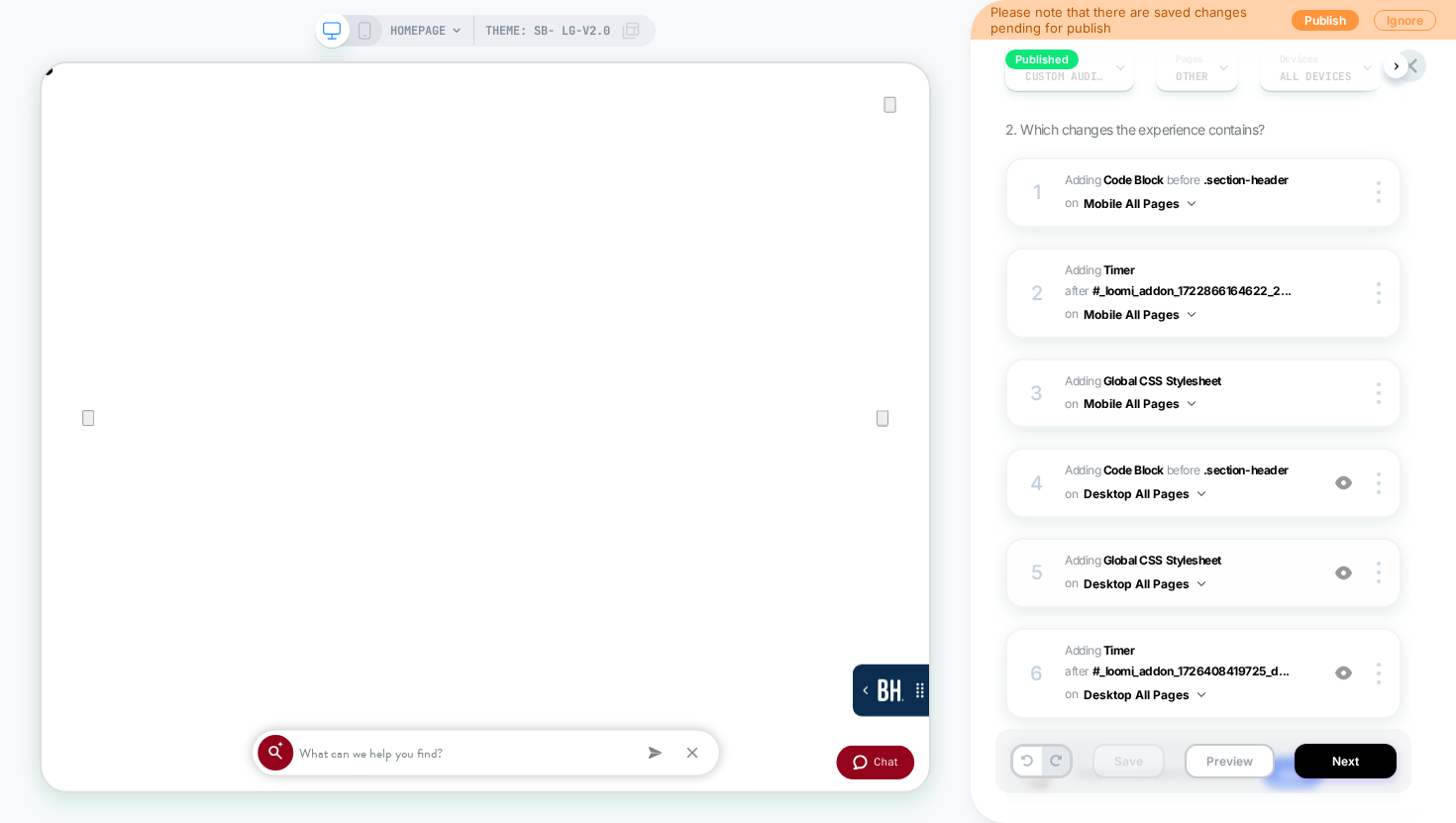scroll, scrollTop: 293, scrollLeft: 0, axis: vertical 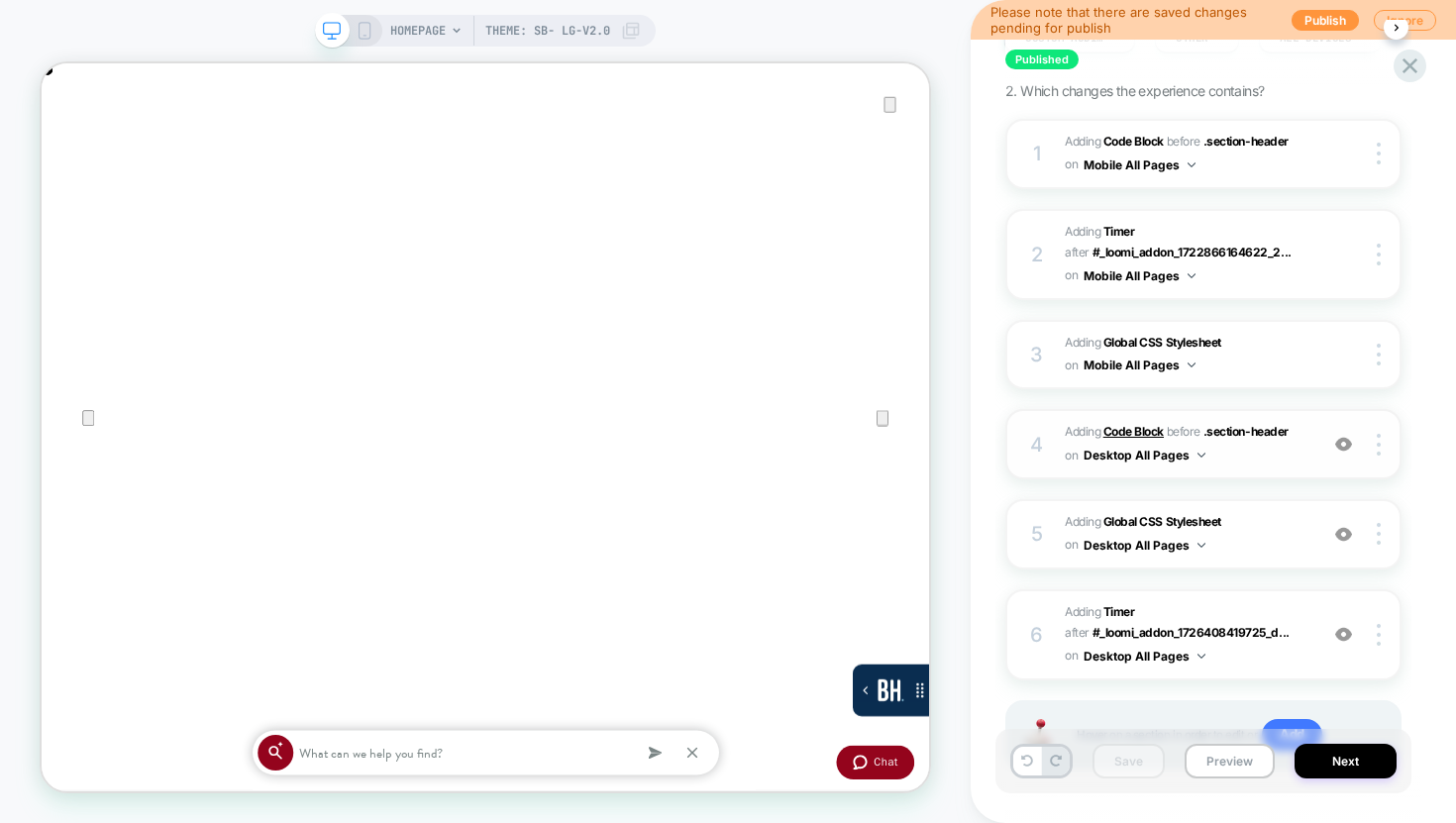 click on "Code Block" at bounding box center [1133, 431] 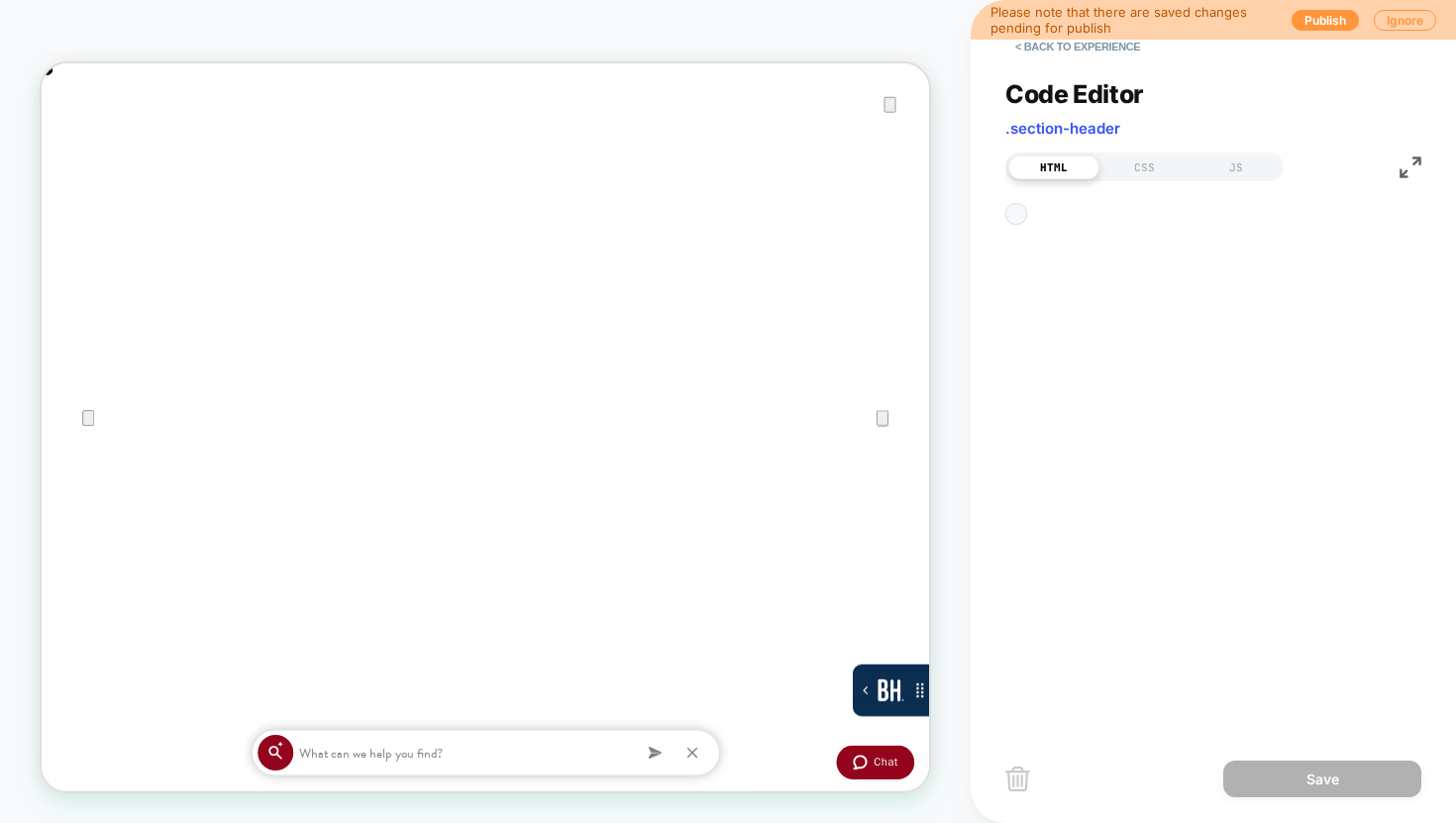 scroll, scrollTop: 267, scrollLeft: 0, axis: vertical 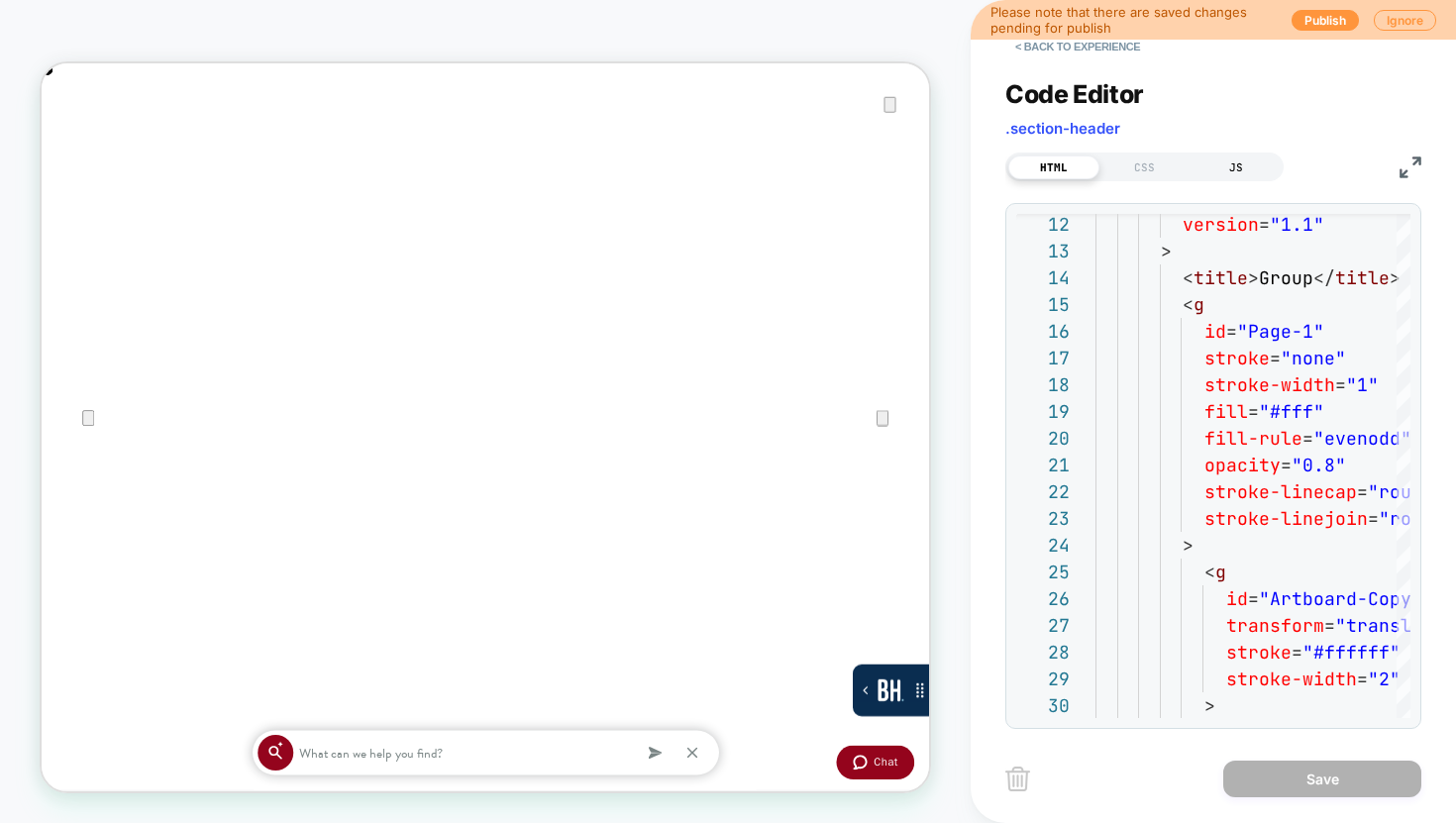 click on "JS" at bounding box center (1236, 167) 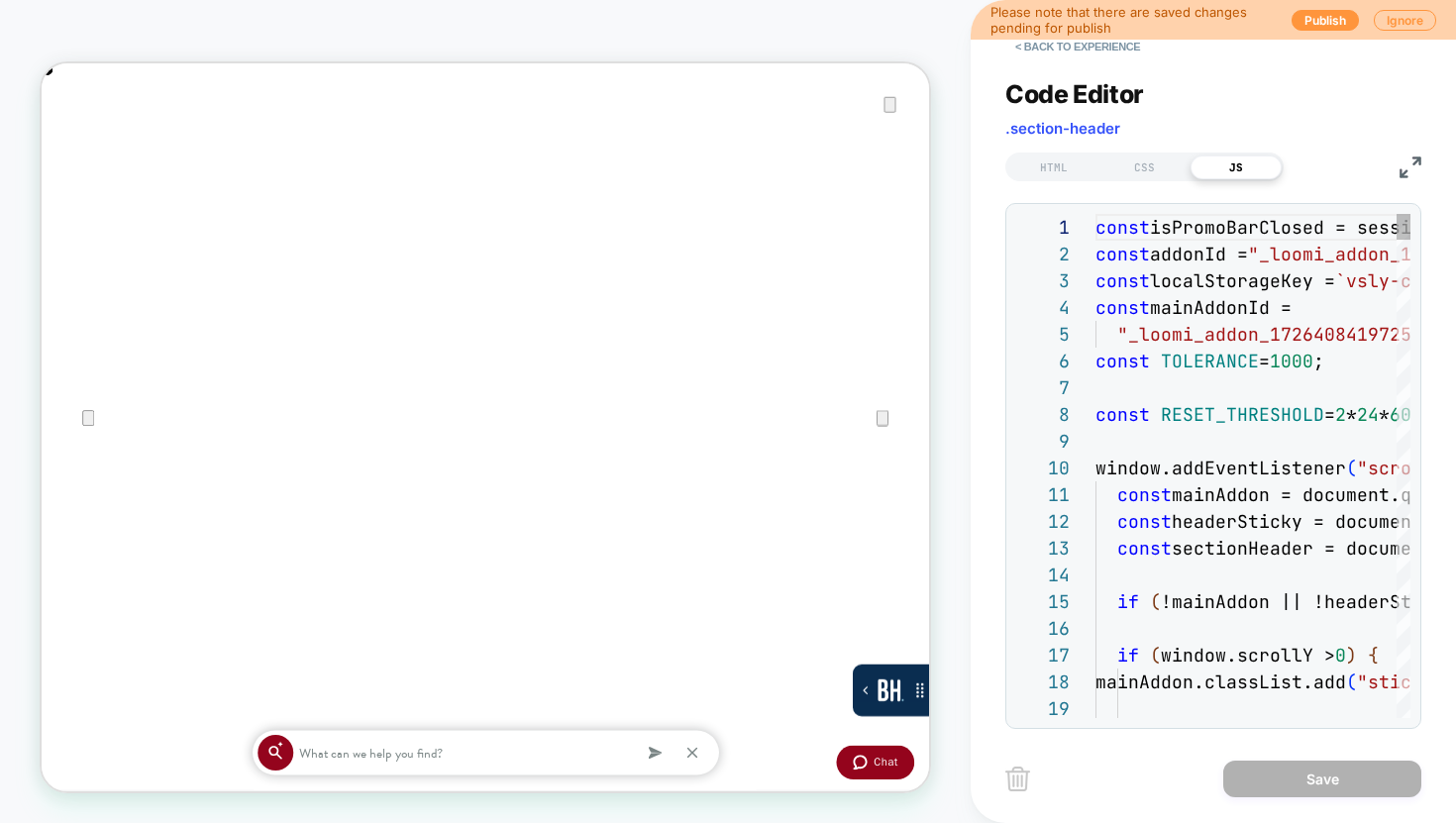 scroll, scrollTop: 267, scrollLeft: 0, axis: vertical 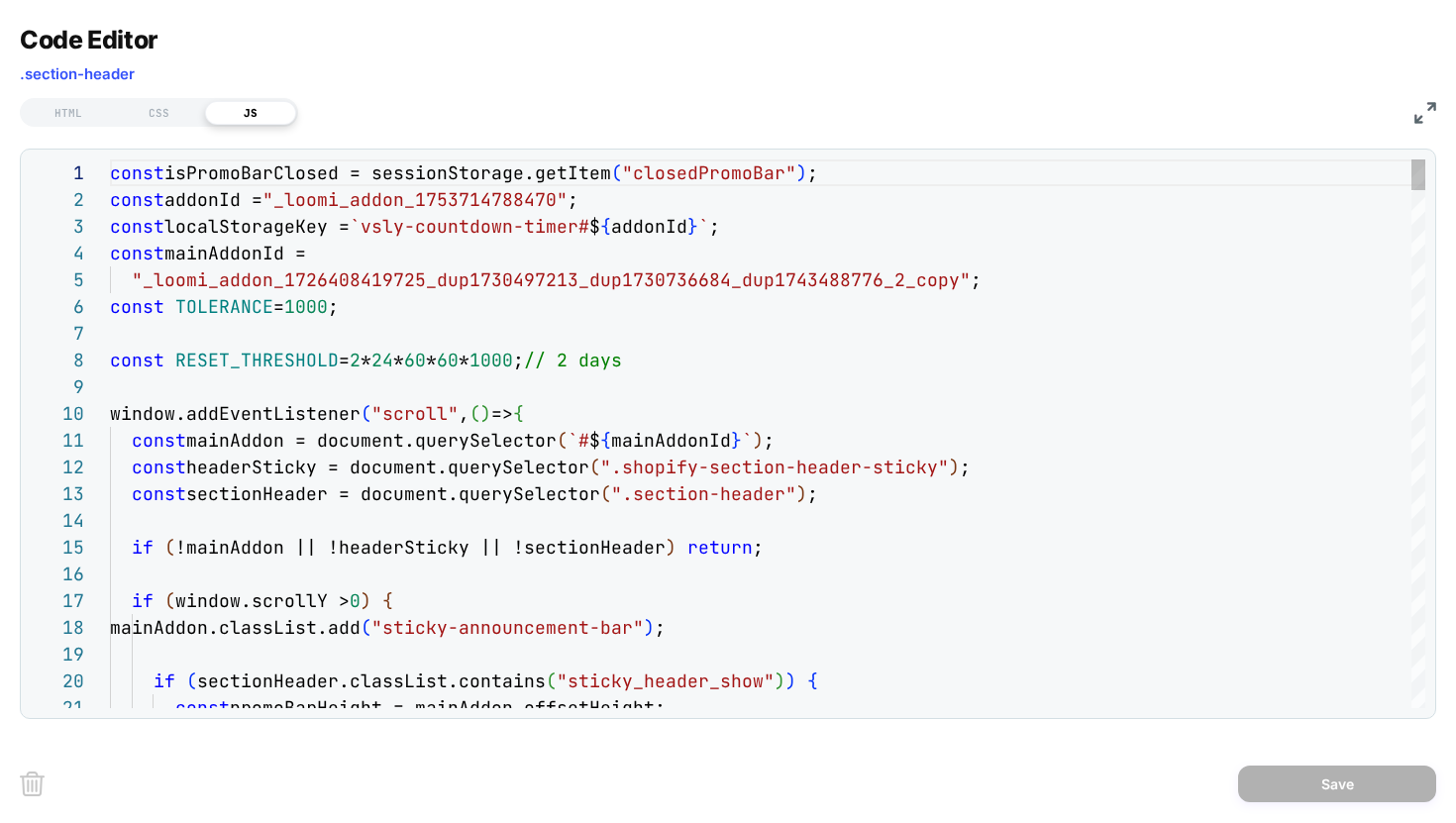 click on "const  isPromoBarClosed = sessionStorage.getItem ( "closedPromoBar" ) ; const  addonId =  "_loomi_addon_1753714788470" ; const  localStorageKey =  `vsly-countdown-timer# $ { addonId } ` ; const  mainAddonId =    "_loomi_addon_1726408419725_dup1730497213_dup17307 36684_dup1743488776_2_copy" ; const   TOLERANCE  =  1000 ; const   RESET_THRESHOLD  =  2  *  24  *  60  *  60  *  1000 ;  // 2 days window.addEventListener ( "scroll" ,  ( )  =>  {    const  mainAddon = document.querySelector ( `# $ { mainAddonId } ` ) ;    const  headerSticky = document.querySelector ( ".shopify-section-header-sticky" ) ;    const  sectionHeader = document.querySelector ( ".section-header" ) ;    if   ( !mainAddon || !headerSticky || !sectionHeader )   return ;    if   ( window.scrollY >  0 )   {     mainAddon.classList.add ( "sticky-announcement-bar" ) ;      if   ( sectionHeader.classList.contains ( "sticky_header_show" ) )   {        const" at bounding box center [768, 5060] 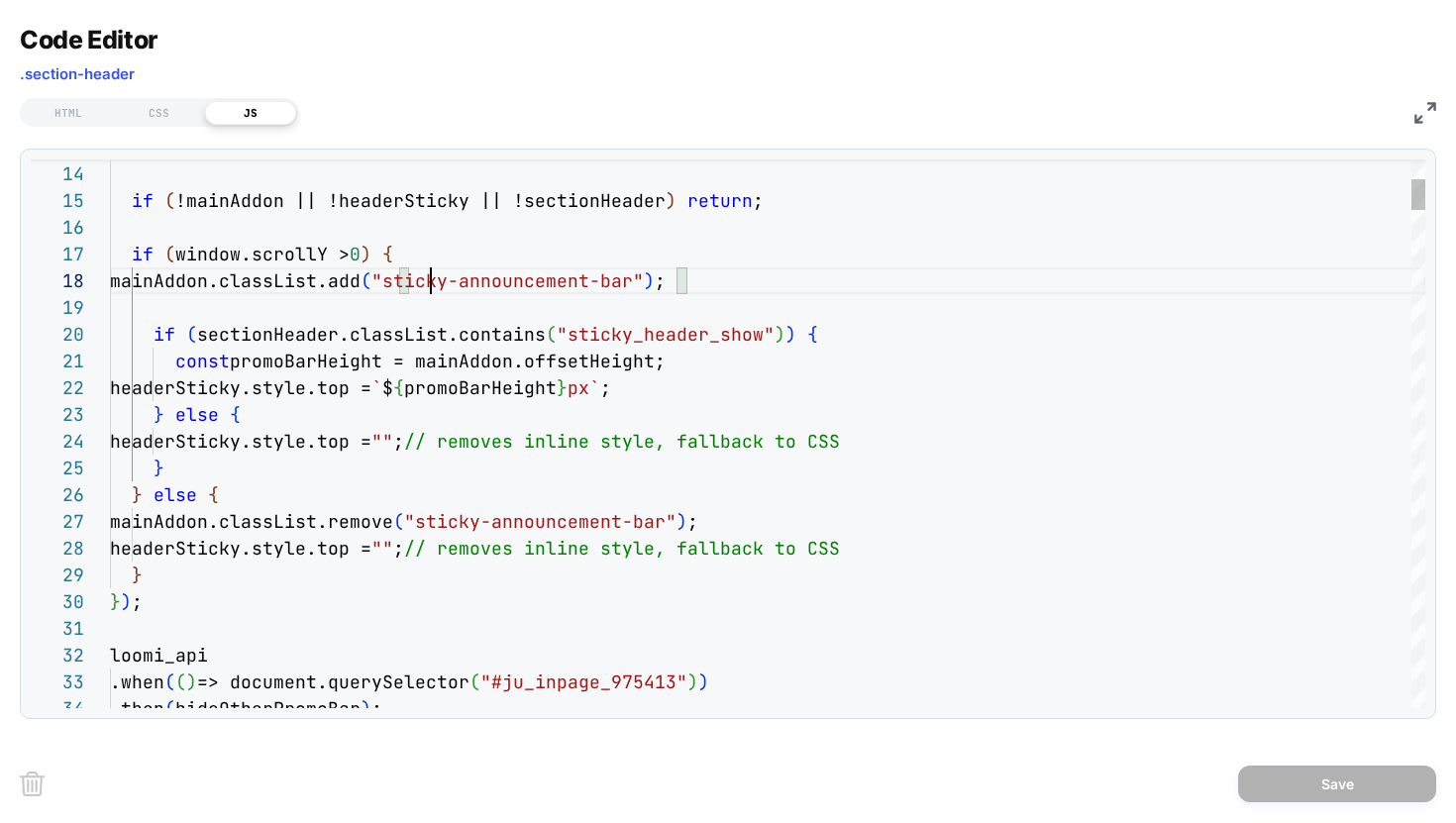 scroll, scrollTop: 214, scrollLeft: 32, axis: both 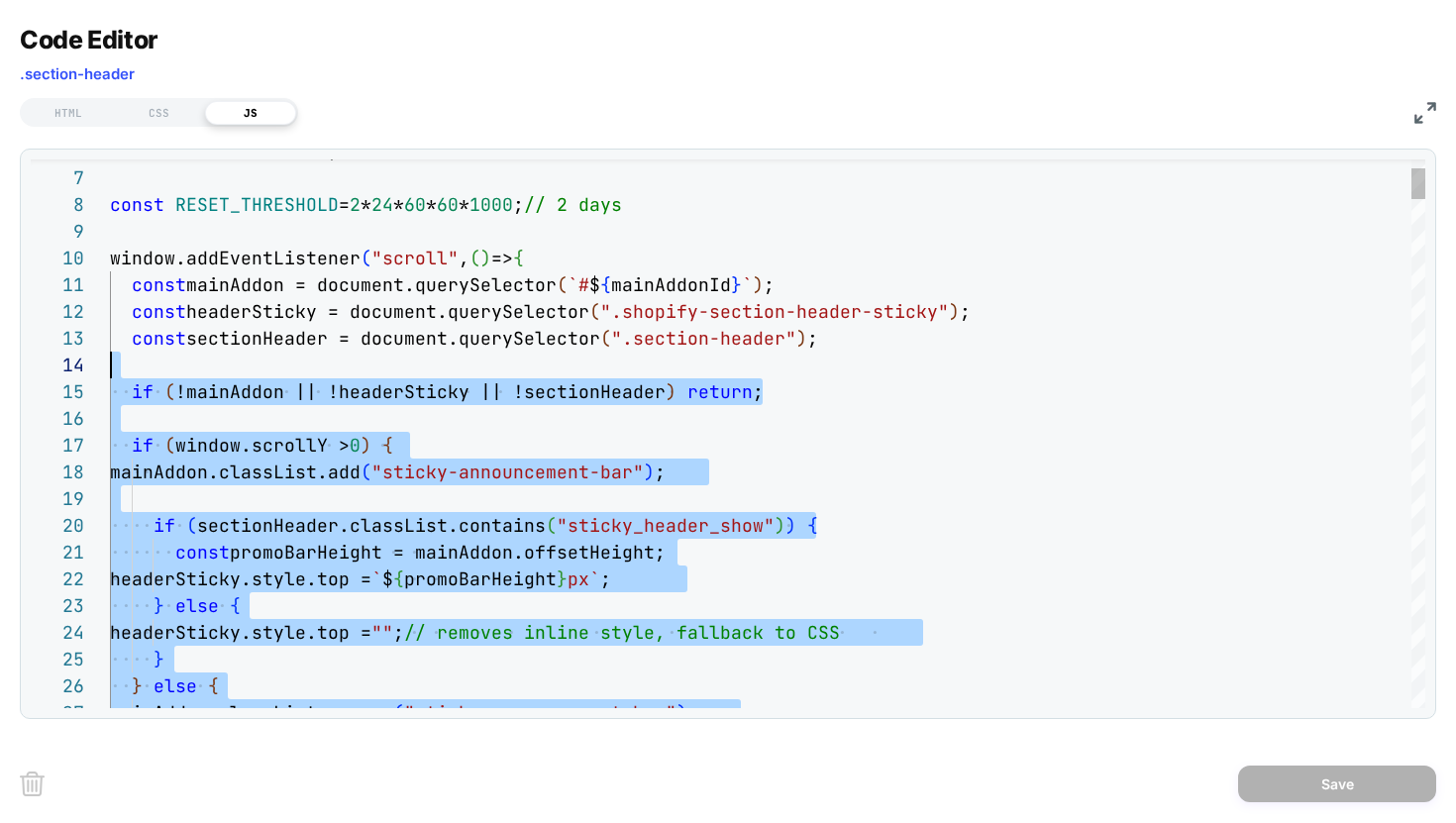 type on "**********" 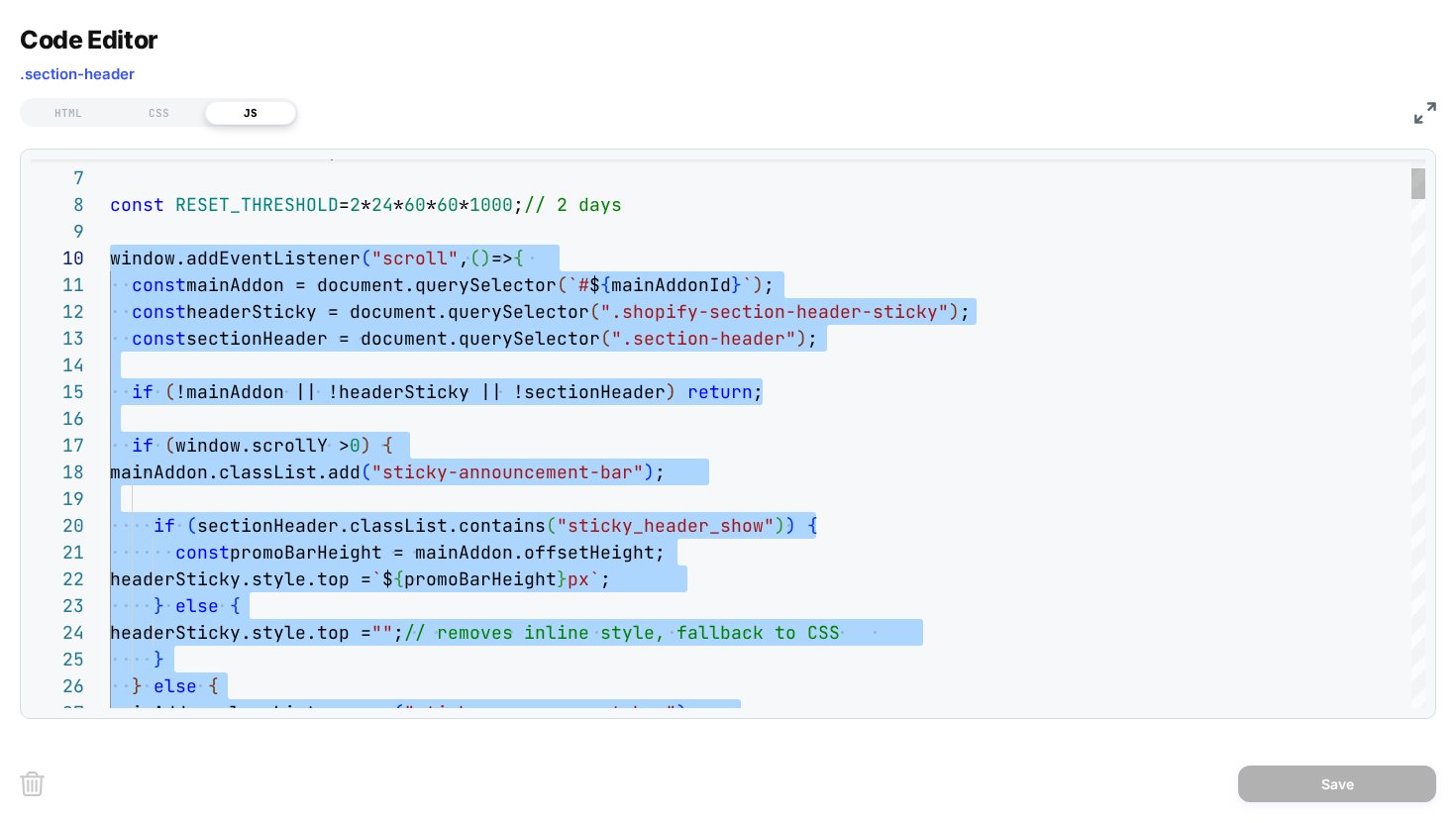 drag, startPoint x: 155, startPoint y: 605, endPoint x: 64, endPoint y: 262, distance: 354.8662 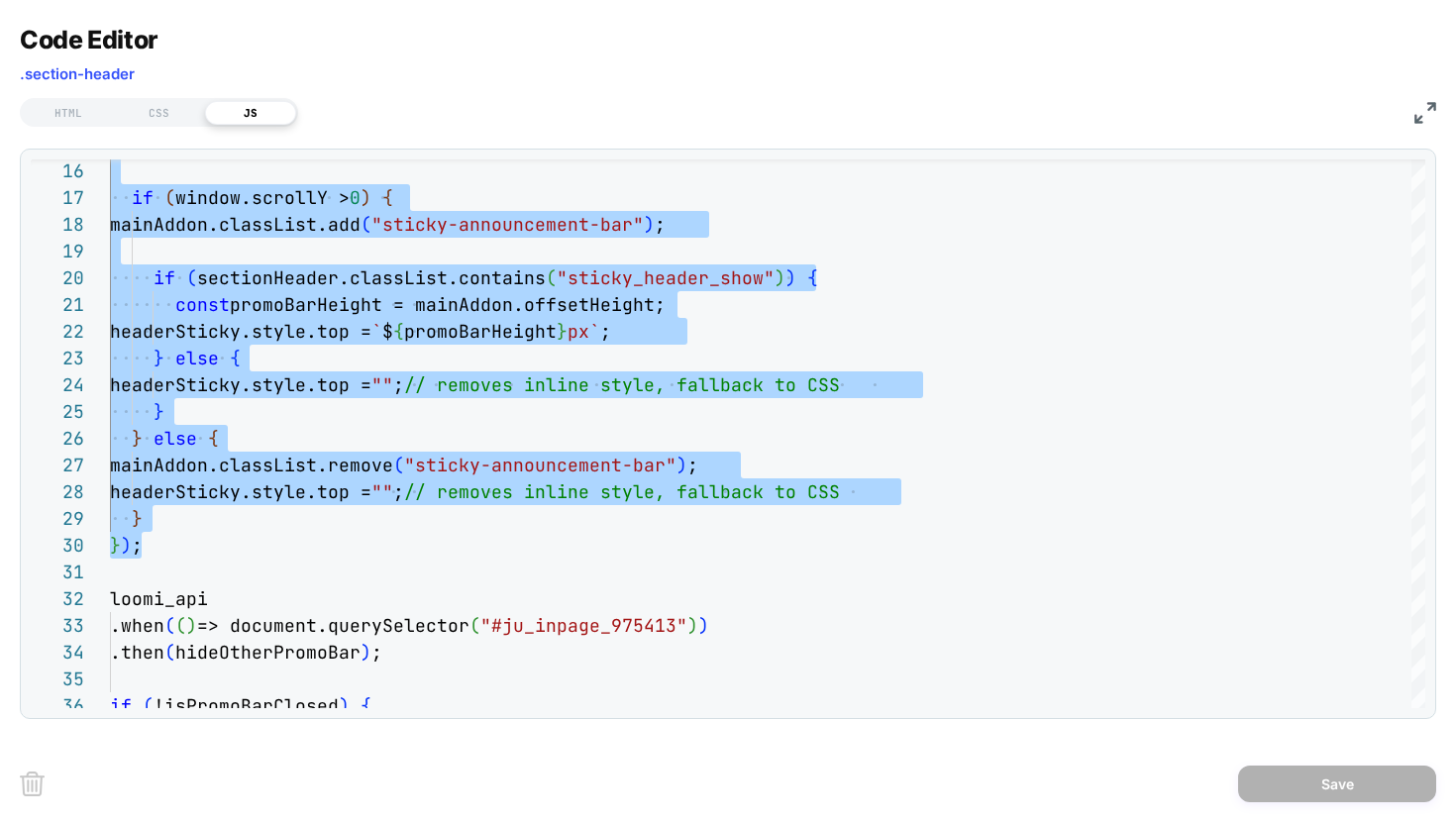click on "Code Editor" at bounding box center (89, 40) 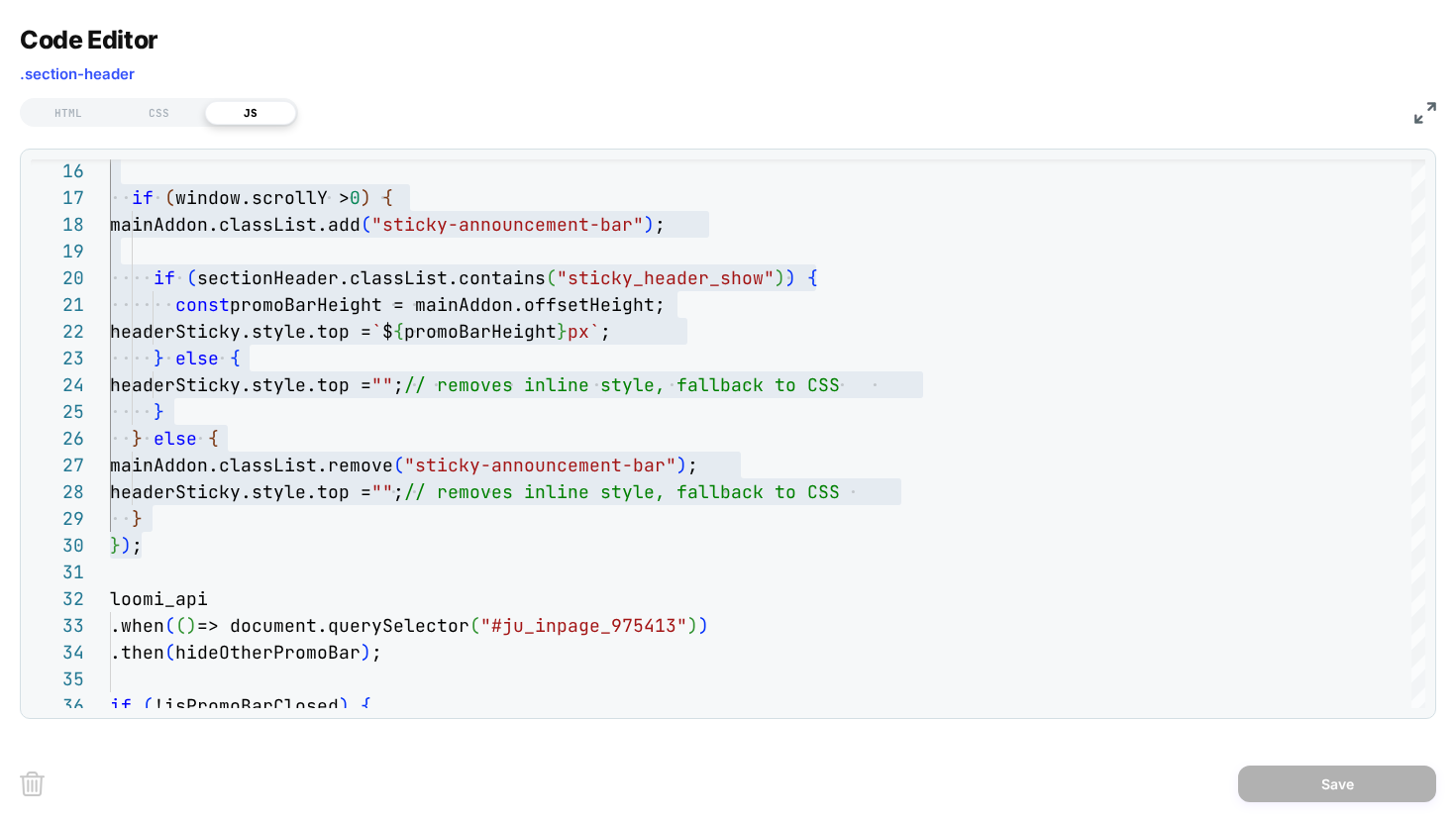 click on "Code Editor .section-header HTML CSS JS 16 17 18 19 20 21 22 23 24 25 26 27 28 29 30 31 32 33 34 35 36    if   ( window.scrollY >  0 )   {     mainAddon.classList.add ( "sticky-announcement-bar" ) ;      if   ( sectionHeader.classList.contains ( "sticky_header_show" ) )   {        const  promoBarHeight = mainAddon.offsetHeight;       headerSticky.style.top =  ` $ { promoBarHeight } px` ;      }   else   {       headerSticky.style.top =  "" ;  // removes inline style, fallback to CSS      }    }   else   {     mainAddon.classList.remove ( "sticky-announcement-bar" ) ;     headerSticky.style.top =  "" ;  // removes inline style, fallback to CSS    } } ) ; loomi_api   .when ( ( )  => document.querySelector ( "#ju_inpage_975413" ) )   .then ( hideOtherPromoBar ) ; if   ( !isPromoBarClosed )   {" at bounding box center [728, 371] 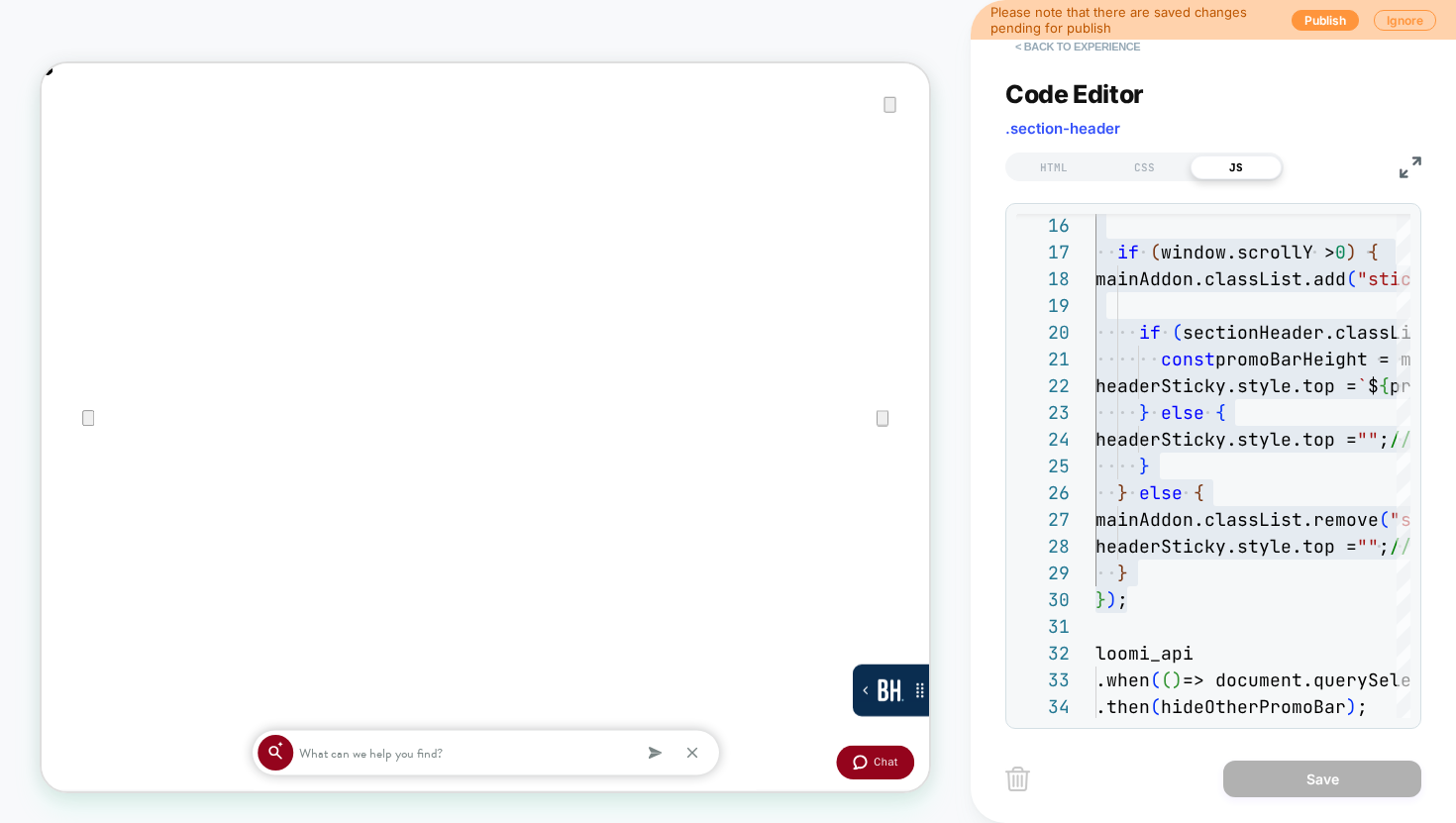 click on "< Back to experience" at bounding box center (1078, 47) 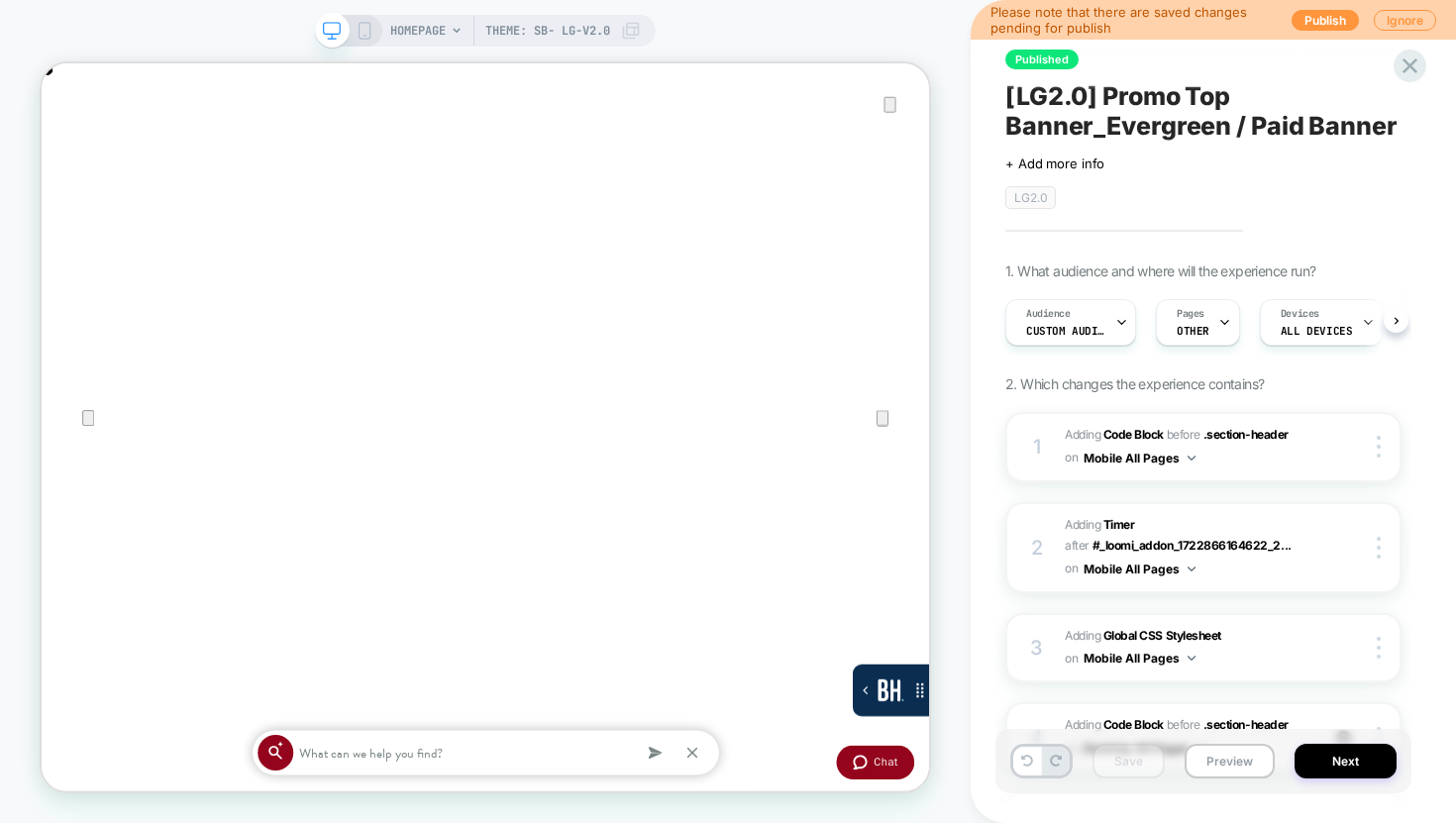 scroll, scrollTop: 0, scrollLeft: 1, axis: horizontal 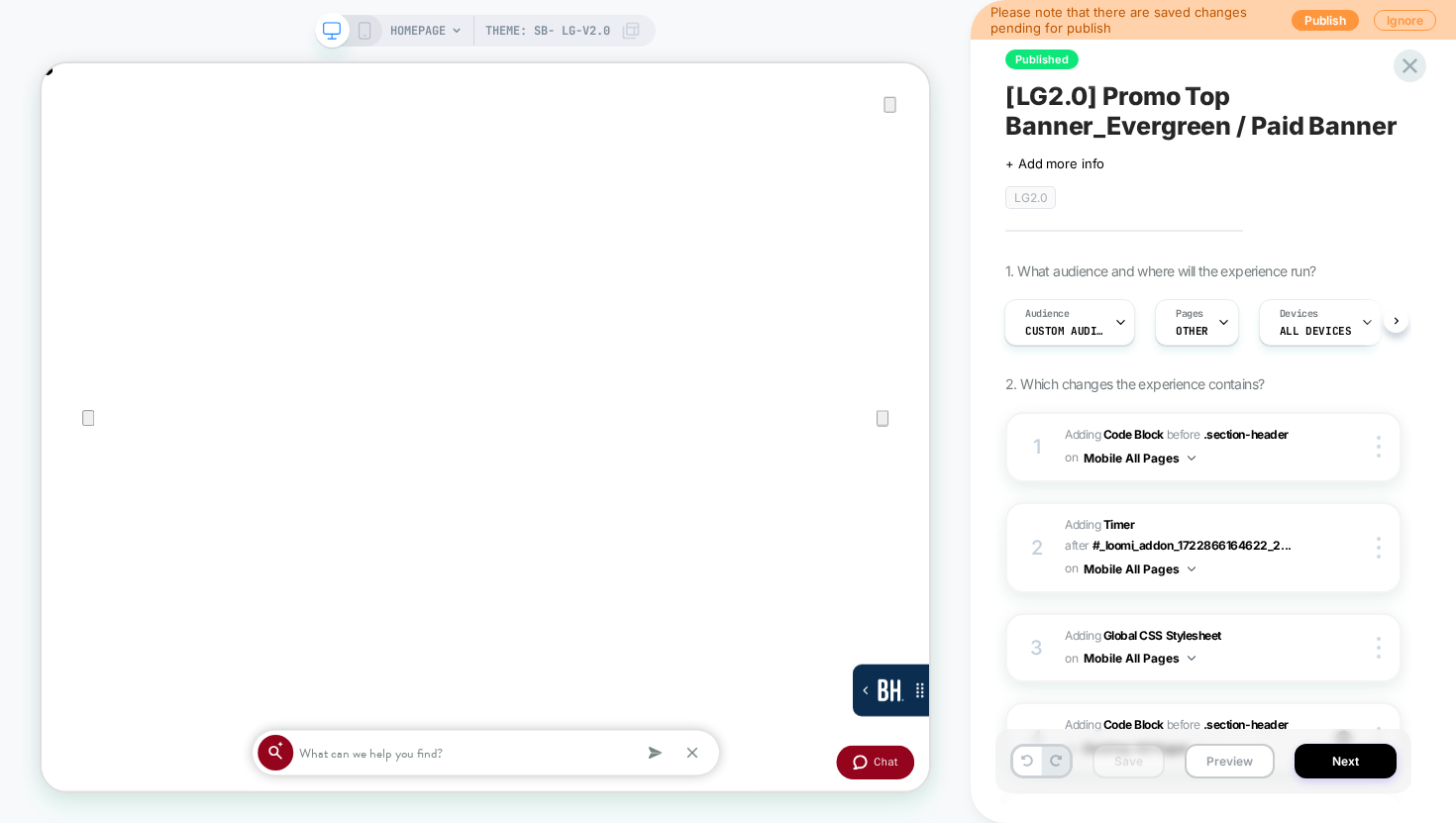 click on "HOMEPAGE Theme: SB- LG-v2.0" at bounding box center (485, 31) 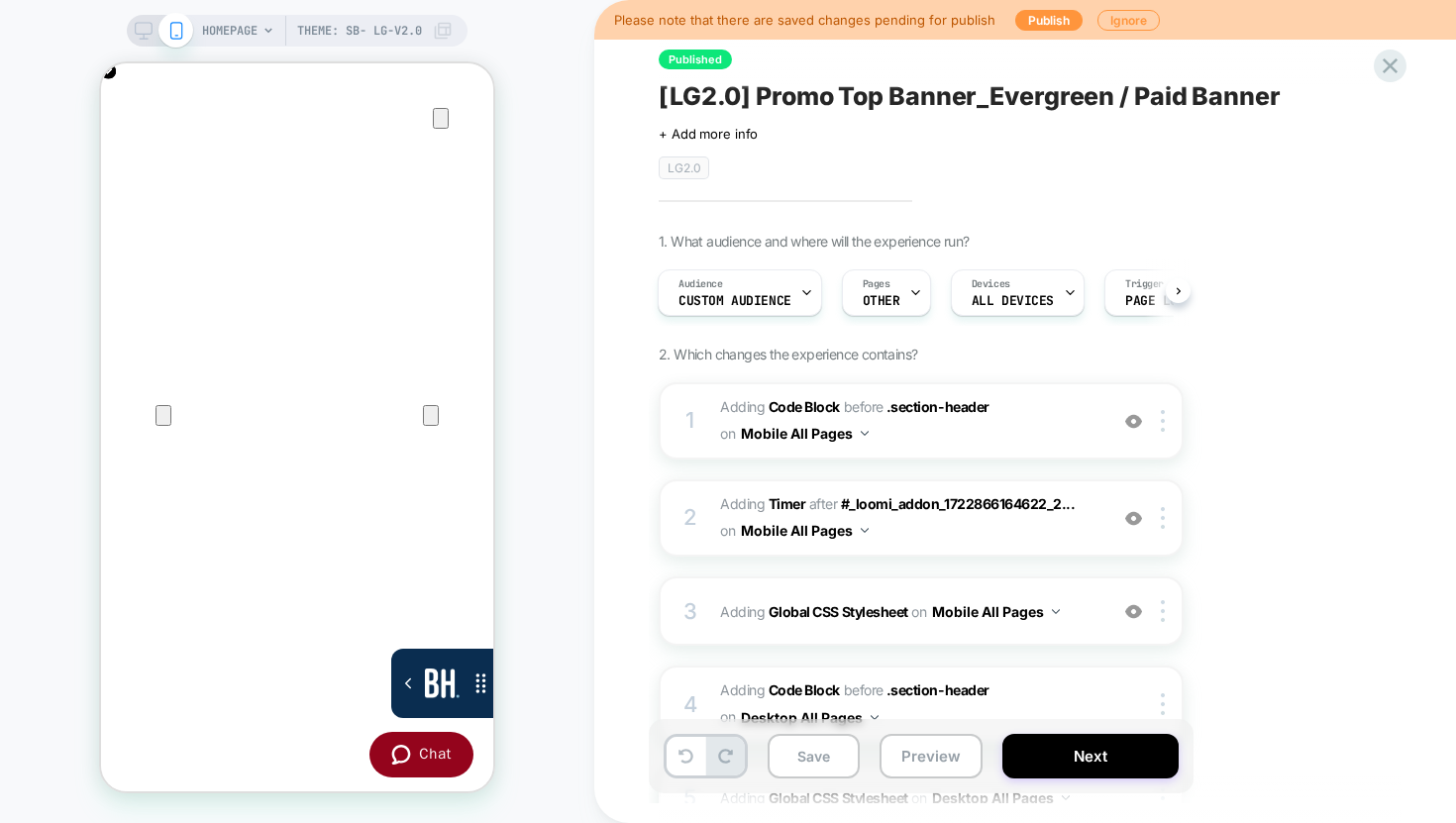 scroll, scrollTop: 0, scrollLeft: 0, axis: both 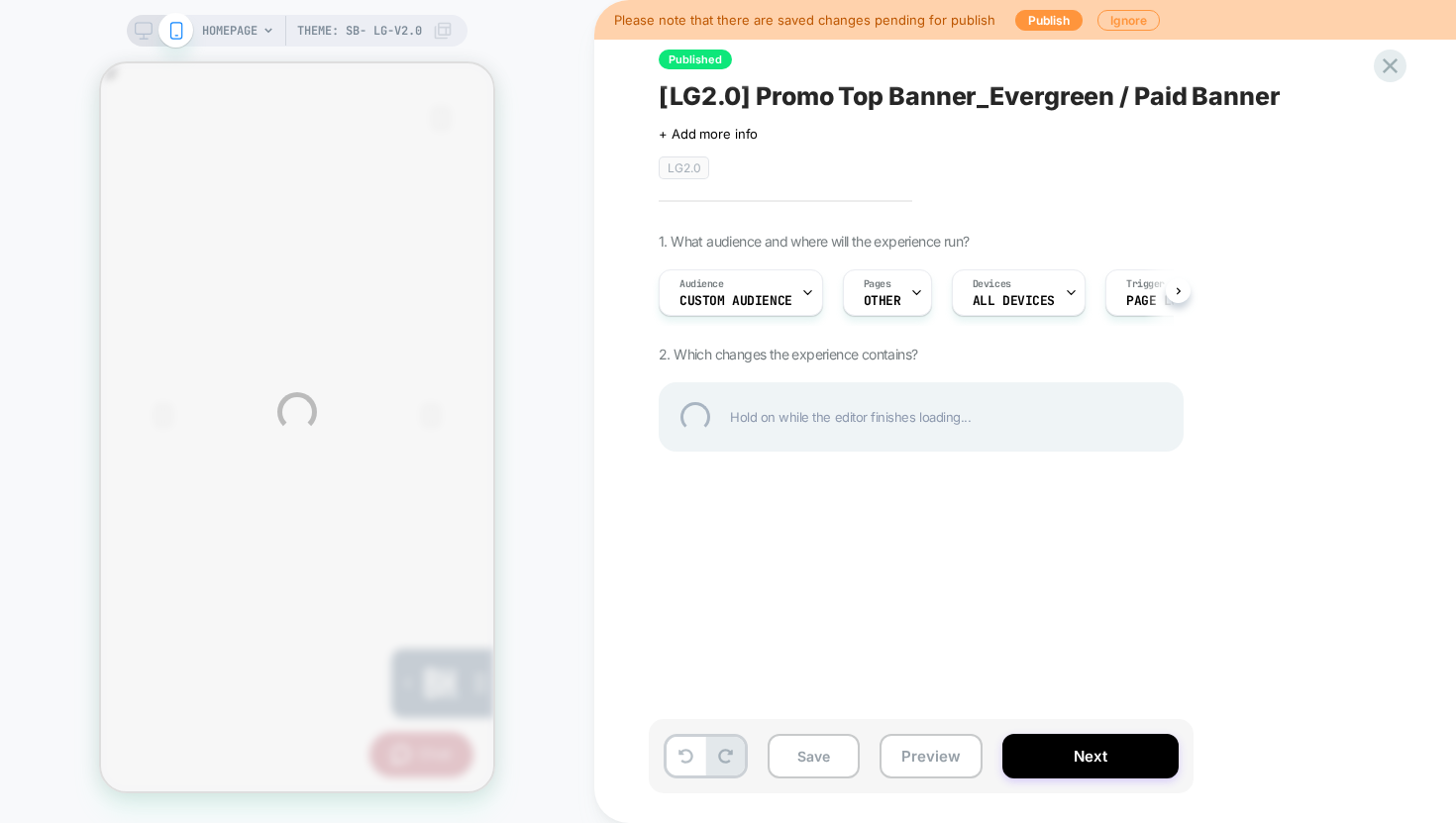 click on "HOMEPAGE Theme: SB- LG-v2.0  Please note that there are saved changes pending for publish Publish Ignore Published [LG2.0] Promo Top Banner_Evergreen / Paid Banner Click to edit experience details + Add more info LG2.0 1. What audience and where will the experience run? Audience Custom Audience Pages OTHER Devices ALL DEVICES Trigger Page Load 2. Which changes the experience contains? Hold on while the editor finishes loading... Save Preview Next" at bounding box center (728, 411) 